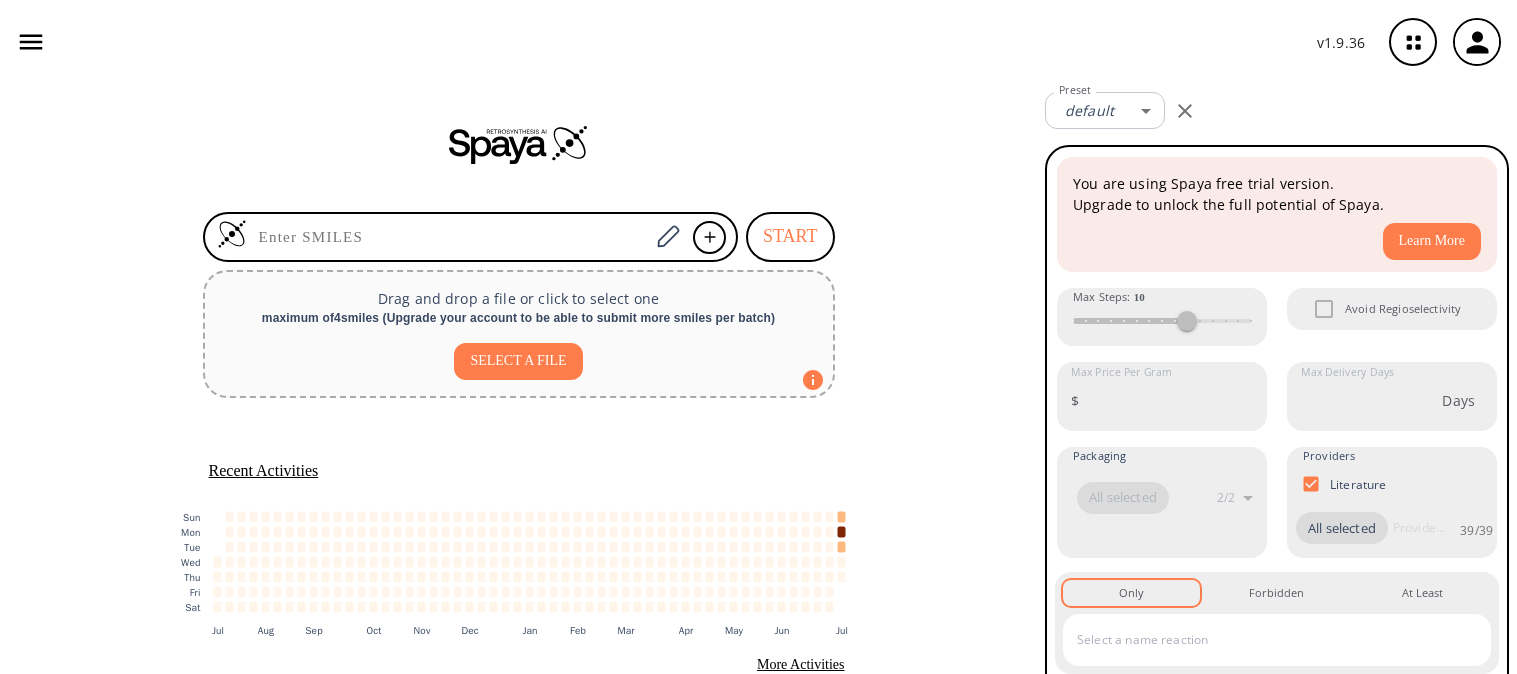 scroll, scrollTop: 0, scrollLeft: 0, axis: both 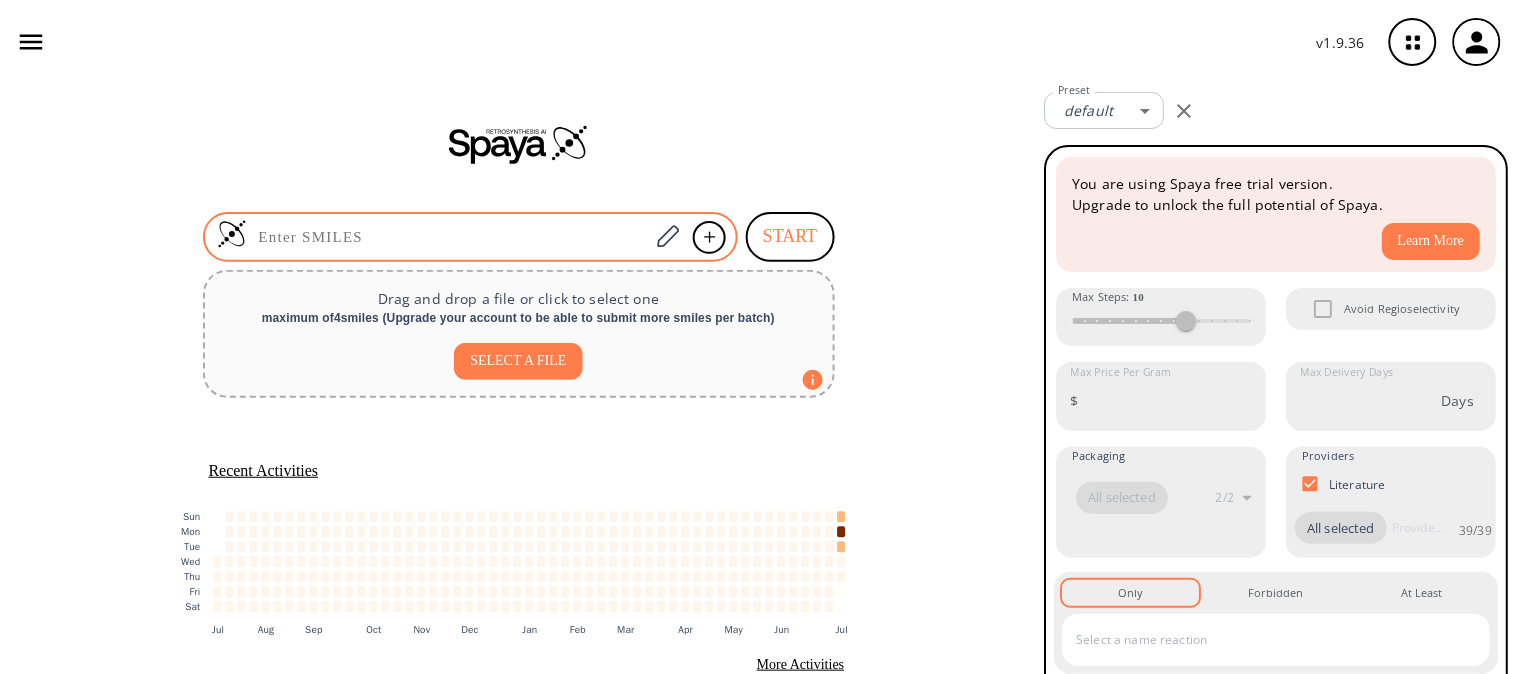 click at bounding box center (448, 237) 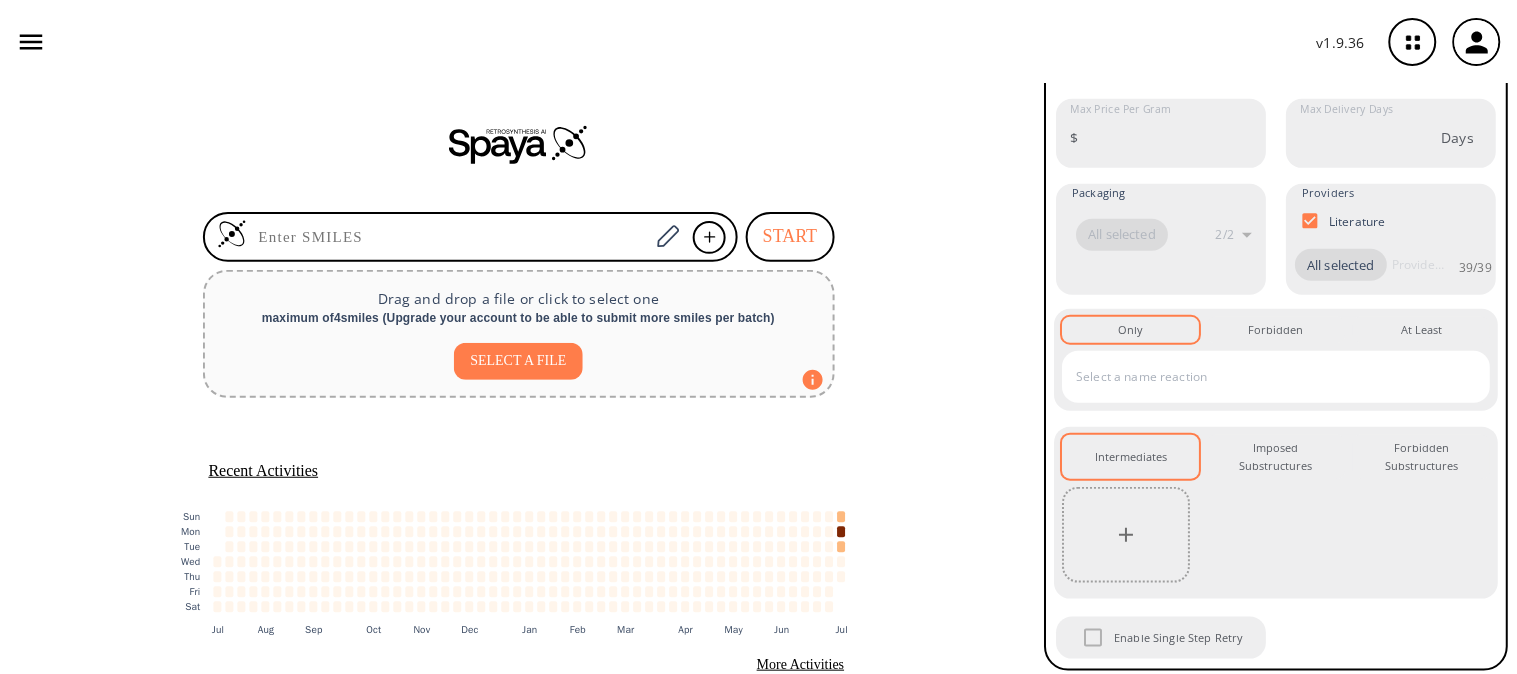 scroll, scrollTop: 265, scrollLeft: 0, axis: vertical 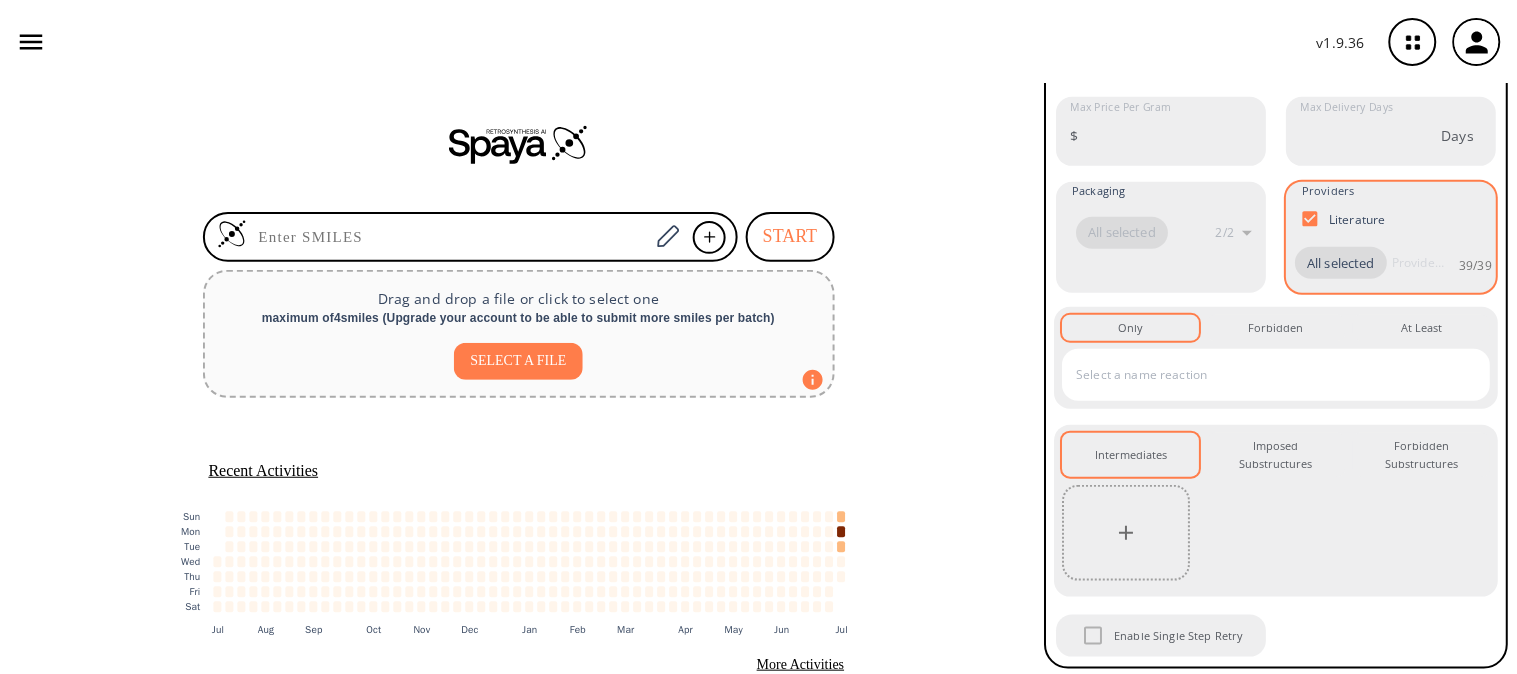 click on "Literature" at bounding box center (1311, 219) 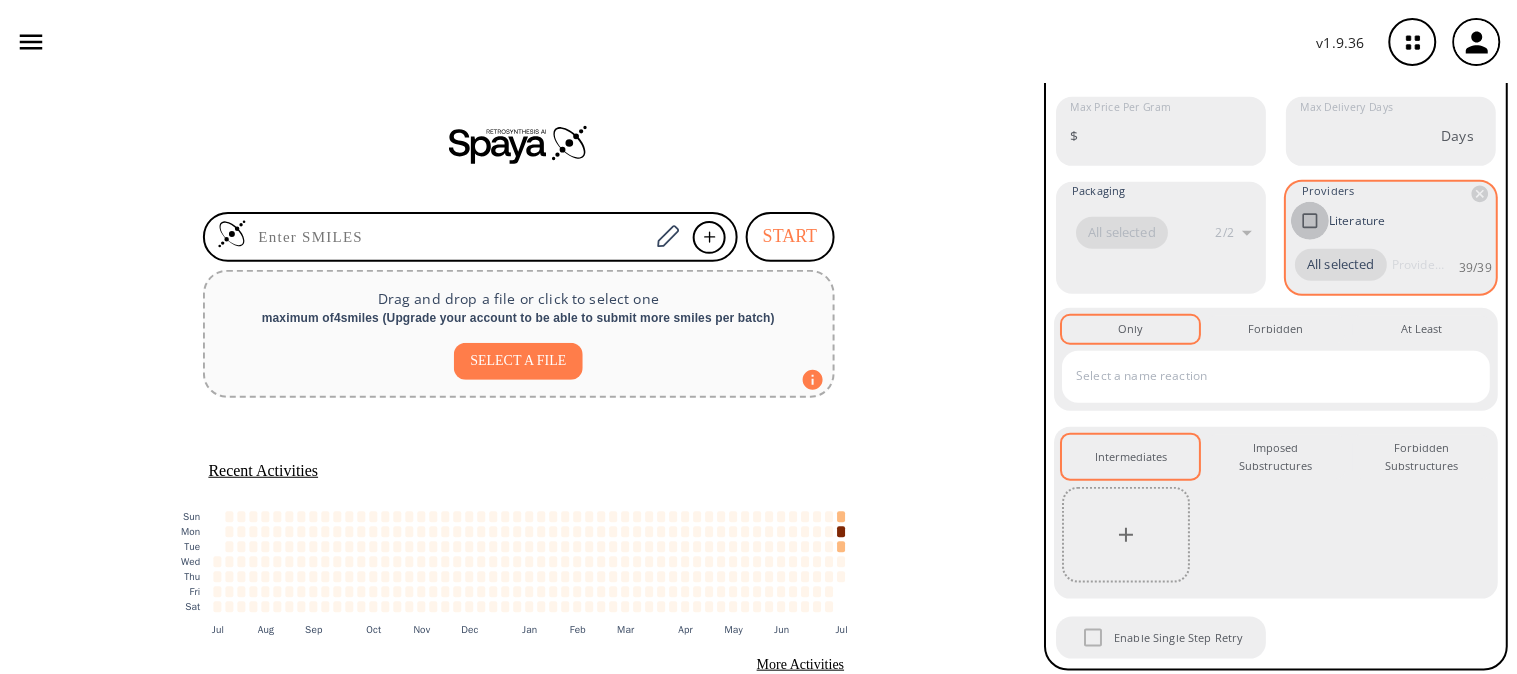 click on "Literature" at bounding box center (1311, 221) 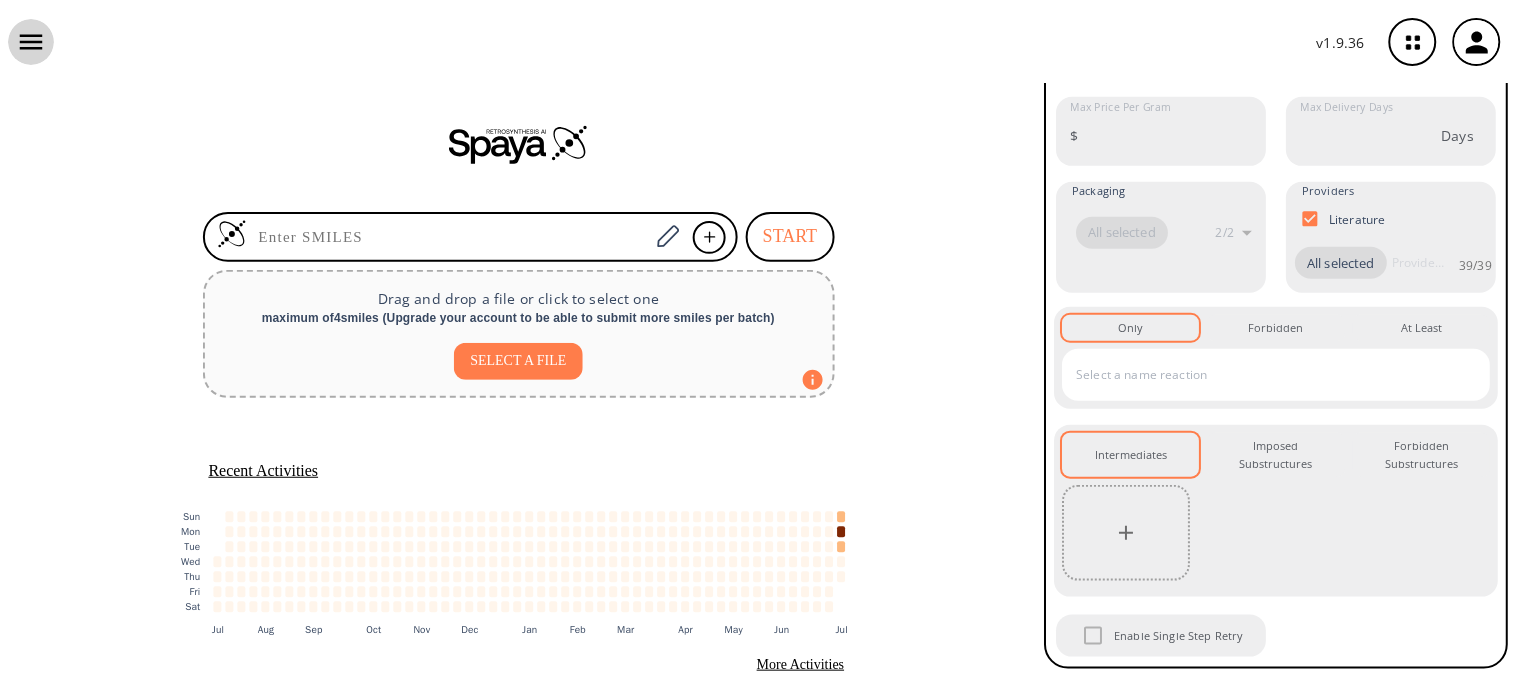 click at bounding box center [31, 42] 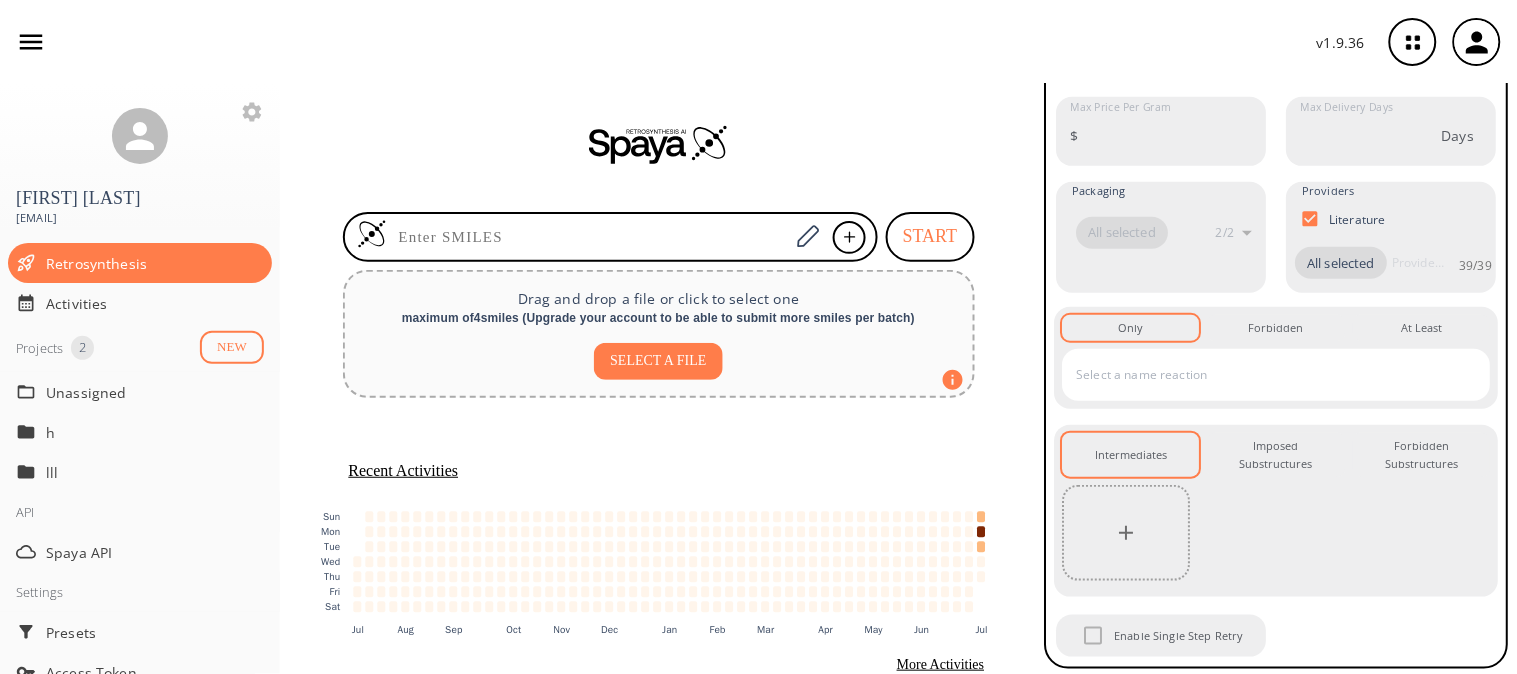 click on "Projects 2" at bounding box center [55, 348] 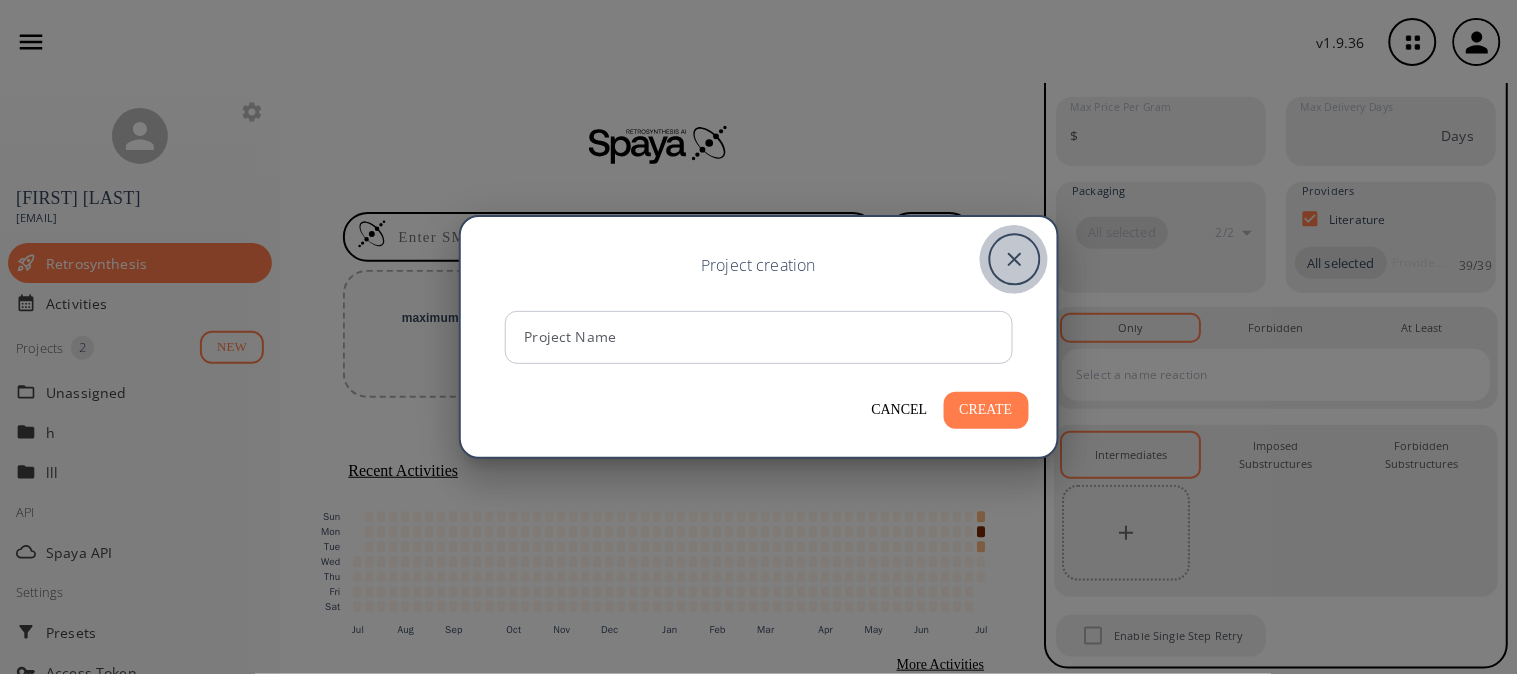 click at bounding box center [1014, 260] 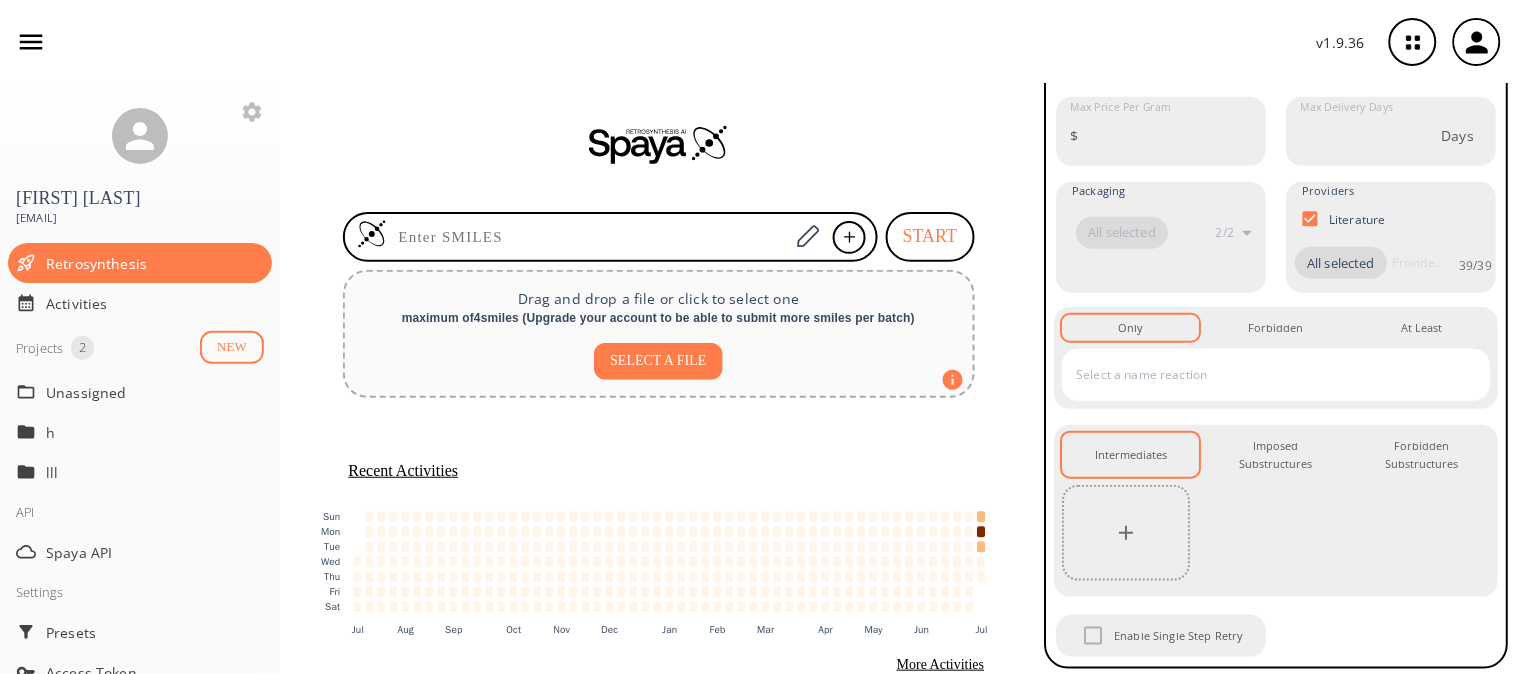 scroll, scrollTop: 31, scrollLeft: 0, axis: vertical 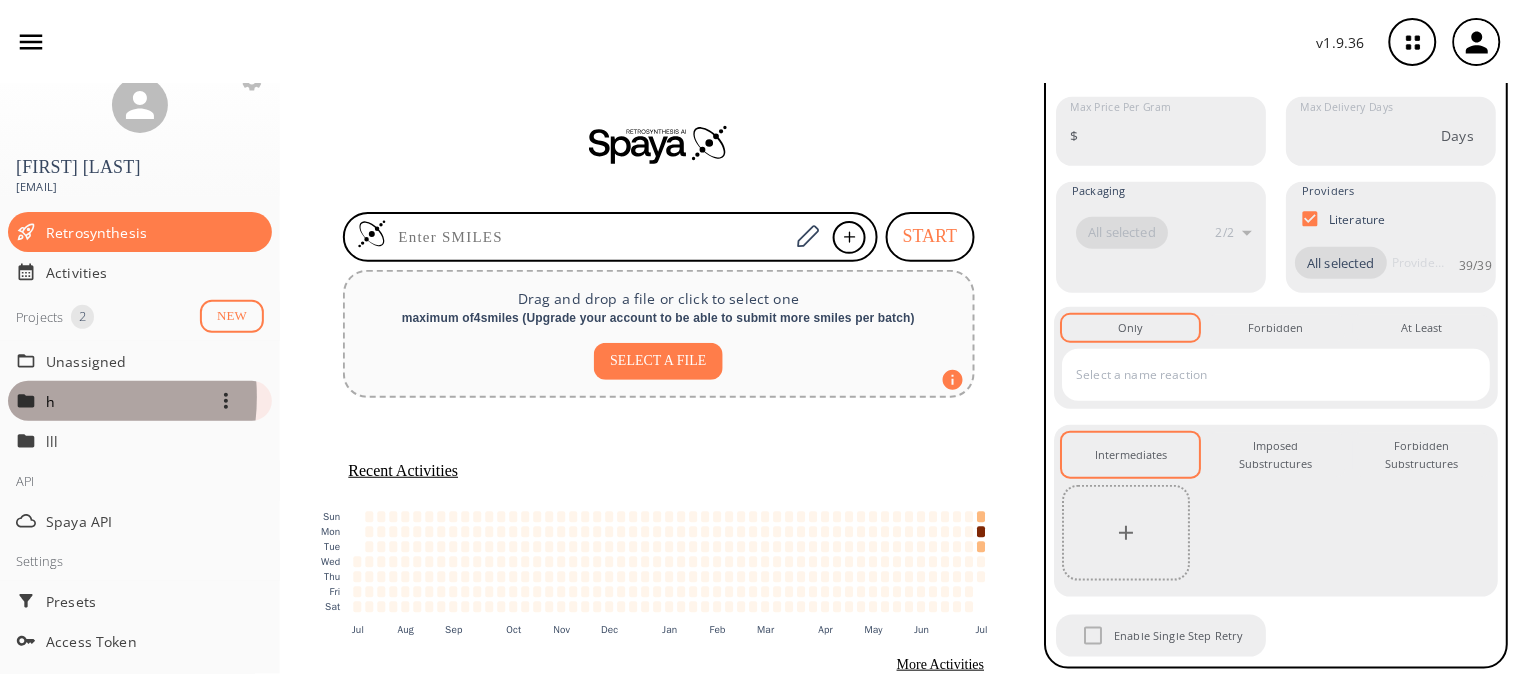 click at bounding box center [31, 401] 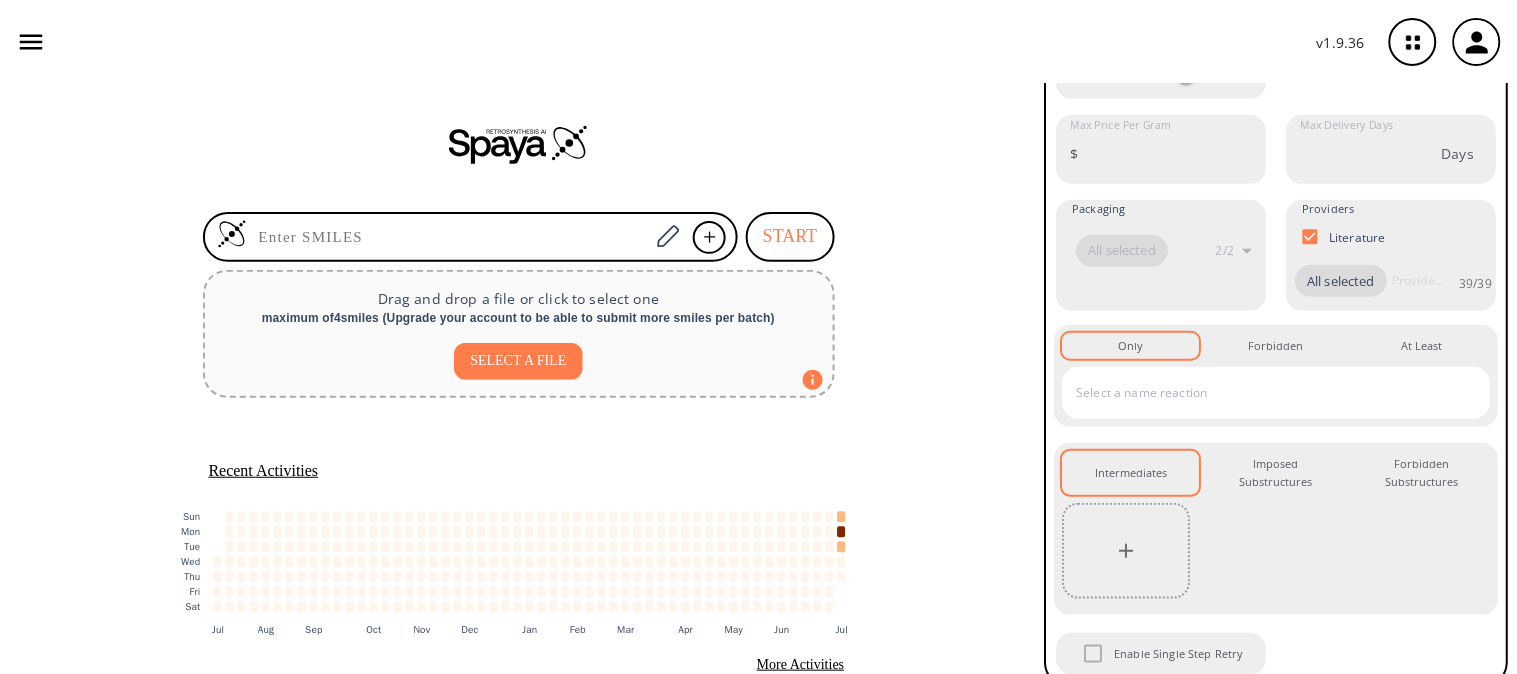 scroll, scrollTop: 265, scrollLeft: 0, axis: vertical 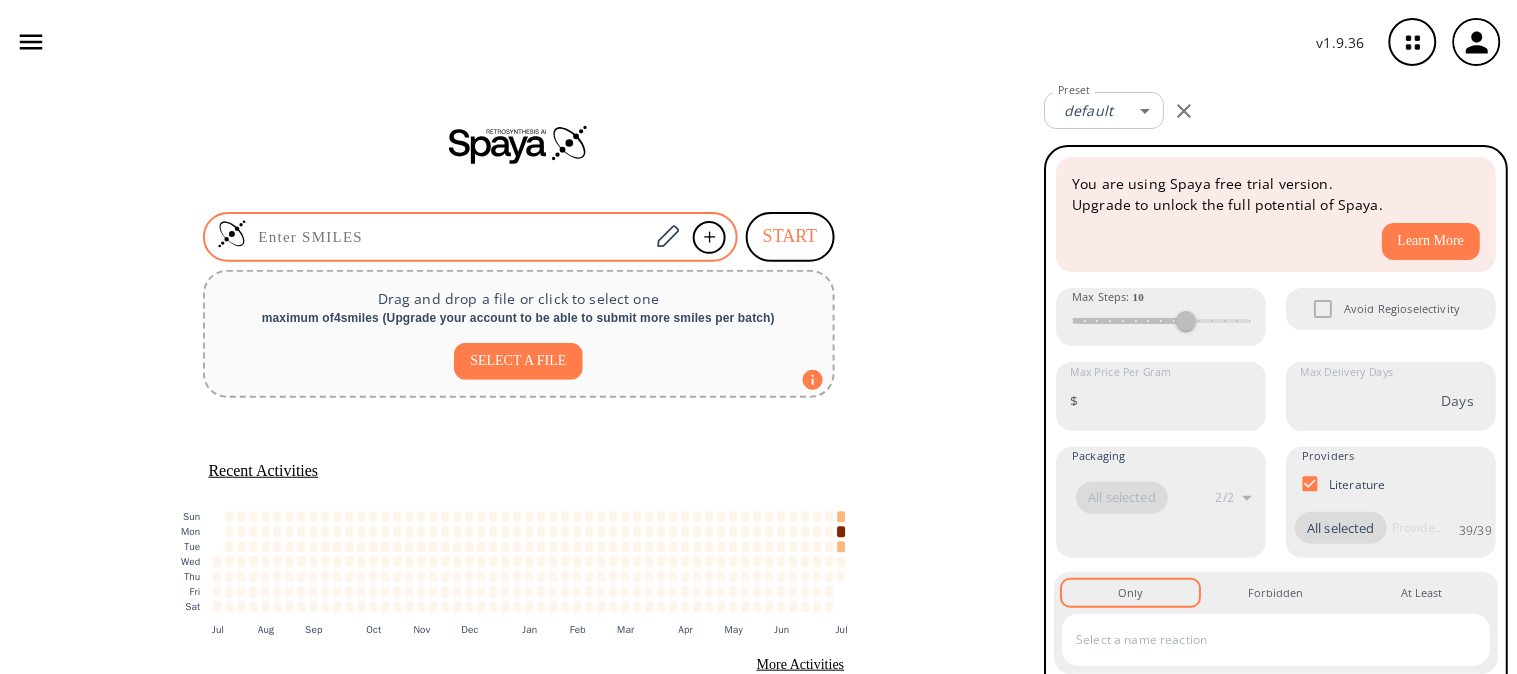 click at bounding box center (448, 237) 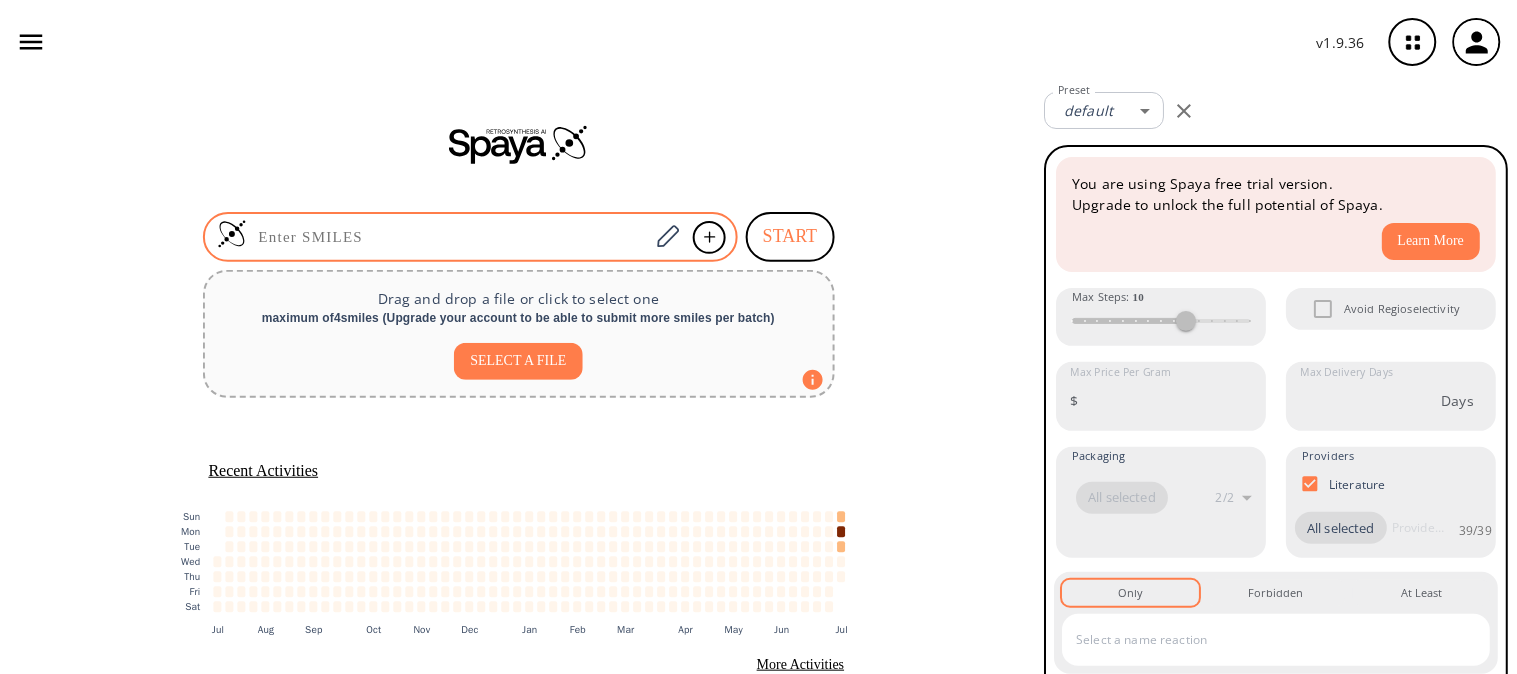 paste on "CCC(O)N1CCN(c2nc(=O)n(-c3c(C)ccnc3C(C)C)c3nc(-c4c(O)cccc4F)c(F)cc23)C(C)C1" 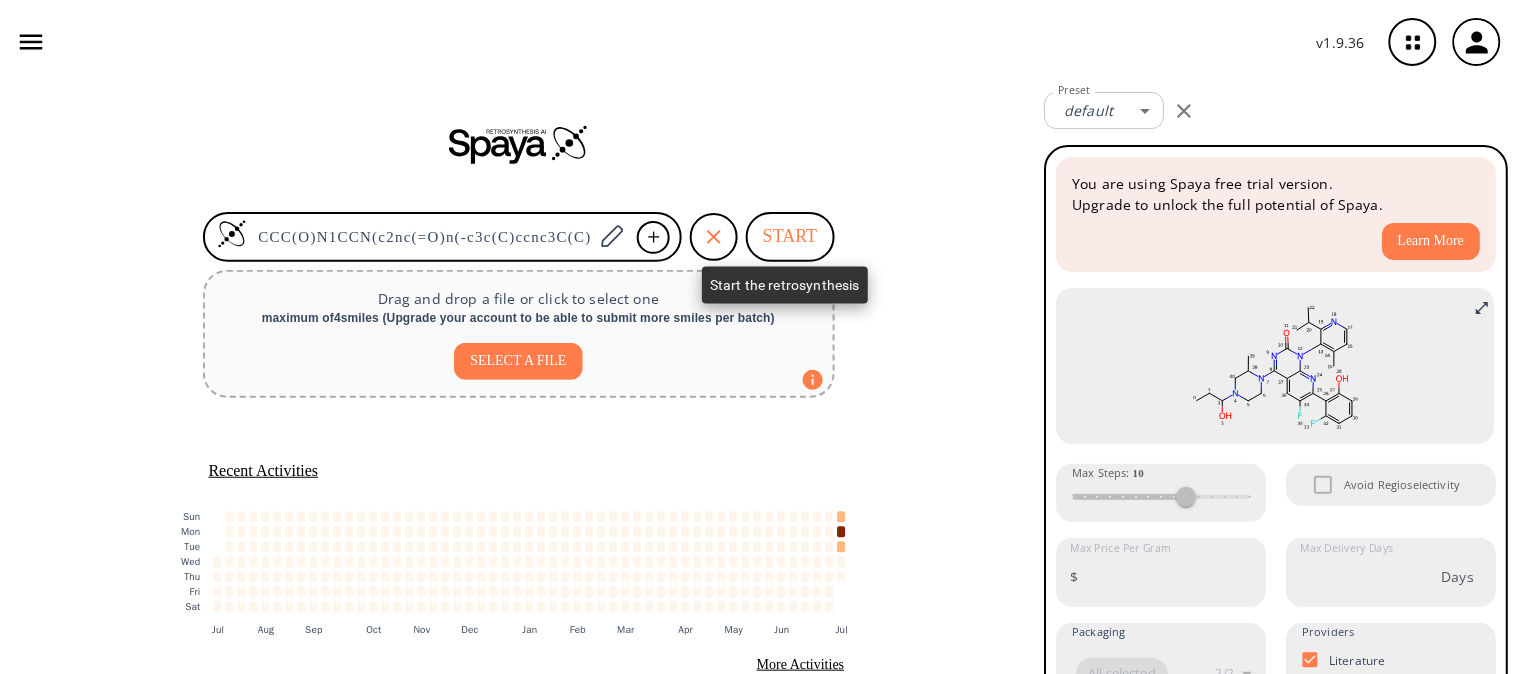 drag, startPoint x: 543, startPoint y: 364, endPoint x: 795, endPoint y: 226, distance: 287.31168 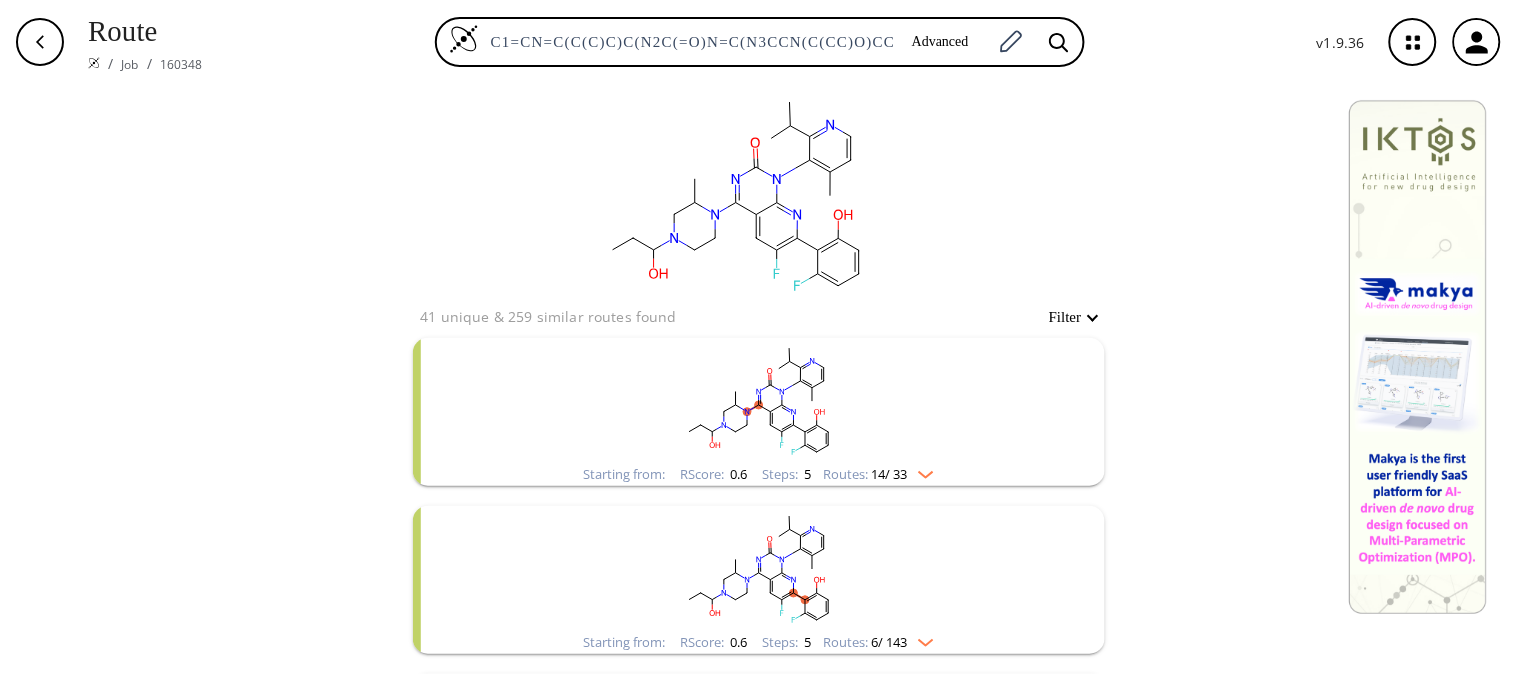 click at bounding box center (759, 400) 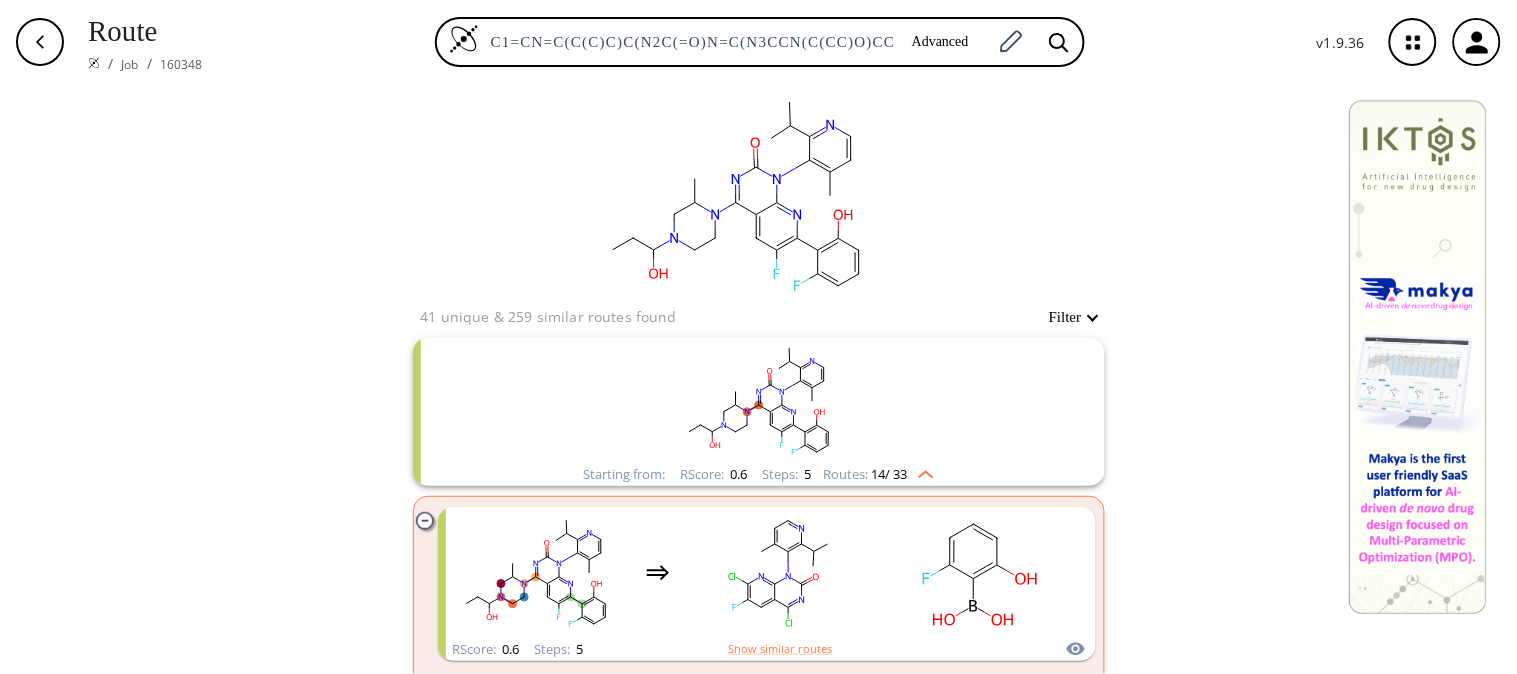 scroll, scrollTop: 26, scrollLeft: 0, axis: vertical 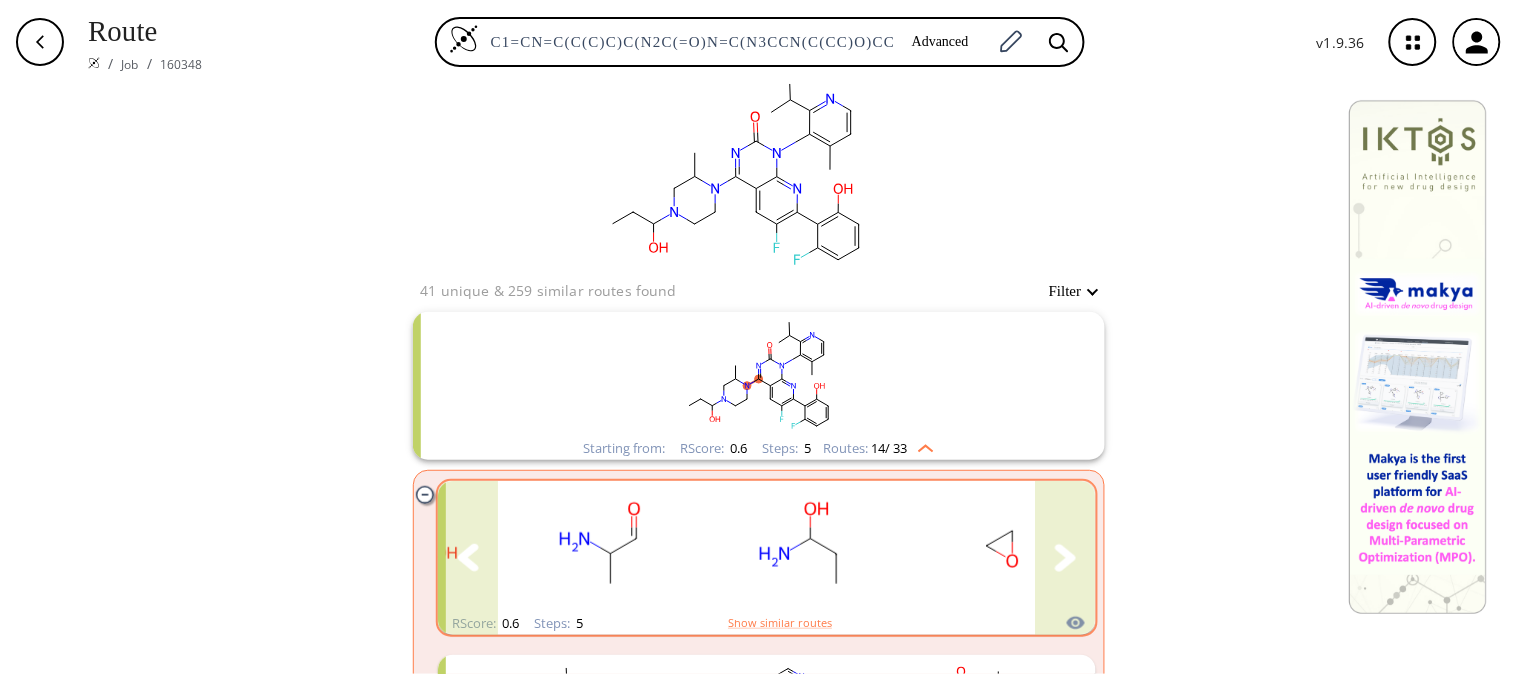 click at bounding box center [1066, 558] 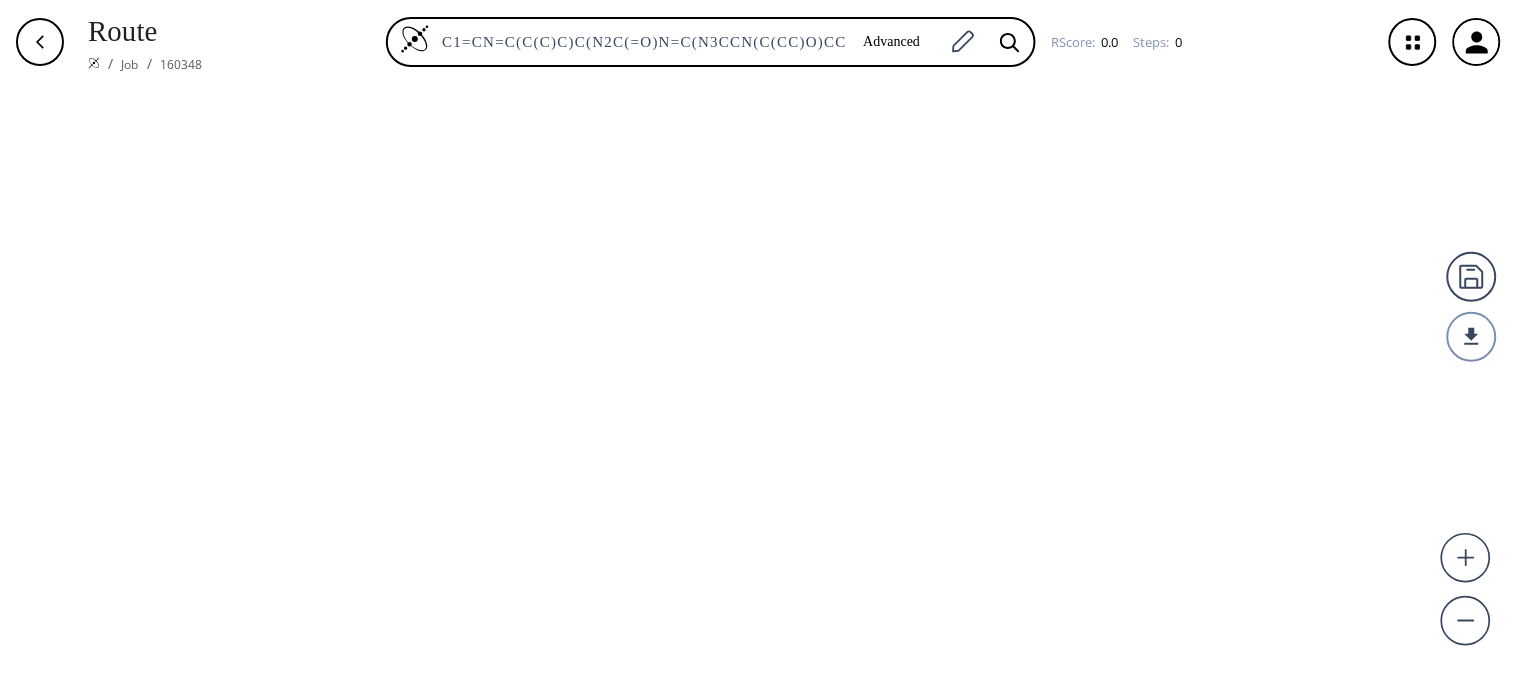 scroll, scrollTop: 0, scrollLeft: 0, axis: both 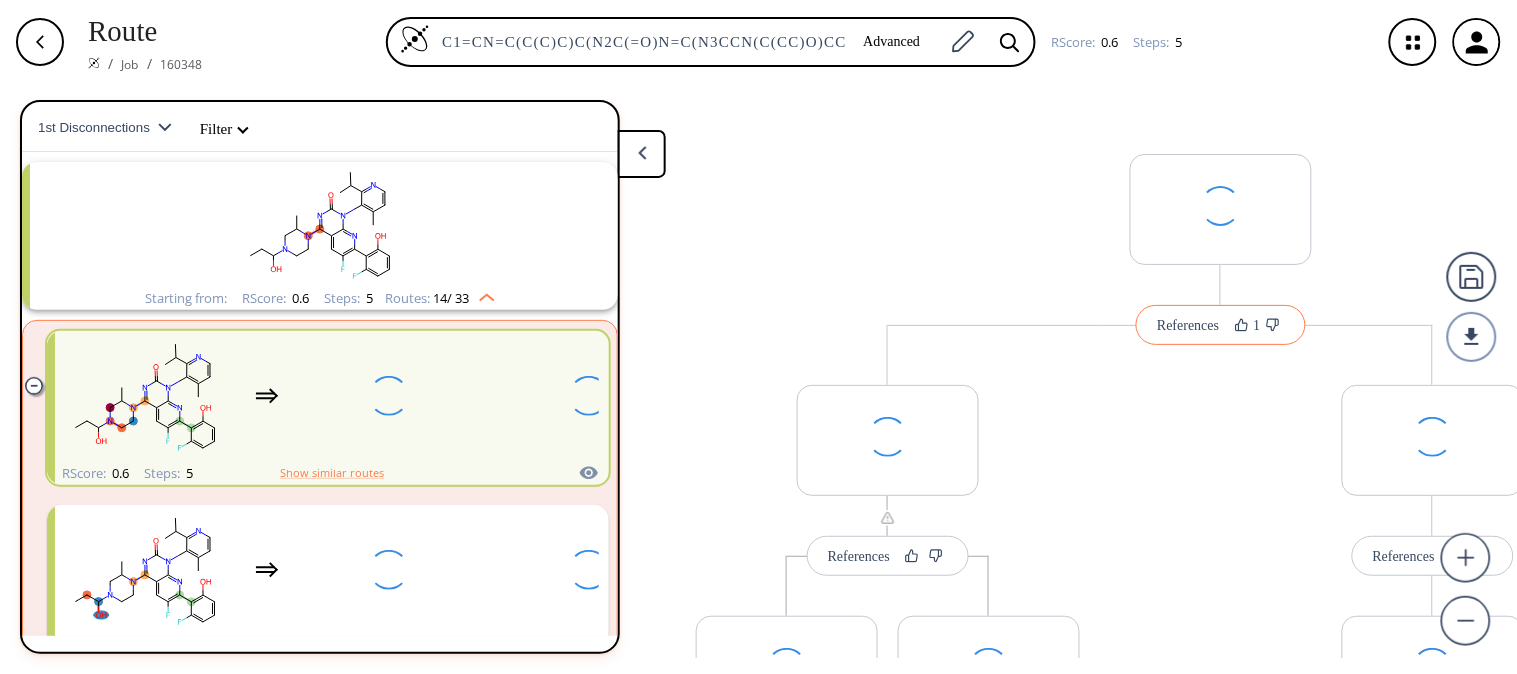 click on "References" at bounding box center [1188, 325] 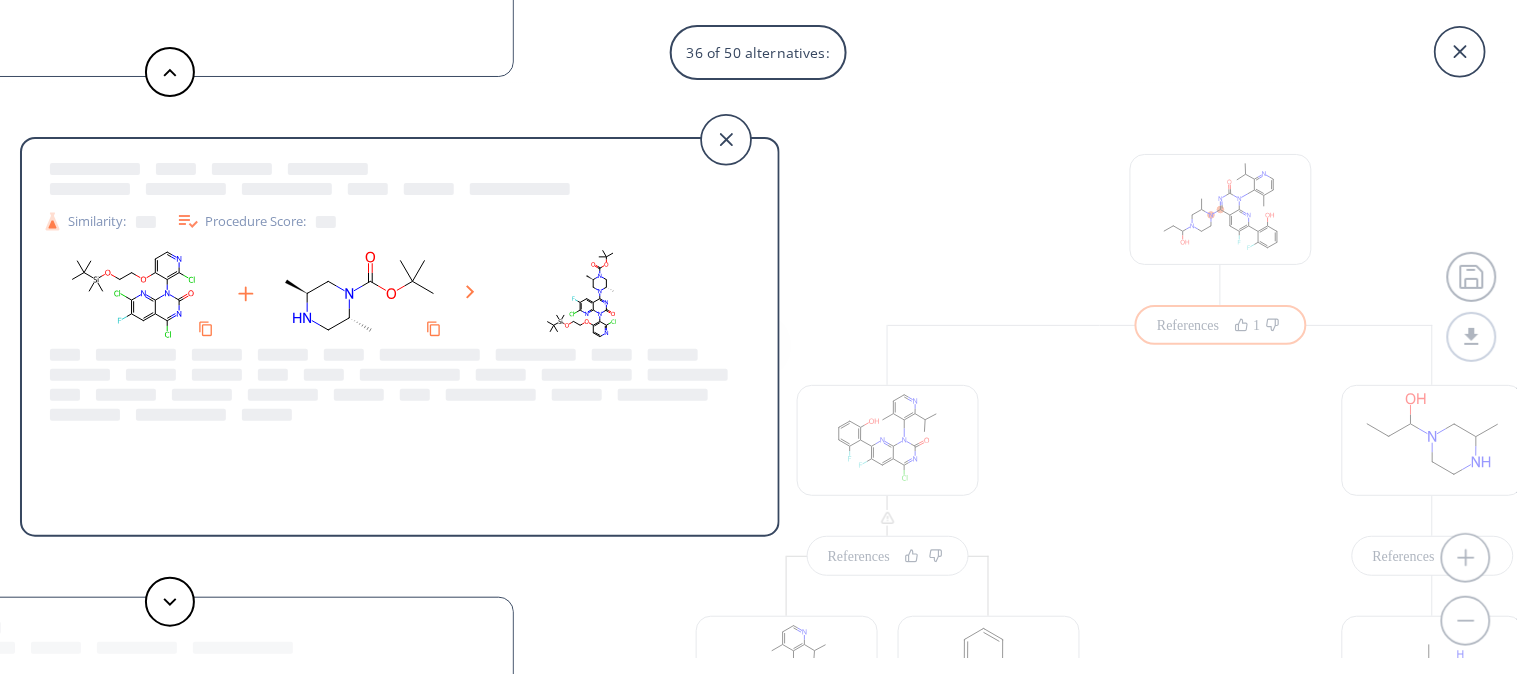 click on "36 of 50 alternatives: Similarity: Procedure Score: Similarity: Procedure Score: Similarity: Procedure Score: Similarity: Procedure Score: Similarity: Procedure Score: Similarity: Procedure Score: Similarity: Procedure Score: Similarity: Procedure Score: Similarity: Procedure Score: Similarity: Procedure Score: Similarity: Procedure Score: Similarity: Procedure Score: Similarity: Procedure Score: Similarity: Procedure Score: Similarity: Procedure Score: Similarity: Procedure Score: Similarity: Procedure Score: Similarity: Procedure Score: Similarity: Procedure Score: Similarity: Procedure Score: Similarity: Procedure Score: Similarity: Procedure Score: Similarity: Procedure Score: Similarity: Procedure Score: Similarity: Procedure Score: Similarity: Procedure Score: Similarity: Procedure Score: Similarity: Procedure Score: Similarity: Procedure Score: Similarity: Procedure Score: Similarity: Procedure Score: Similarity: Procedure Score: Similarity: Procedure Score: Similarity: Procedure Score: Similarity:" at bounding box center (758, 337) 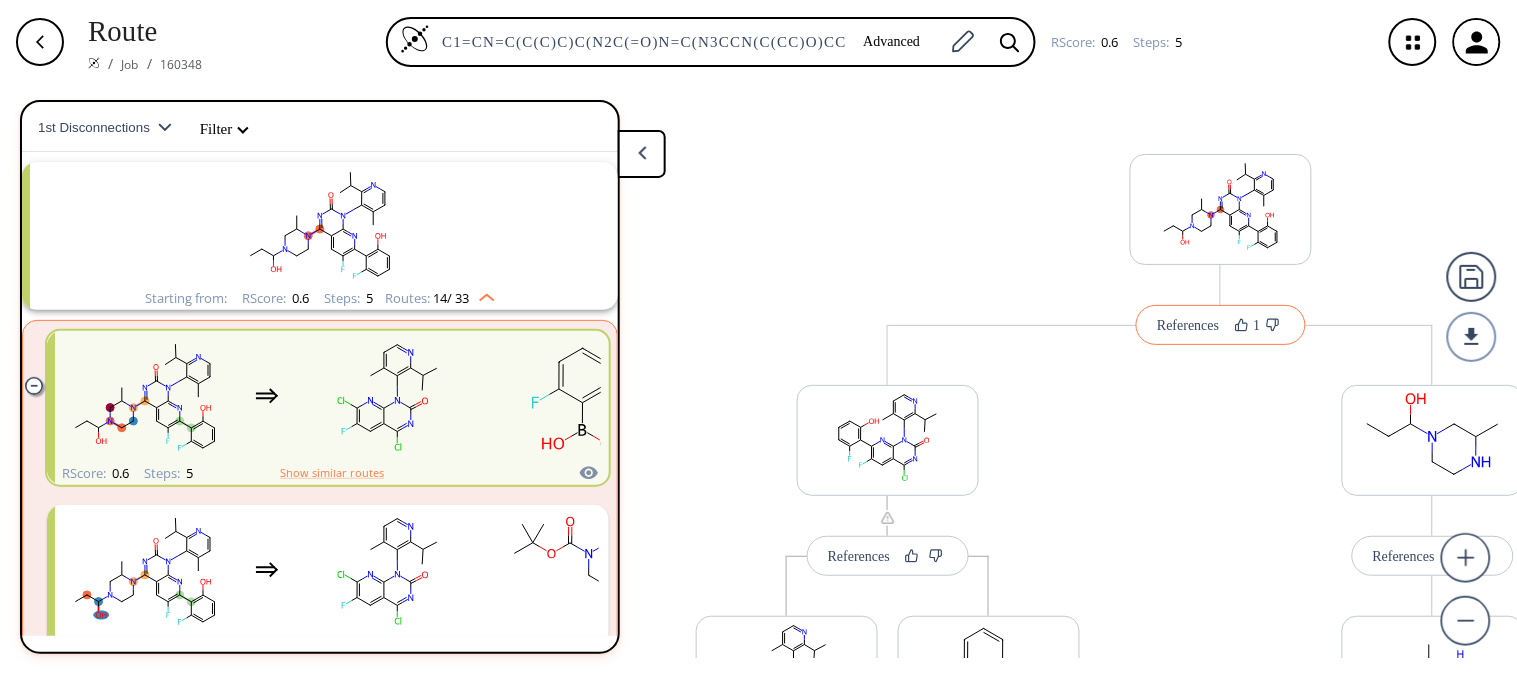 click on "References 1" at bounding box center (1220, 325) 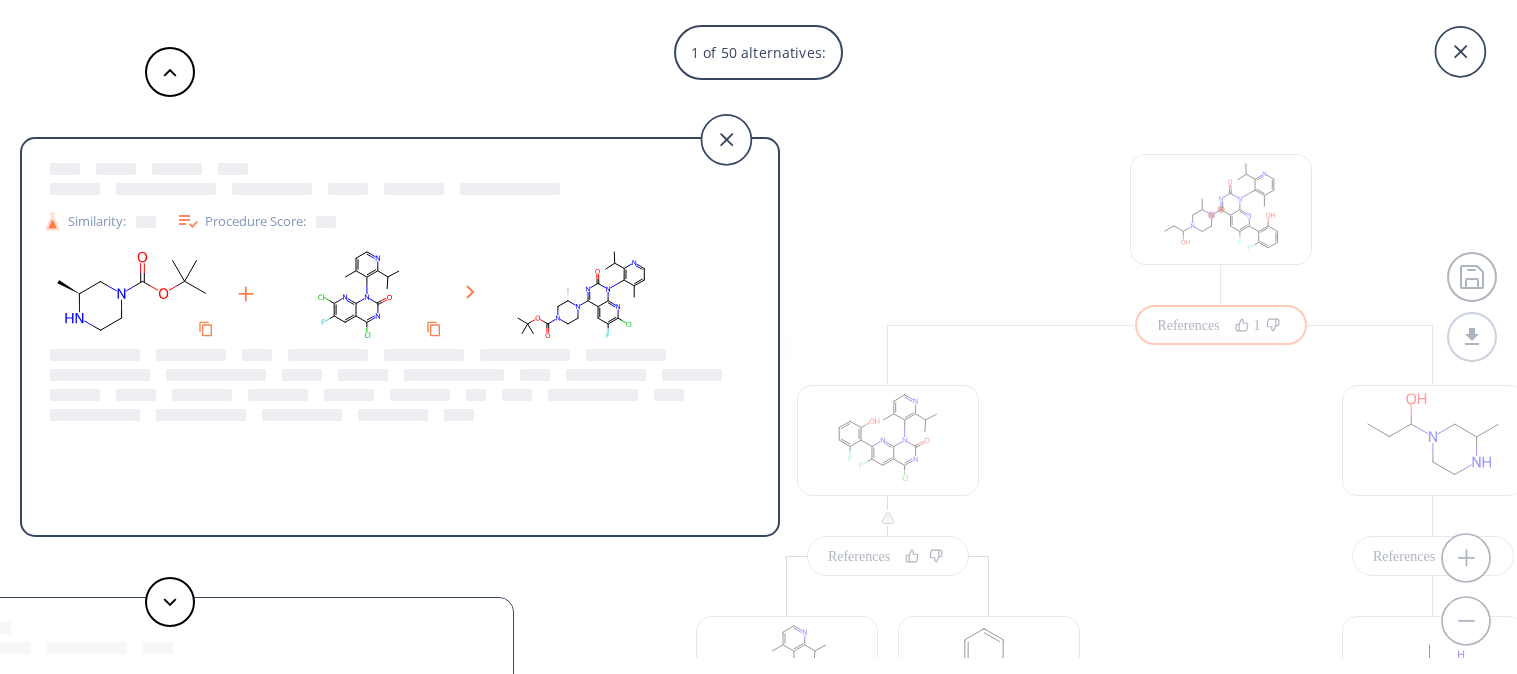scroll, scrollTop: 0, scrollLeft: 0, axis: both 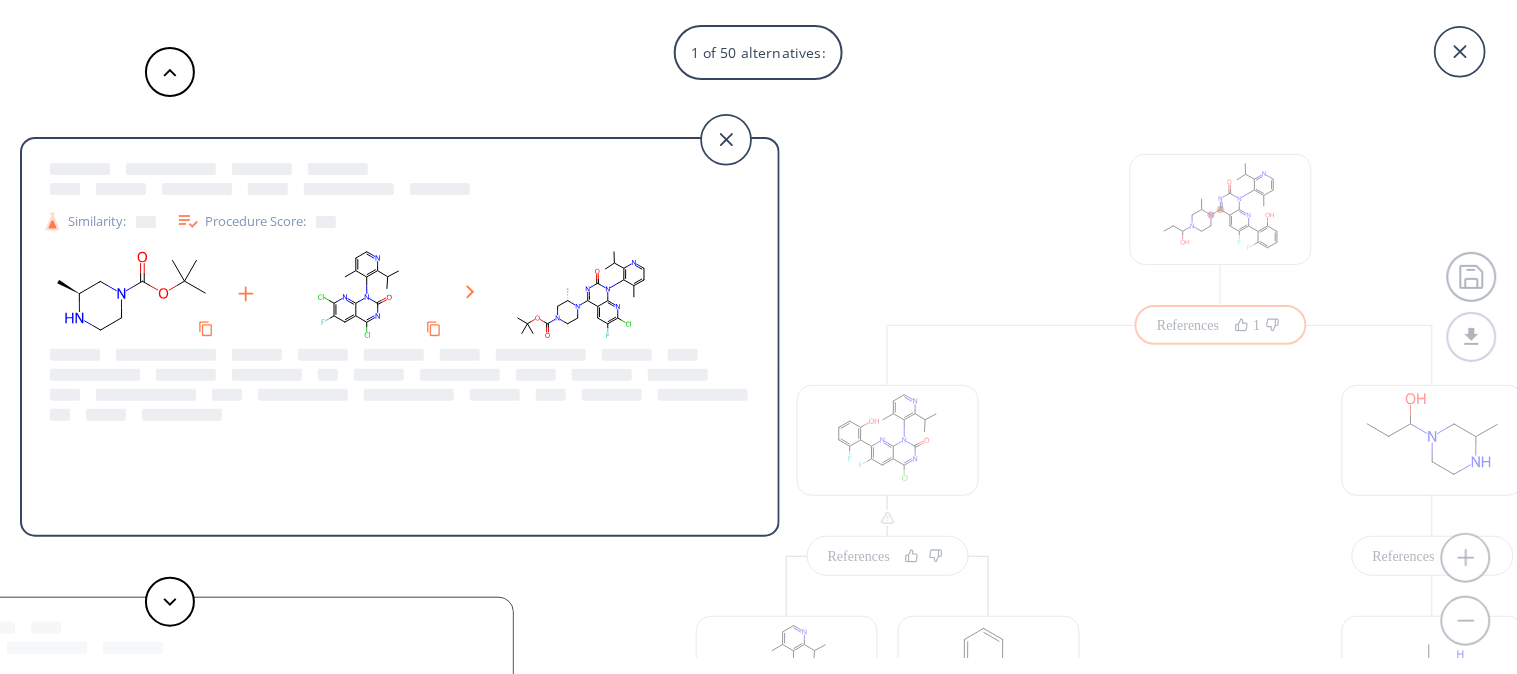 click on "1 of 50 alternatives: Similarity: Procedure Score: Similarity: Procedure Score: Similarity: Procedure Score: Similarity: Procedure Score: Similarity: Procedure Score: Similarity: Procedure Score: Similarity: Procedure Score: Similarity: Procedure Score: Similarity: Procedure Score: Similarity: Procedure Score: Similarity: Procedure Score: Similarity: Procedure Score: Similarity: Procedure Score: Similarity: Procedure Score: Similarity: Procedure Score: Similarity: Procedure Score: Similarity: Procedure Score: Similarity: Procedure Score: Similarity: Procedure Score: Similarity: Procedure Score: Similarity: Procedure Score: Similarity: Procedure Score: Similarity: Procedure Score: Similarity: Procedure Score: Similarity: Procedure Score: Similarity: Procedure Score: Similarity: Procedure Score: Similarity: Procedure Score: Similarity: Procedure Score: Similarity: Procedure Score: Similarity: Procedure Score: Similarity: Procedure Score: Similarity: Procedure Score: Similarity: Procedure Score: Similarity:" at bounding box center [758, 337] 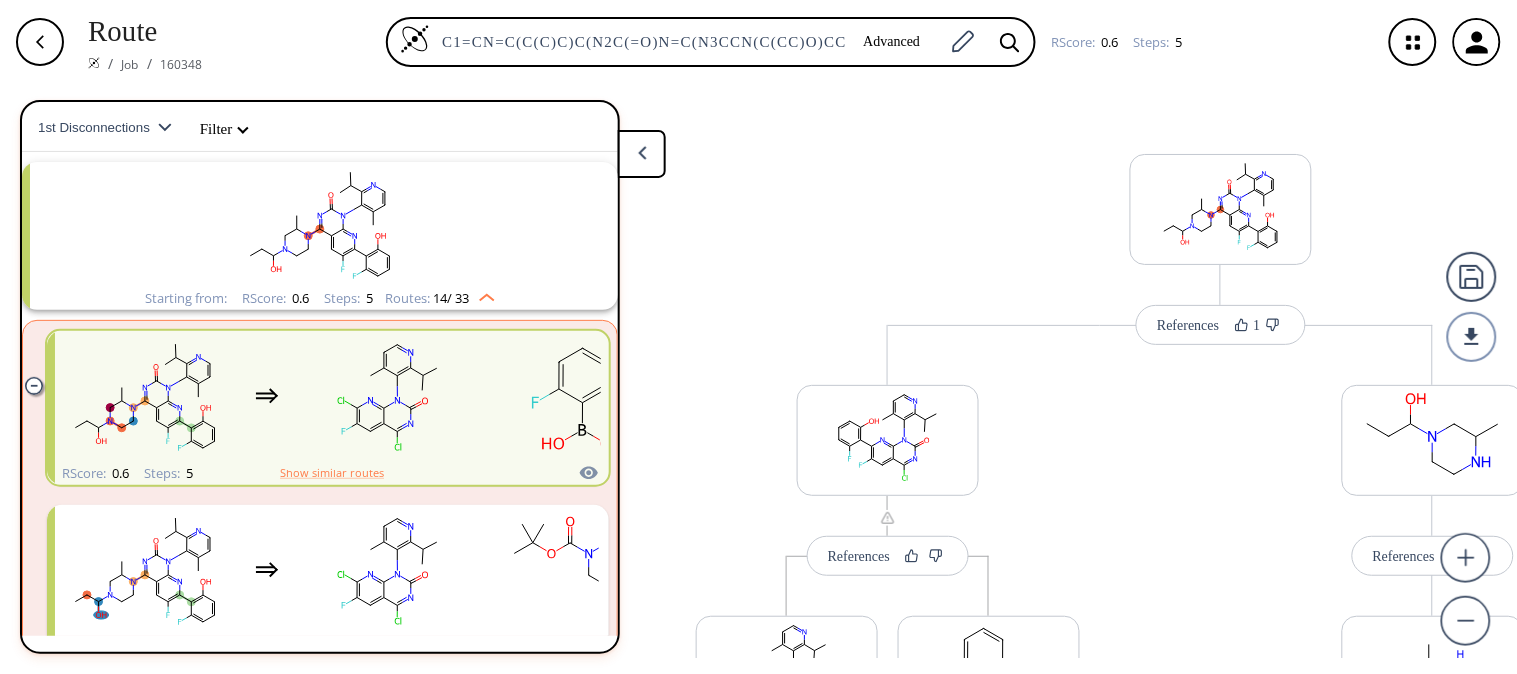 scroll, scrollTop: 1, scrollLeft: 0, axis: vertical 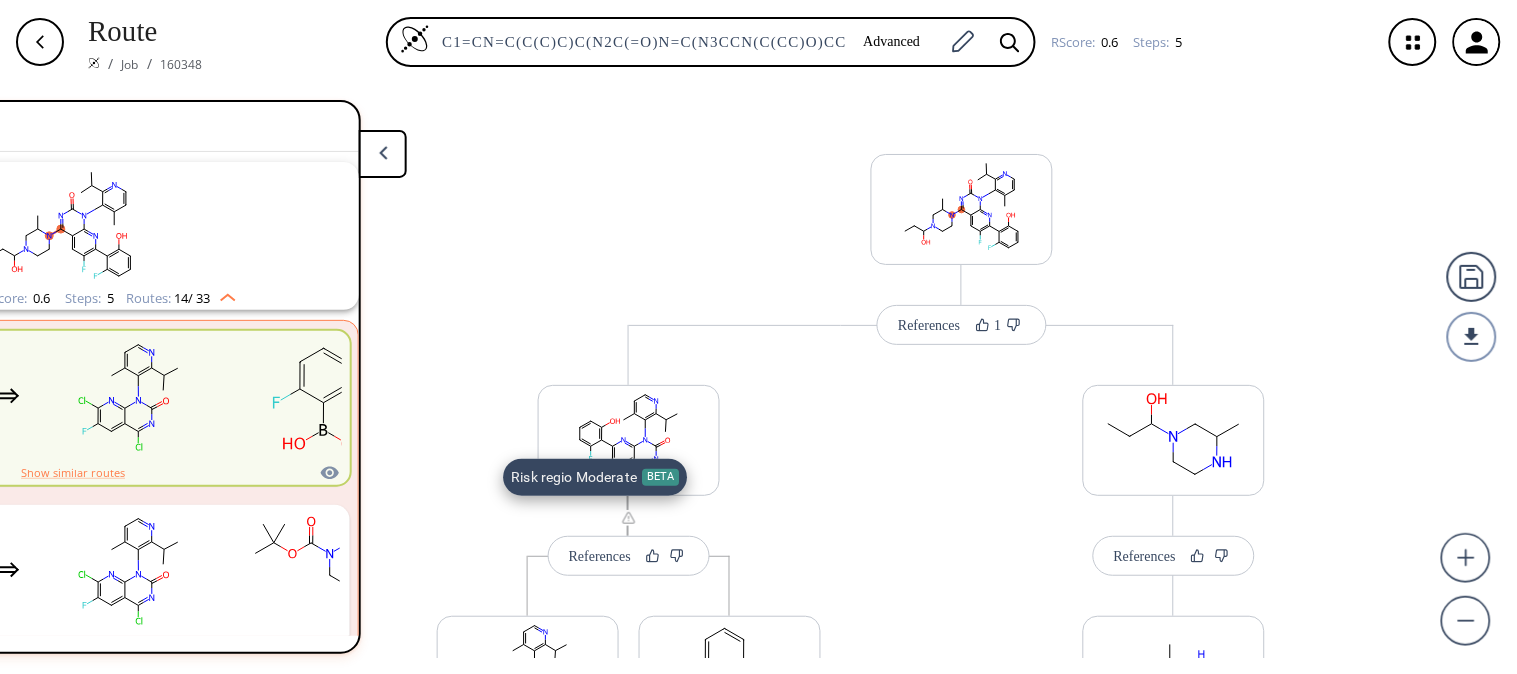 click at bounding box center (629, 520) 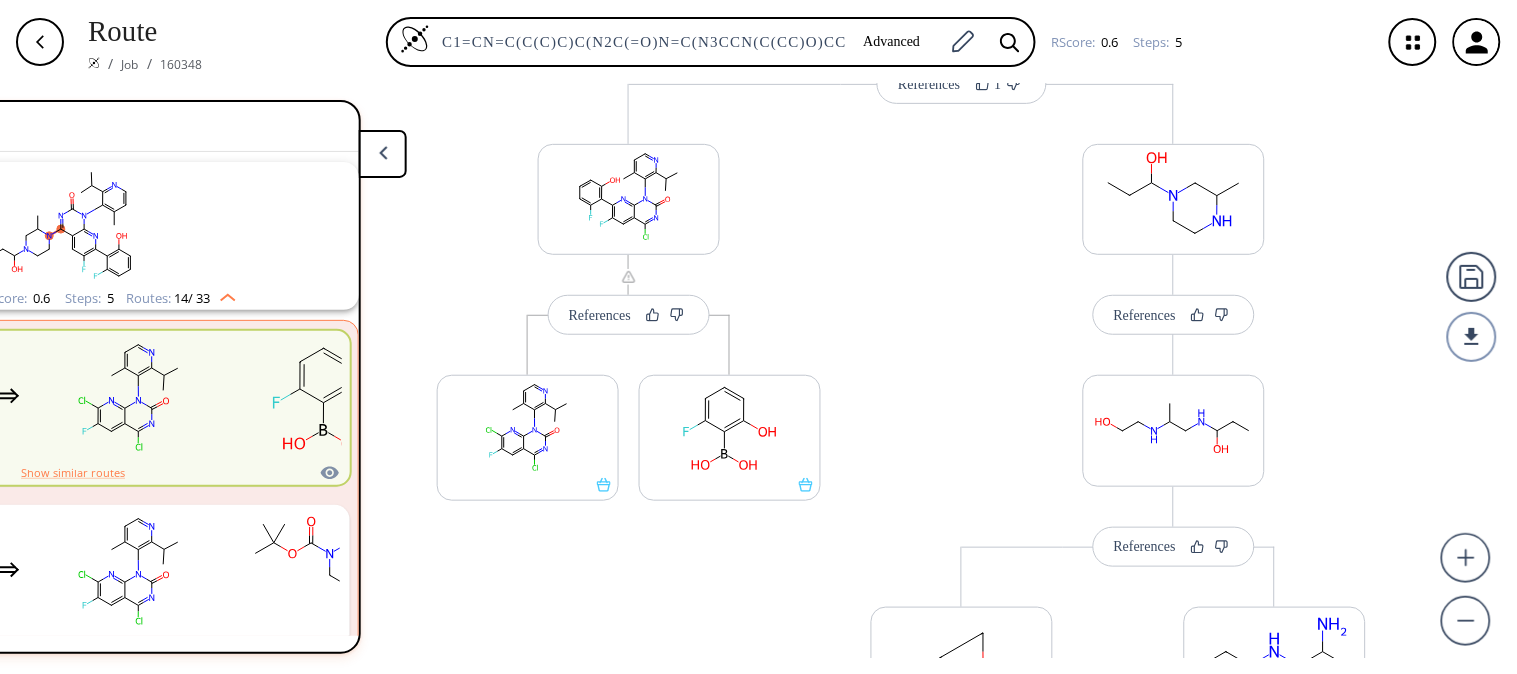 scroll, scrollTop: 123, scrollLeft: 0, axis: vertical 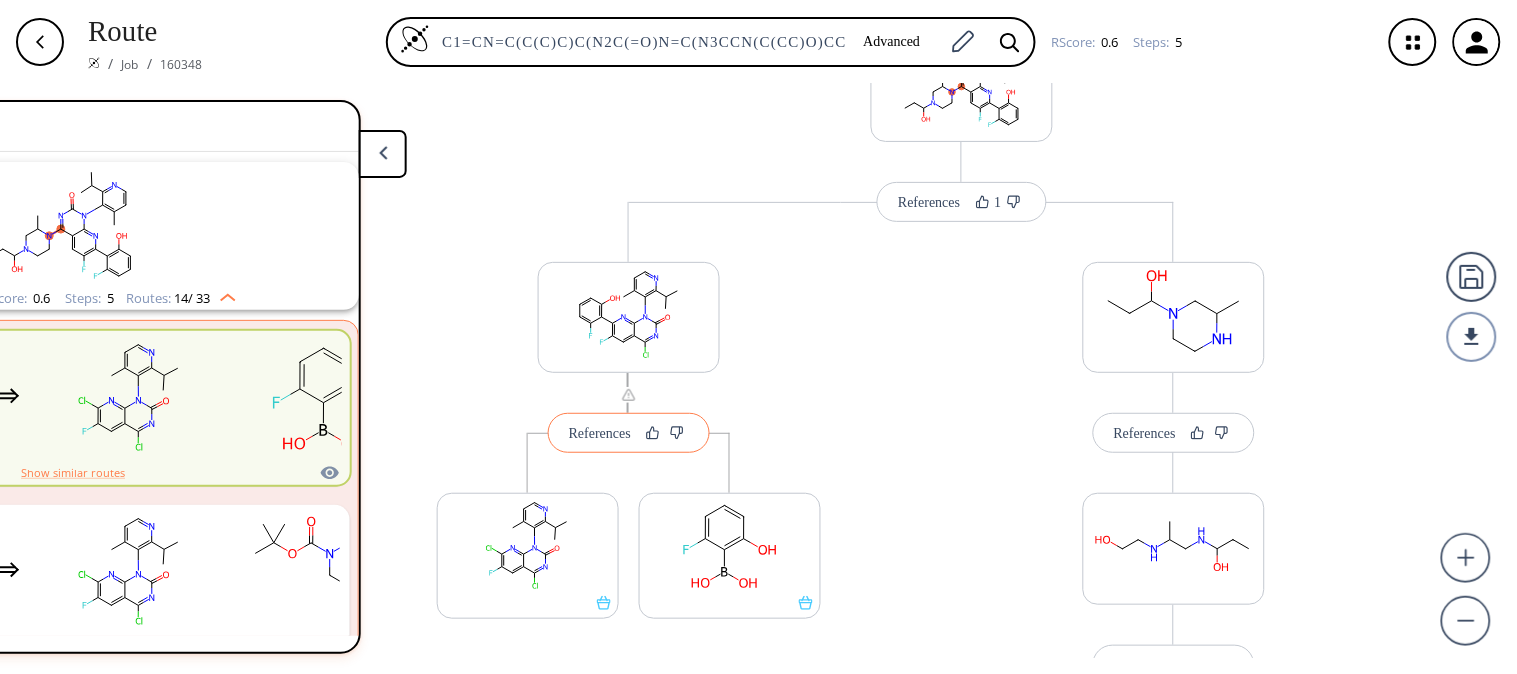 click on "References" at bounding box center [600, 433] 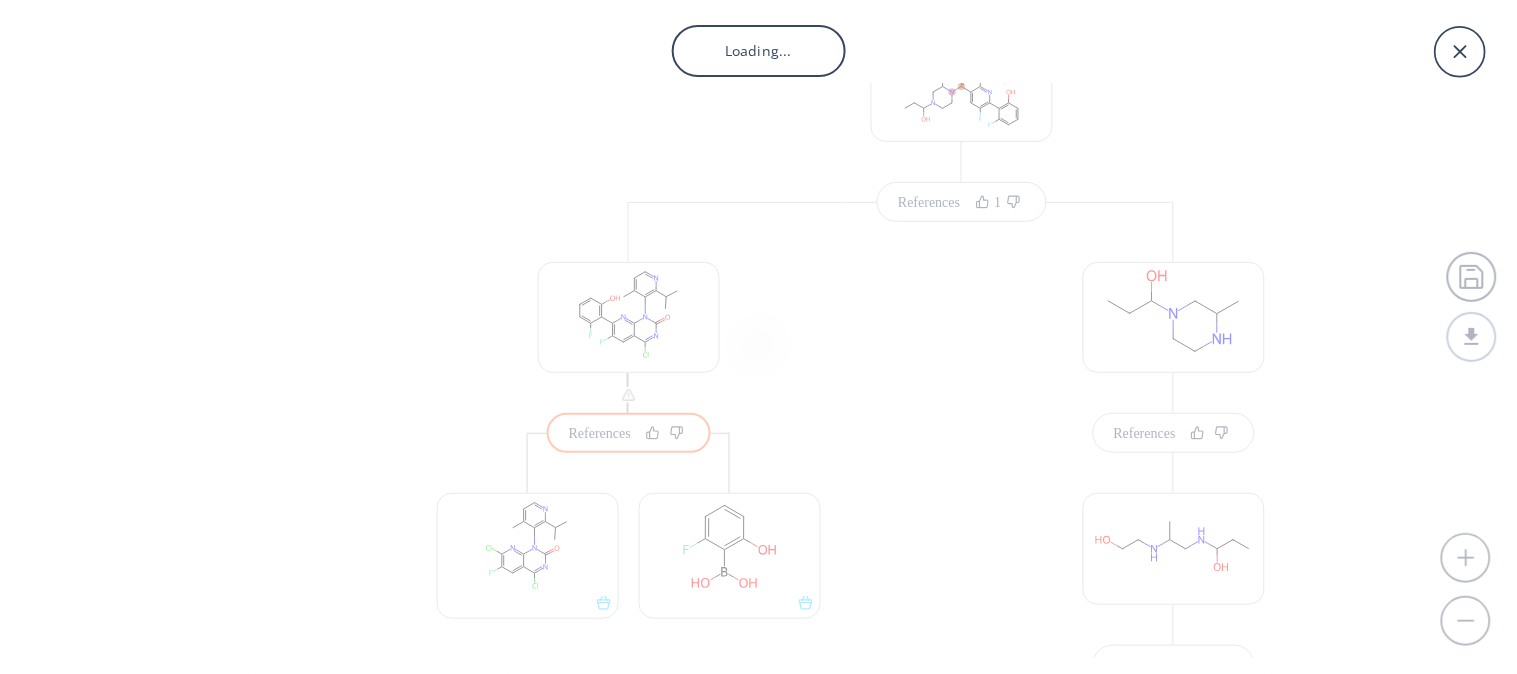 scroll, scrollTop: 0, scrollLeft: 275, axis: horizontal 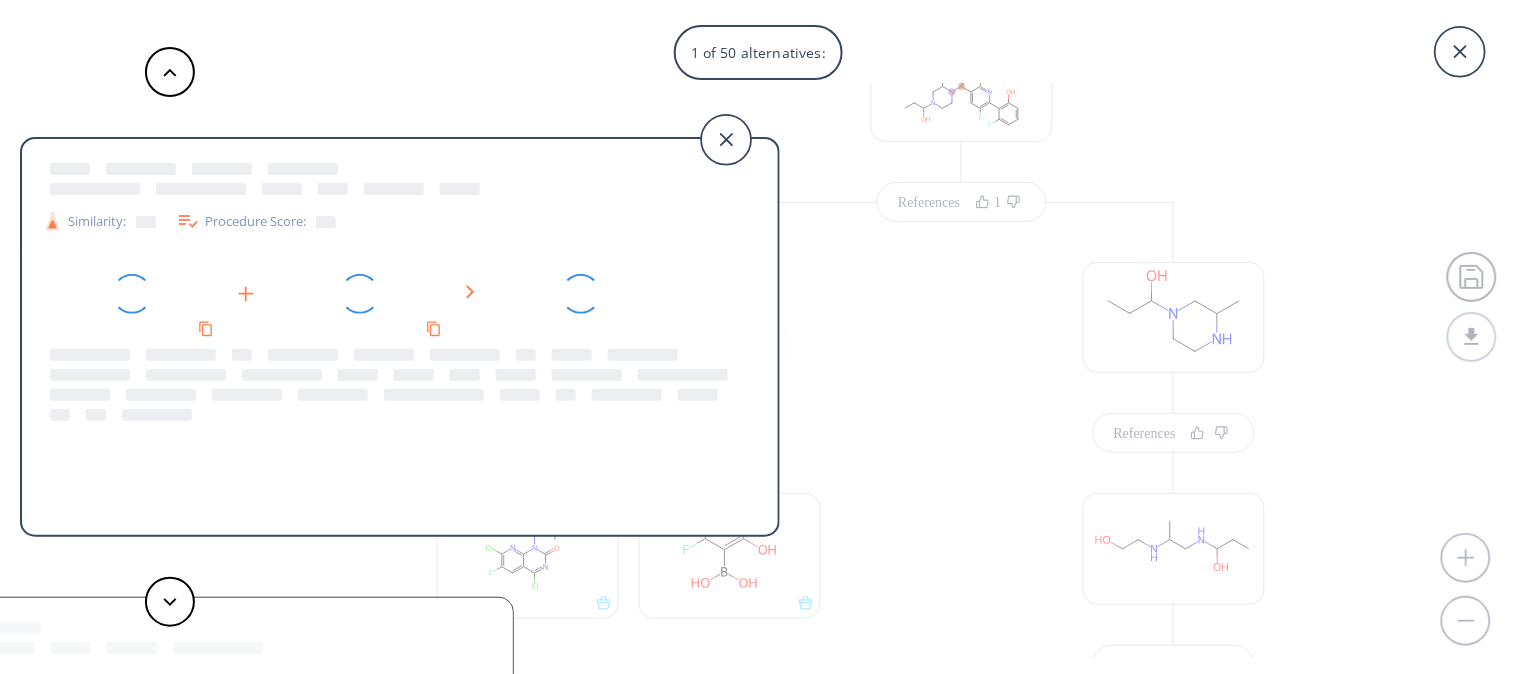 click at bounding box center [188, 221] 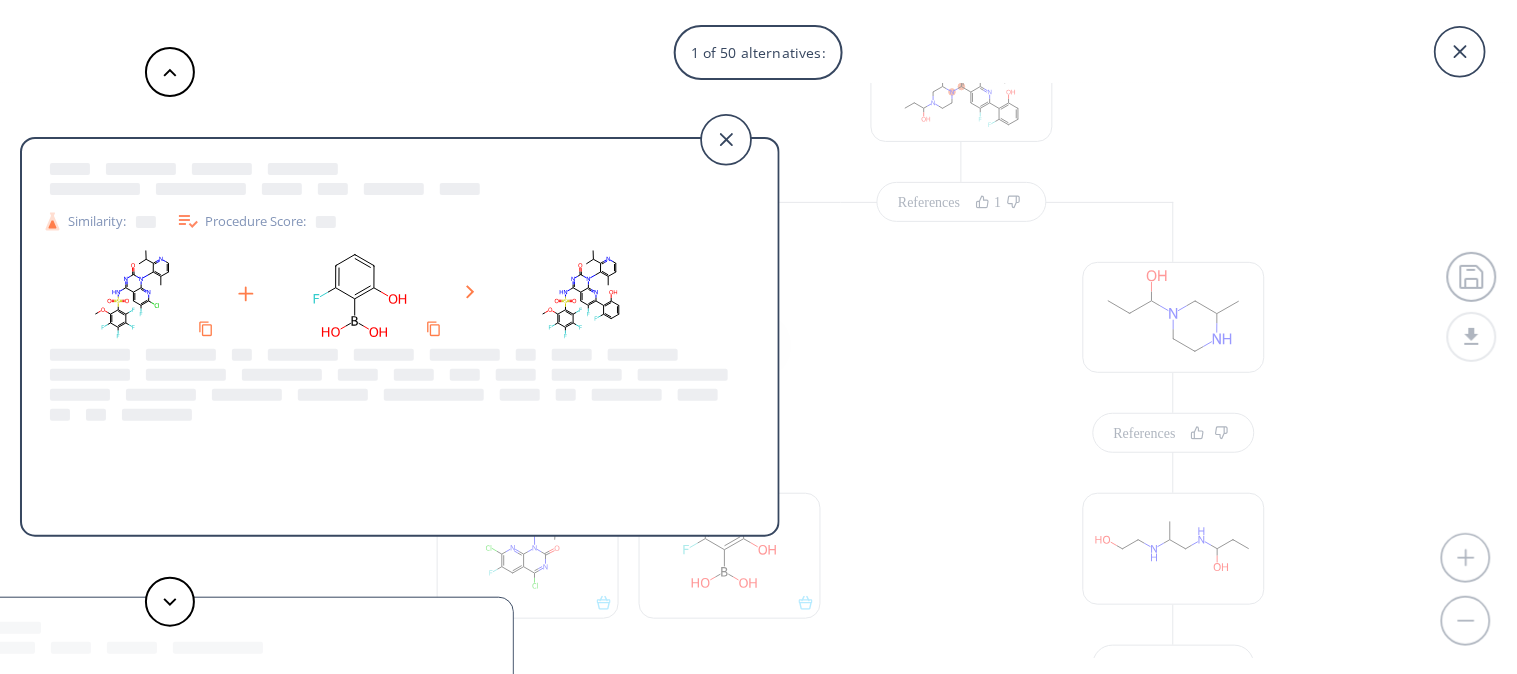 drag, startPoint x: 1507, startPoint y: 198, endPoint x: 1490, endPoint y: 331, distance: 134.08206 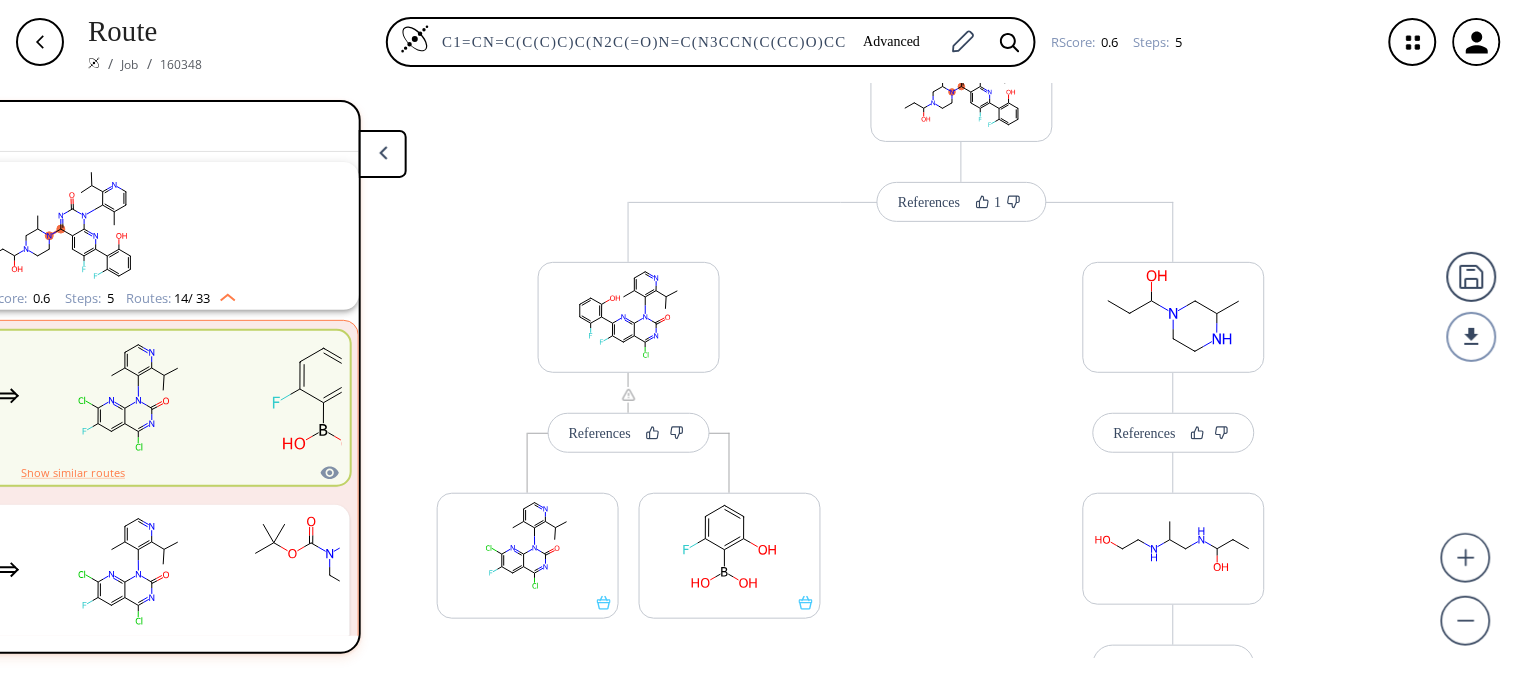 click on "Steps :   5" at bounding box center (1157, 42) 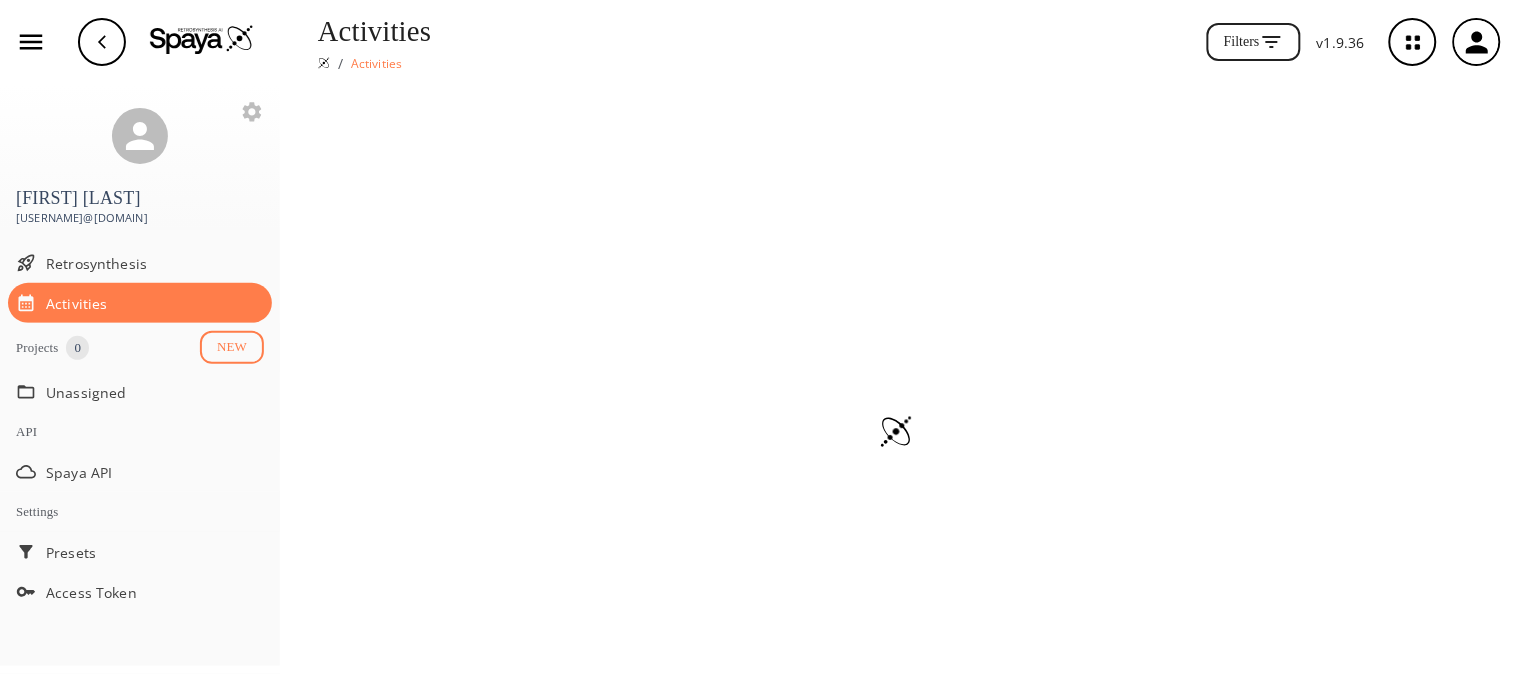 scroll, scrollTop: 0, scrollLeft: 0, axis: both 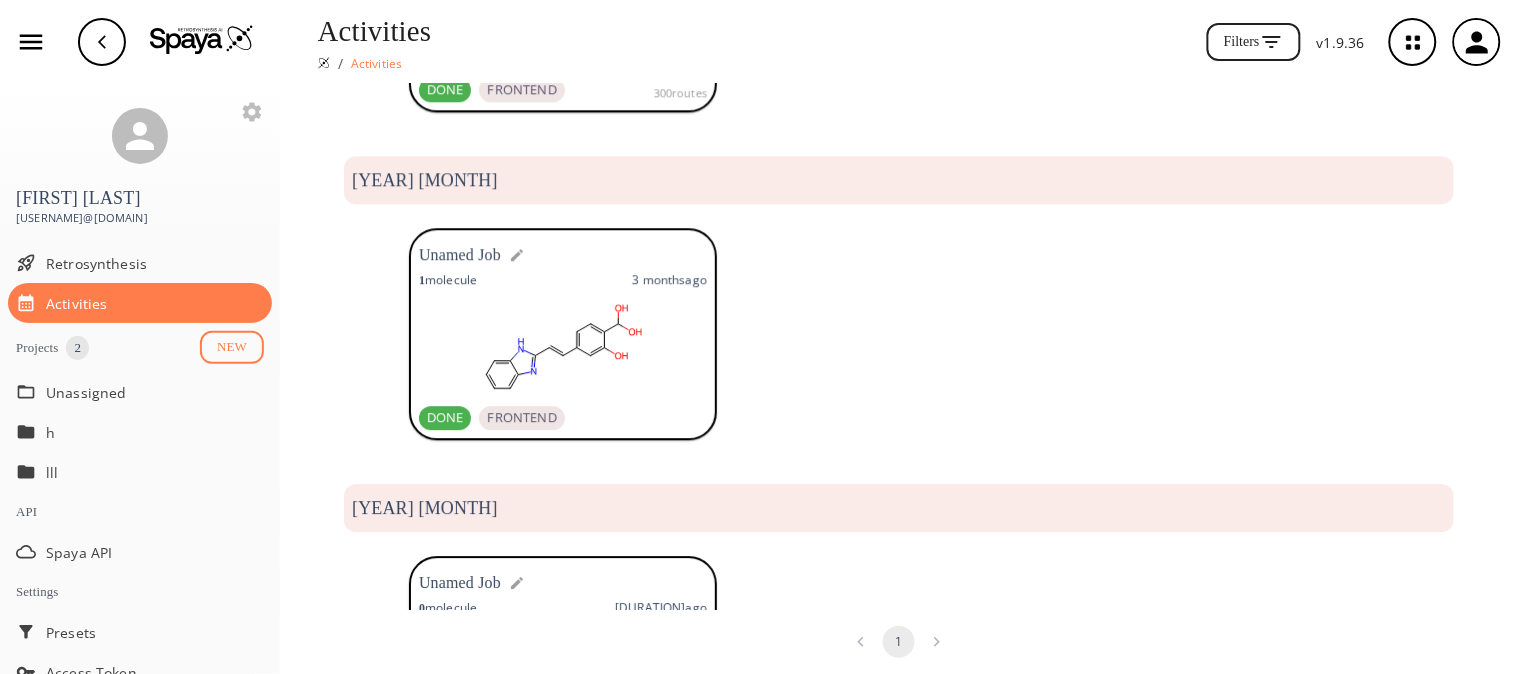 drag, startPoint x: 1497, startPoint y: 412, endPoint x: 1495, endPoint y: 435, distance: 23.086792 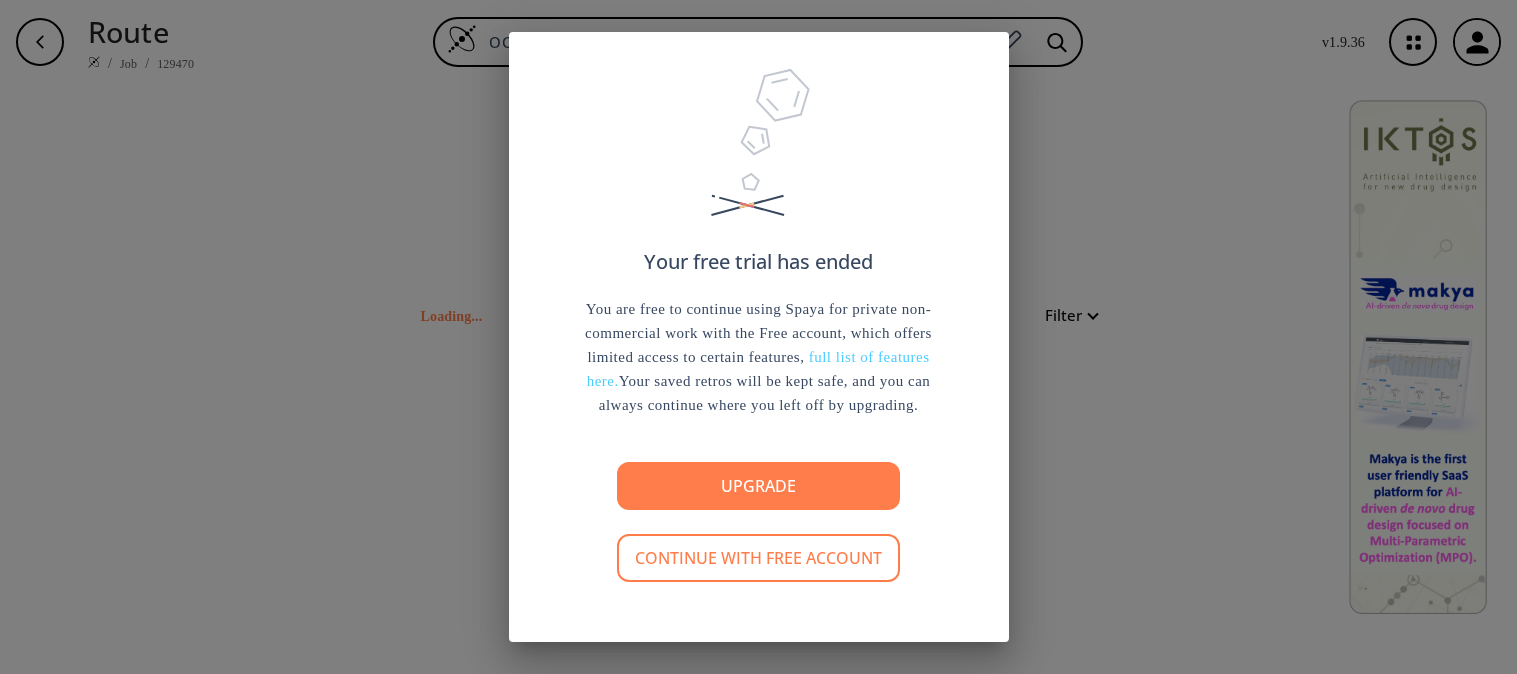 scroll, scrollTop: 0, scrollLeft: 0, axis: both 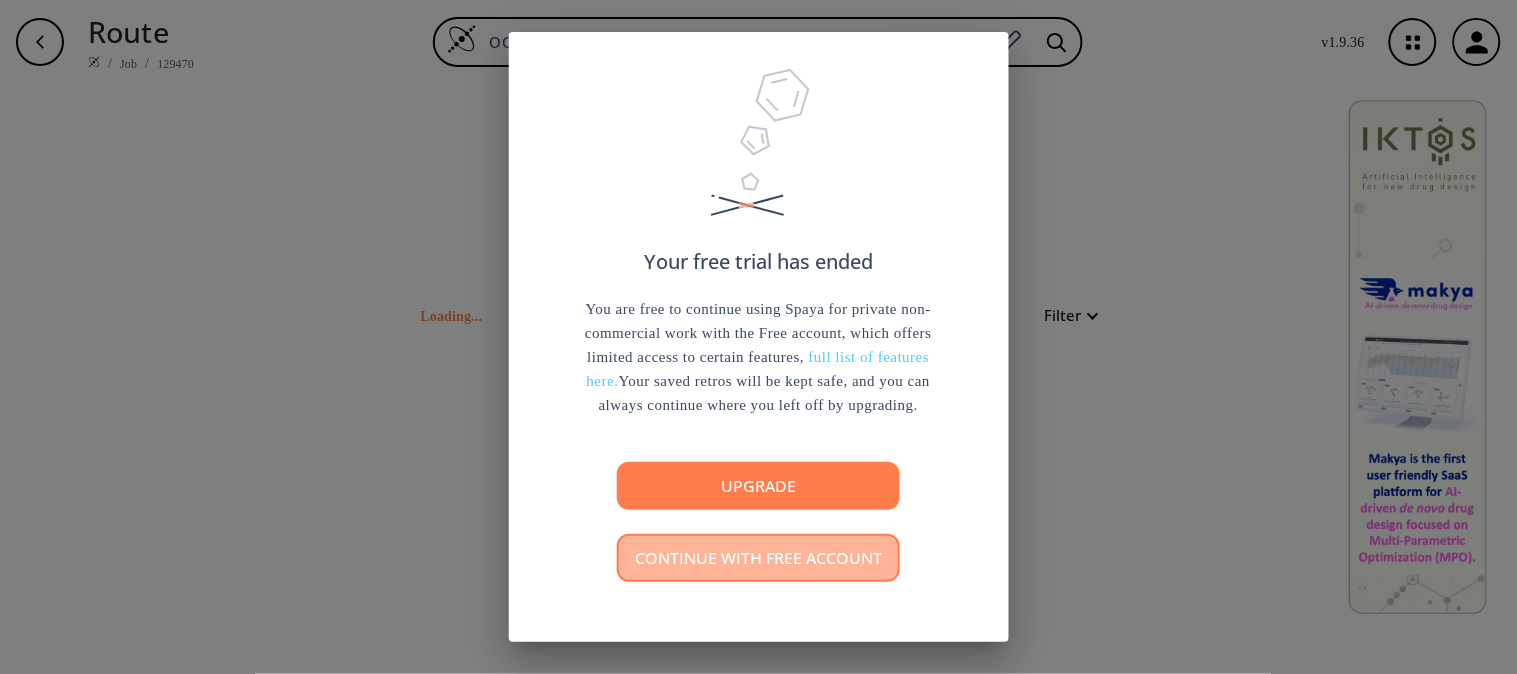 click on "Continue with free account" at bounding box center (758, 558) 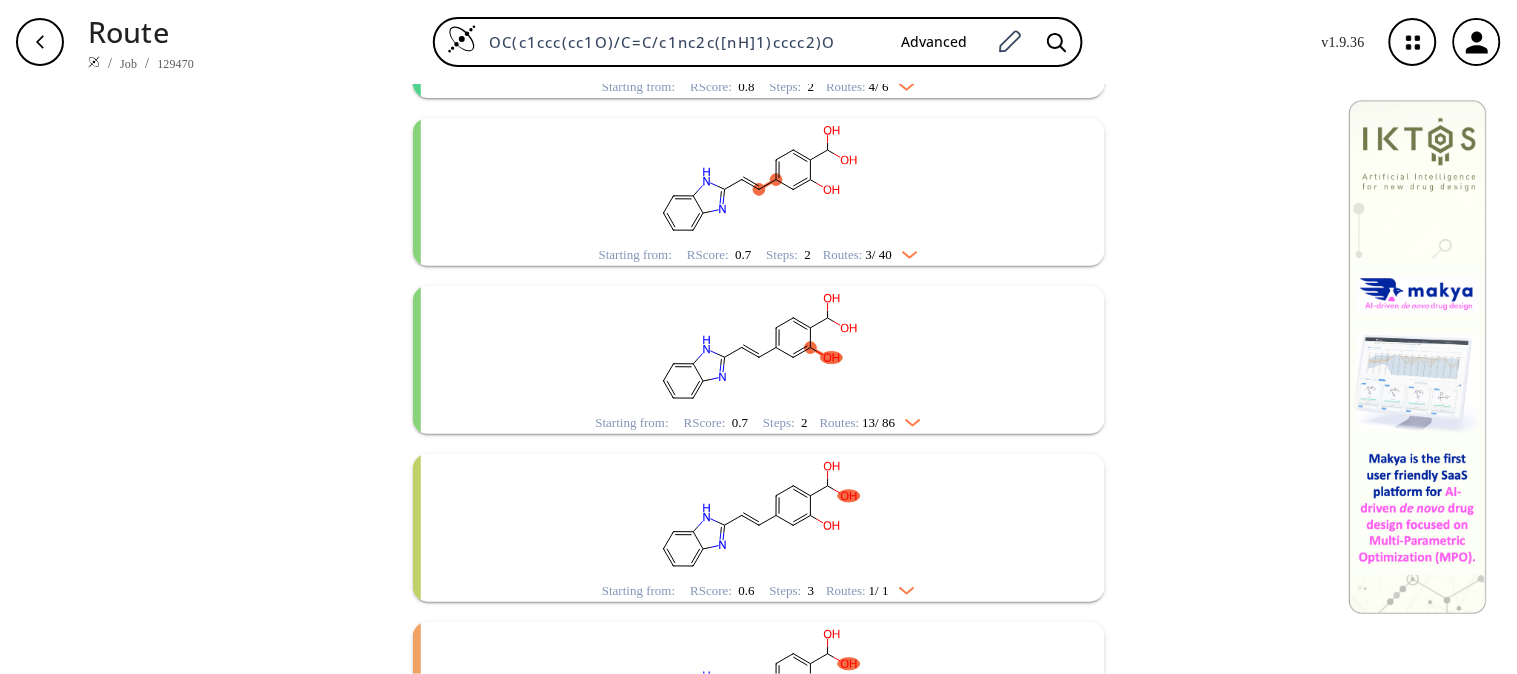 scroll, scrollTop: 395, scrollLeft: 0, axis: vertical 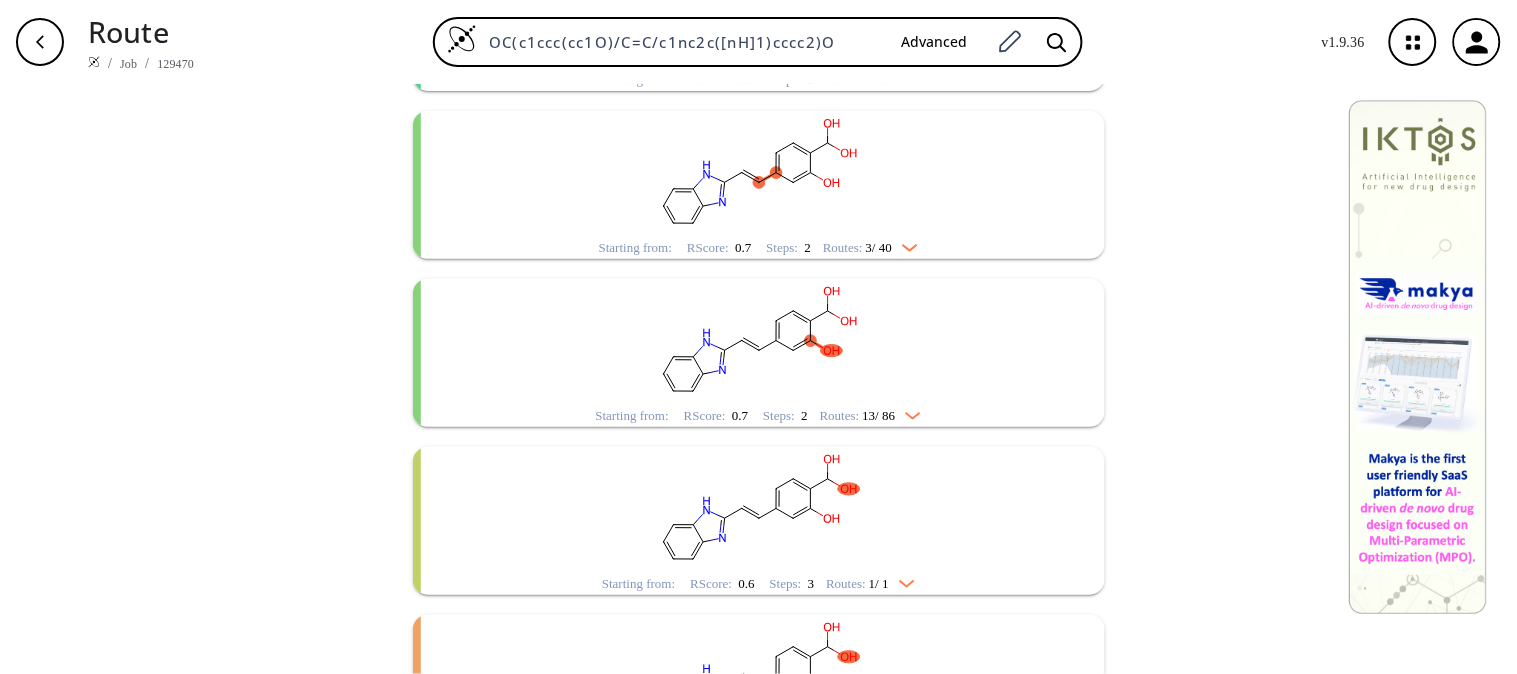 click at bounding box center [759, 173] 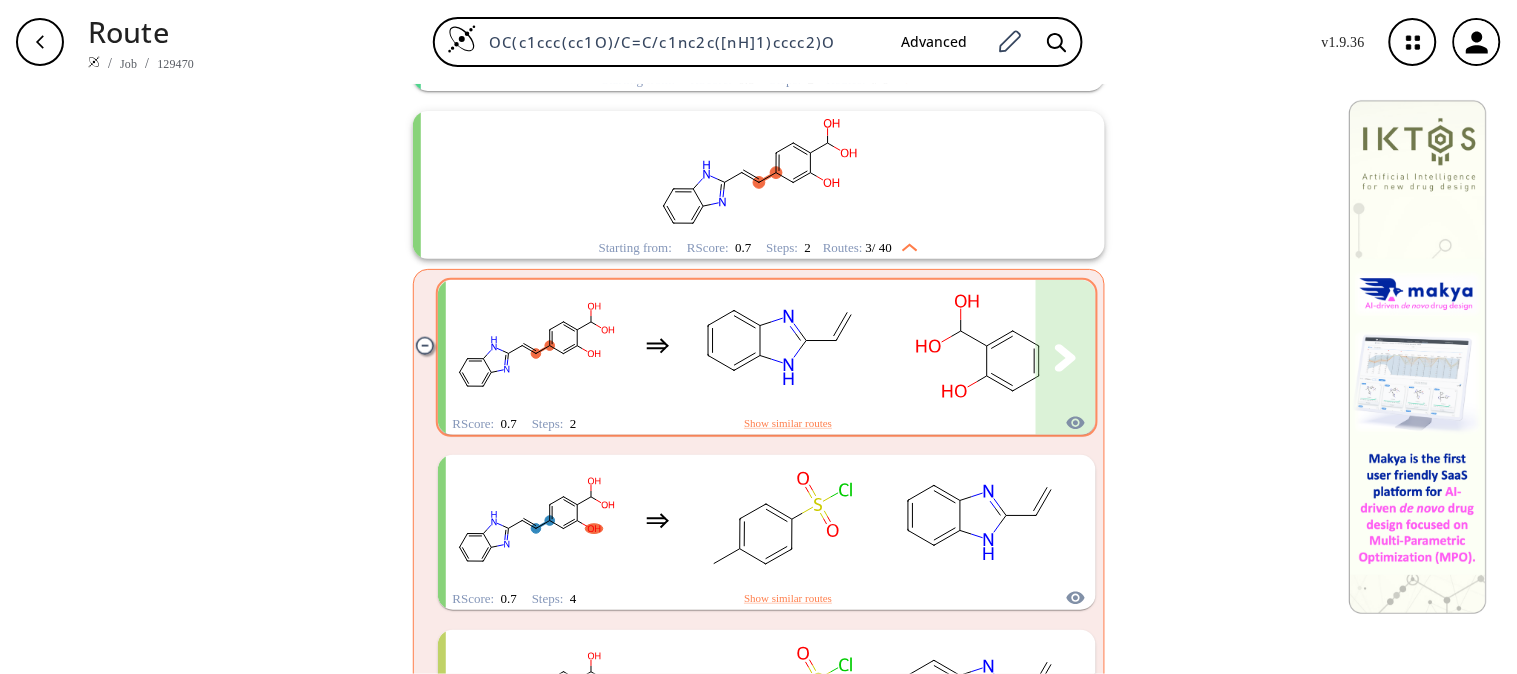 click at bounding box center (987, 376) 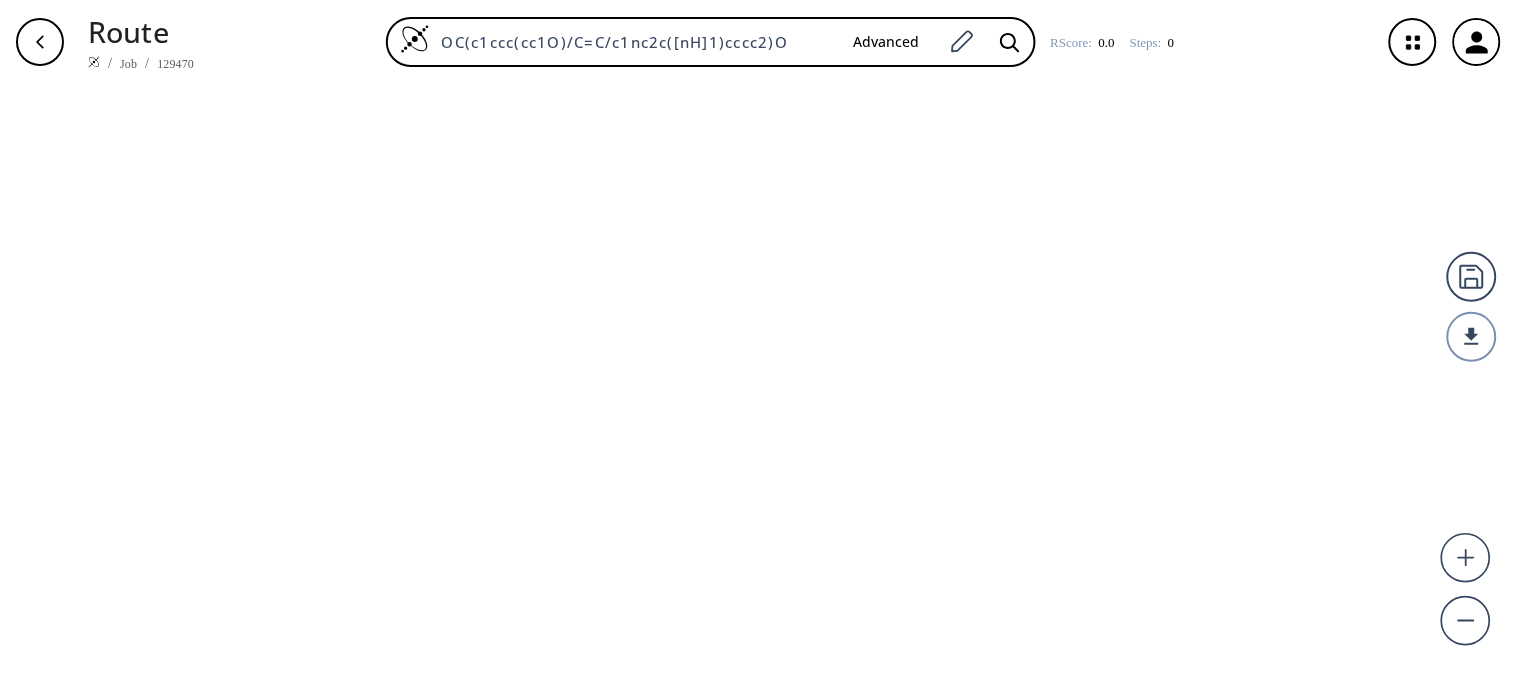 scroll, scrollTop: 0, scrollLeft: 0, axis: both 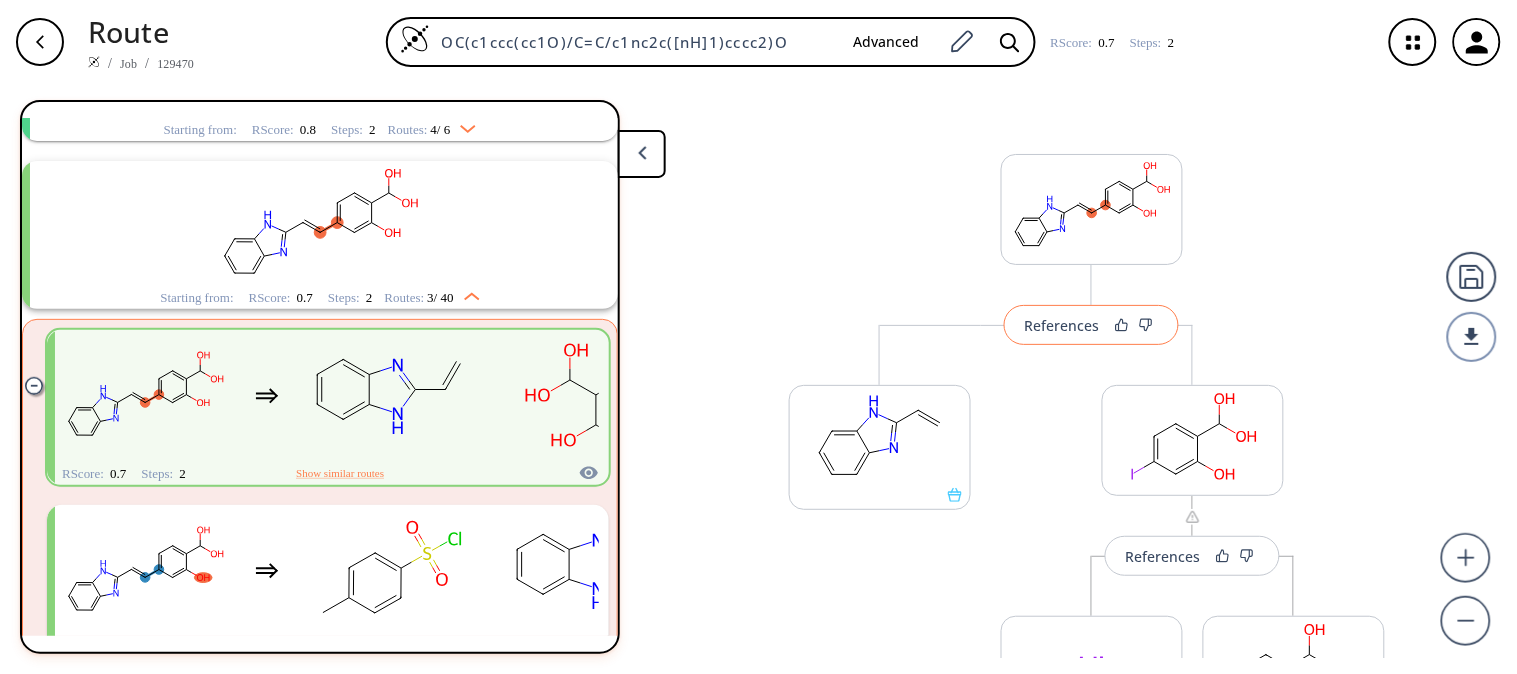 click on "References" at bounding box center [1062, 325] 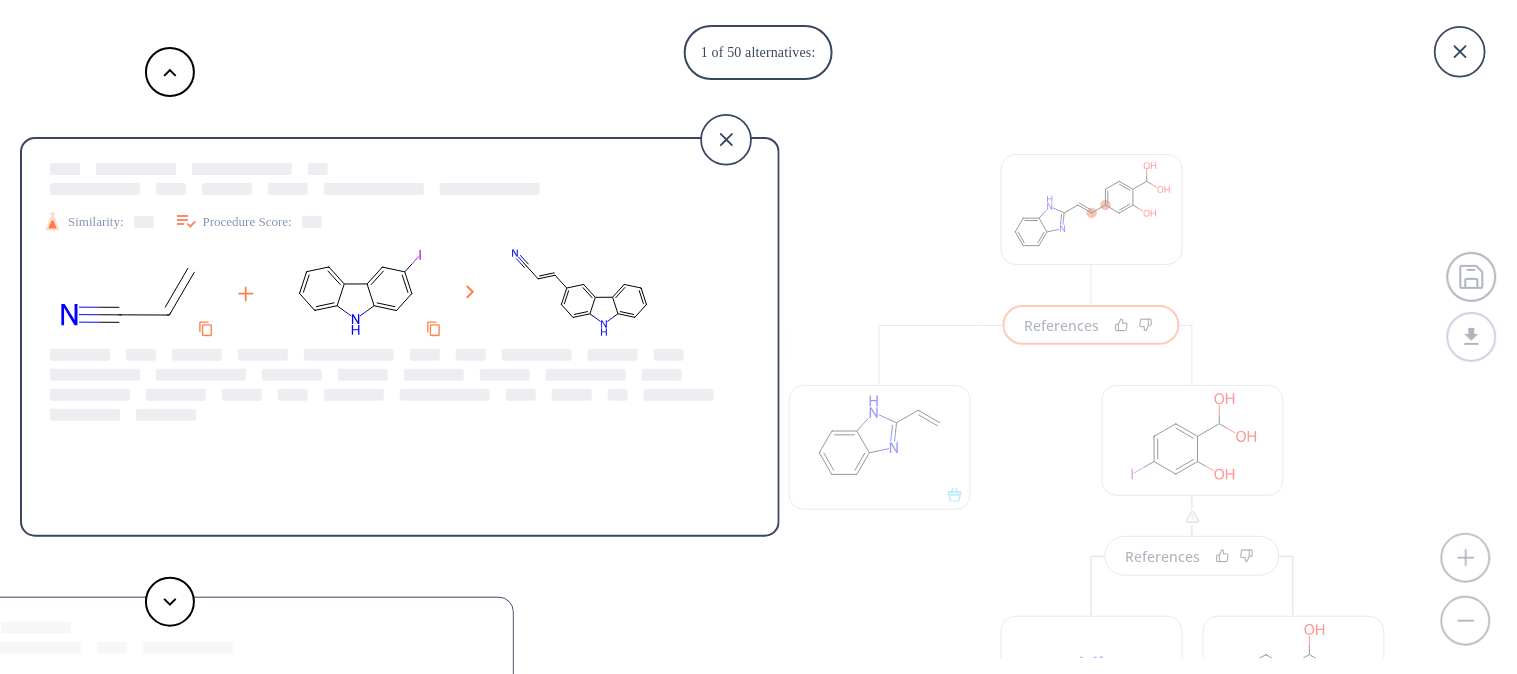 click on "Similarity: Procedure Score:" at bounding box center (400, 340) 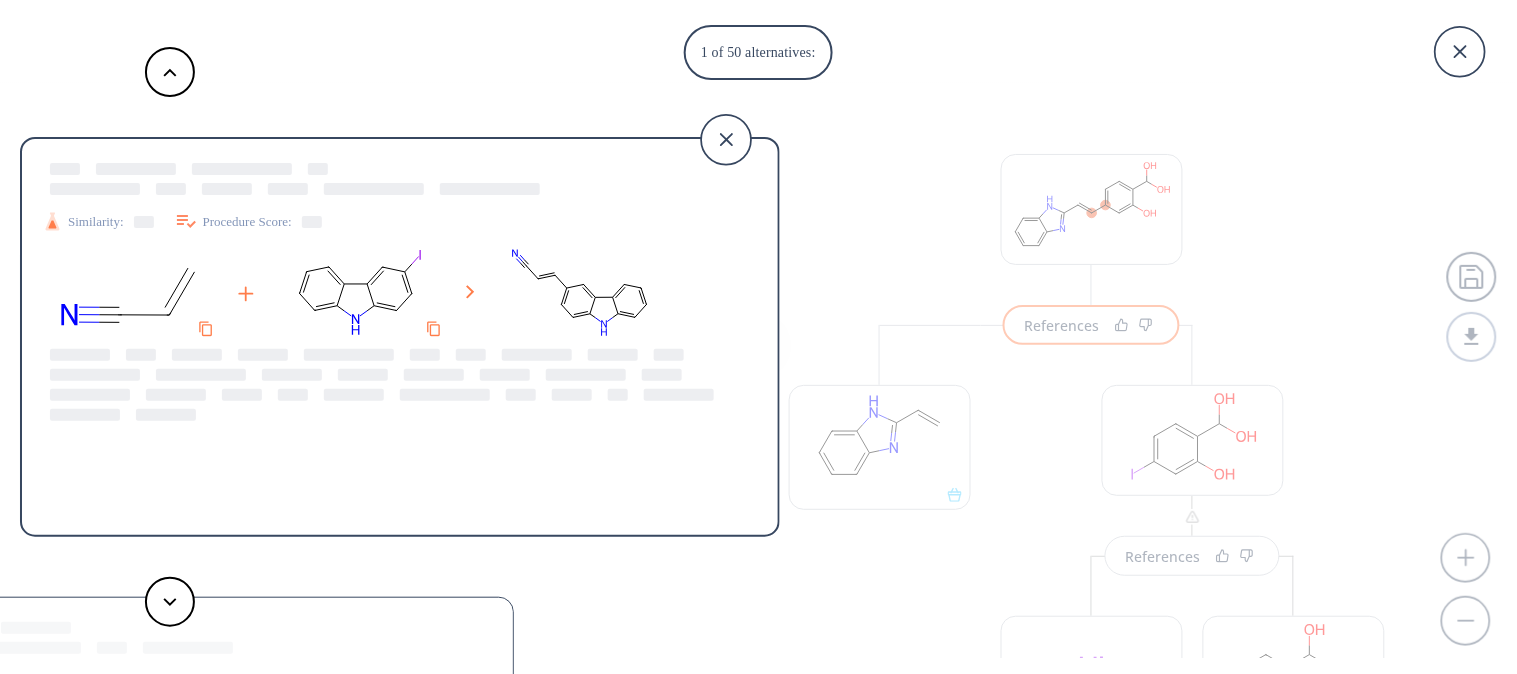 drag, startPoint x: 1516, startPoint y: 142, endPoint x: 1516, endPoint y: 283, distance: 141 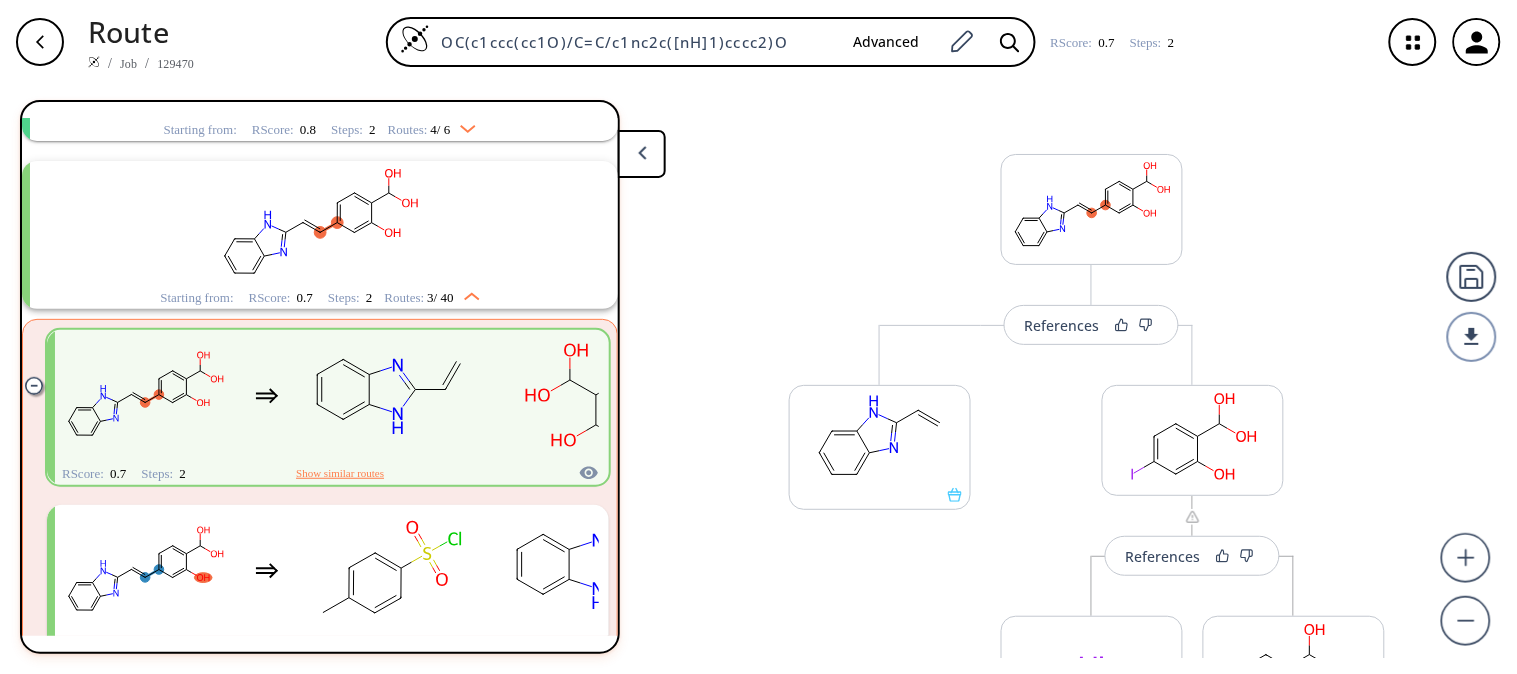 click on "Show similar routes" at bounding box center (340, 473) 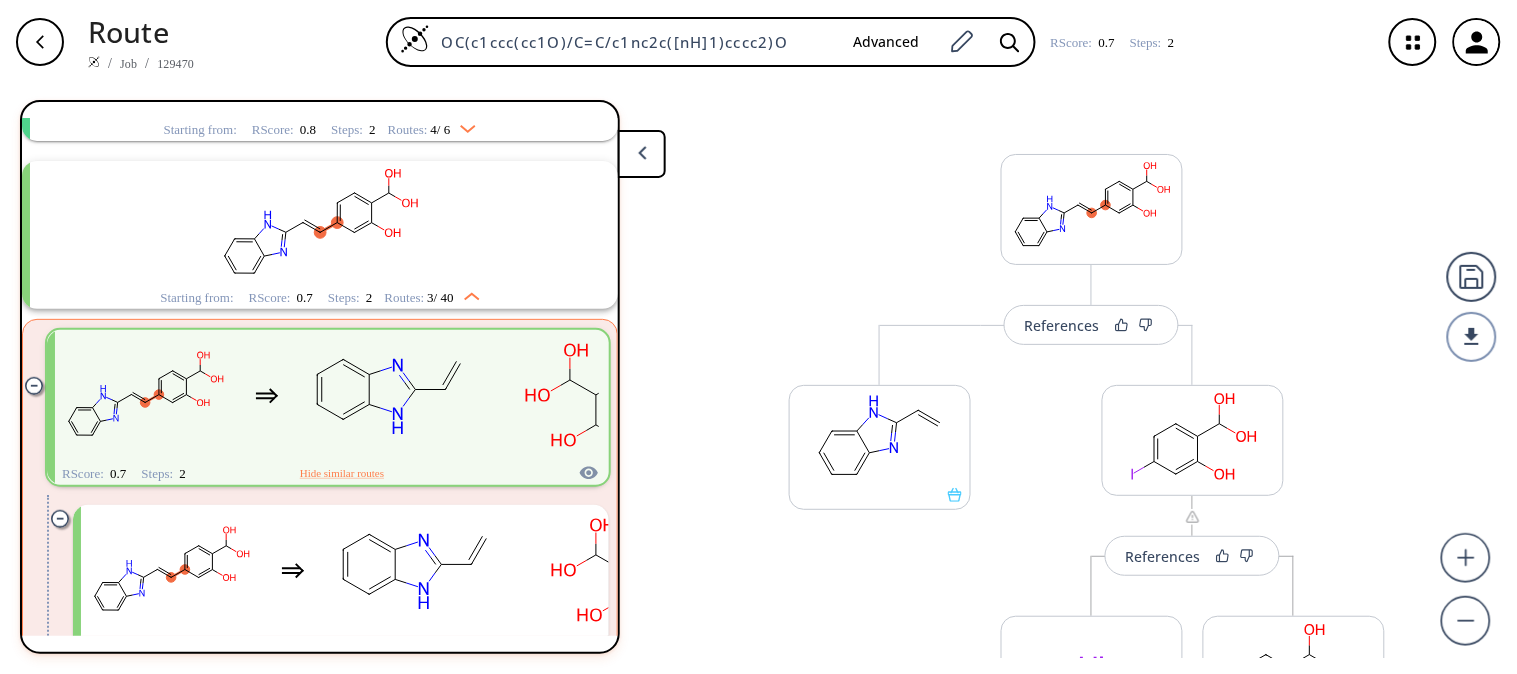 scroll, scrollTop: 203, scrollLeft: 0, axis: vertical 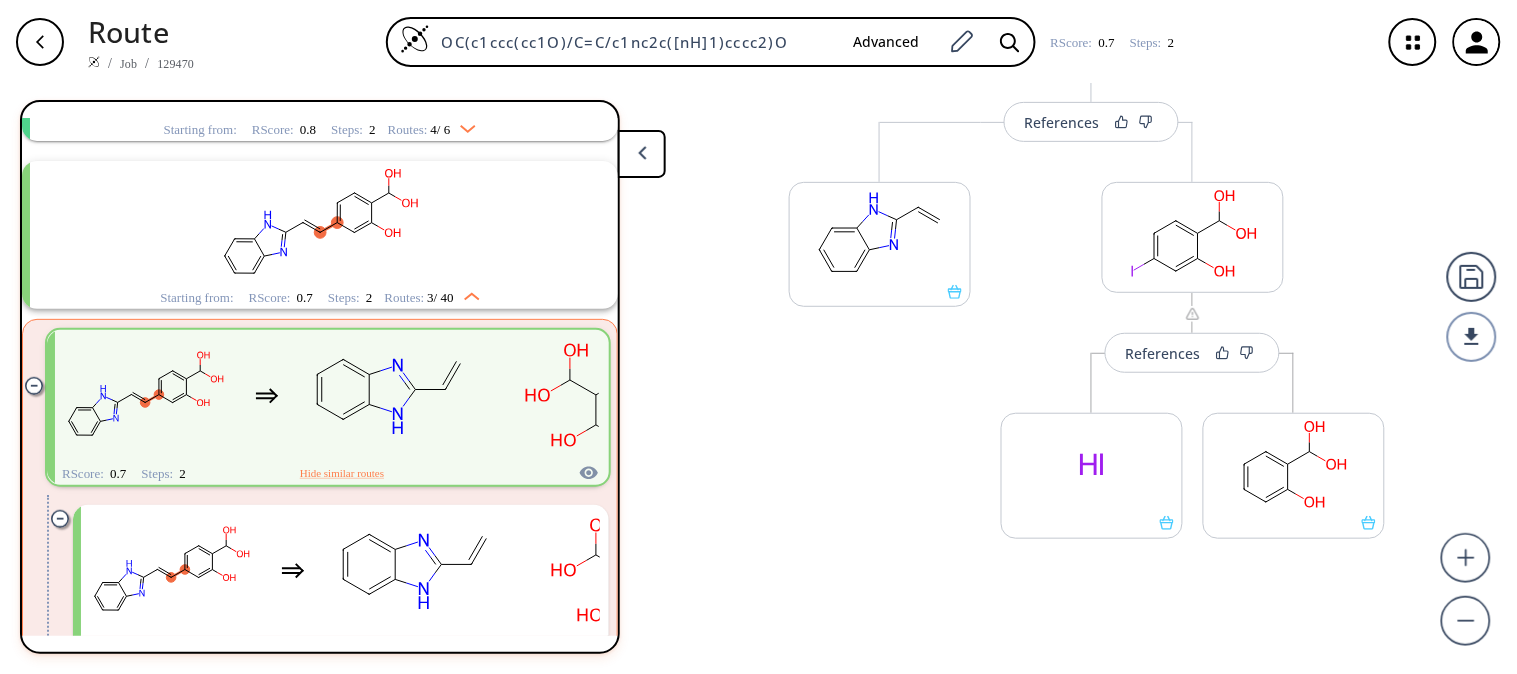 drag, startPoint x: 1164, startPoint y: 353, endPoint x: 1353, endPoint y: 196, distance: 245.70308 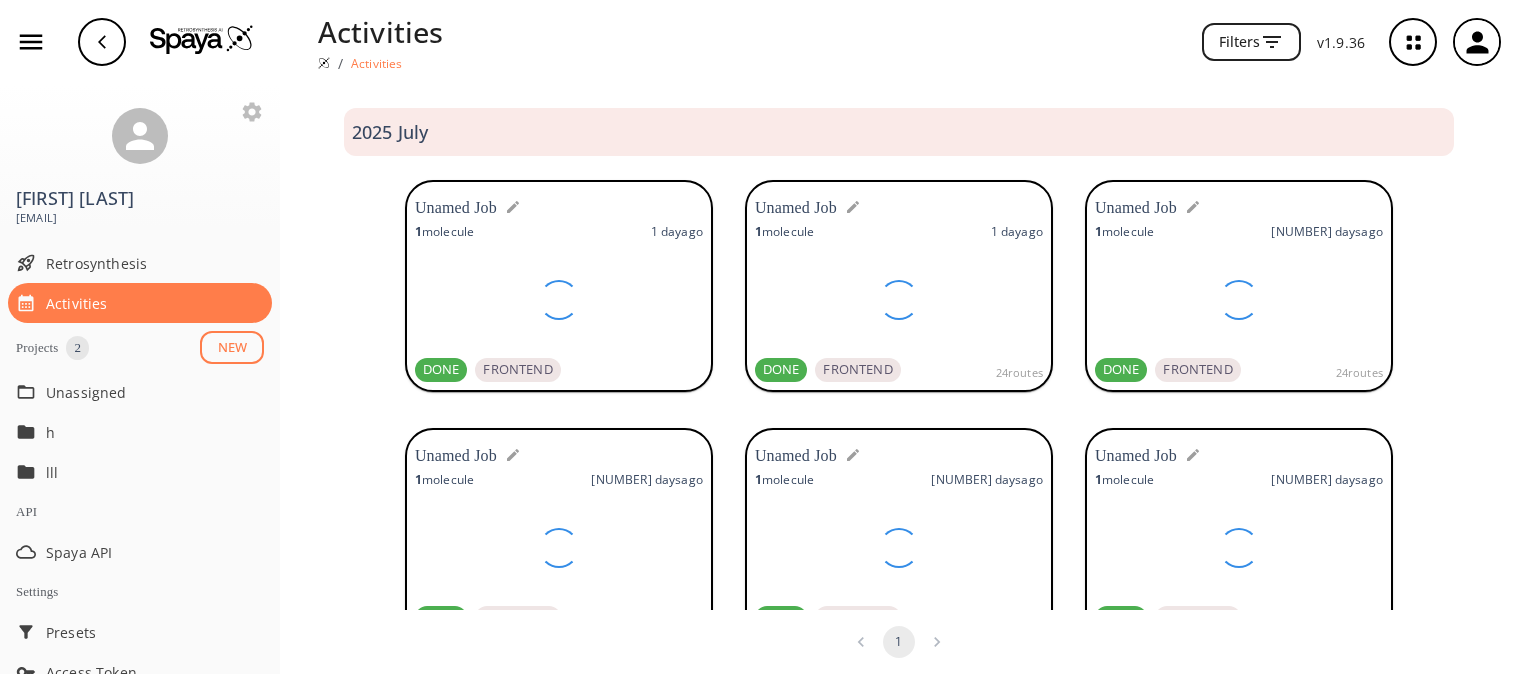 scroll, scrollTop: 0, scrollLeft: 0, axis: both 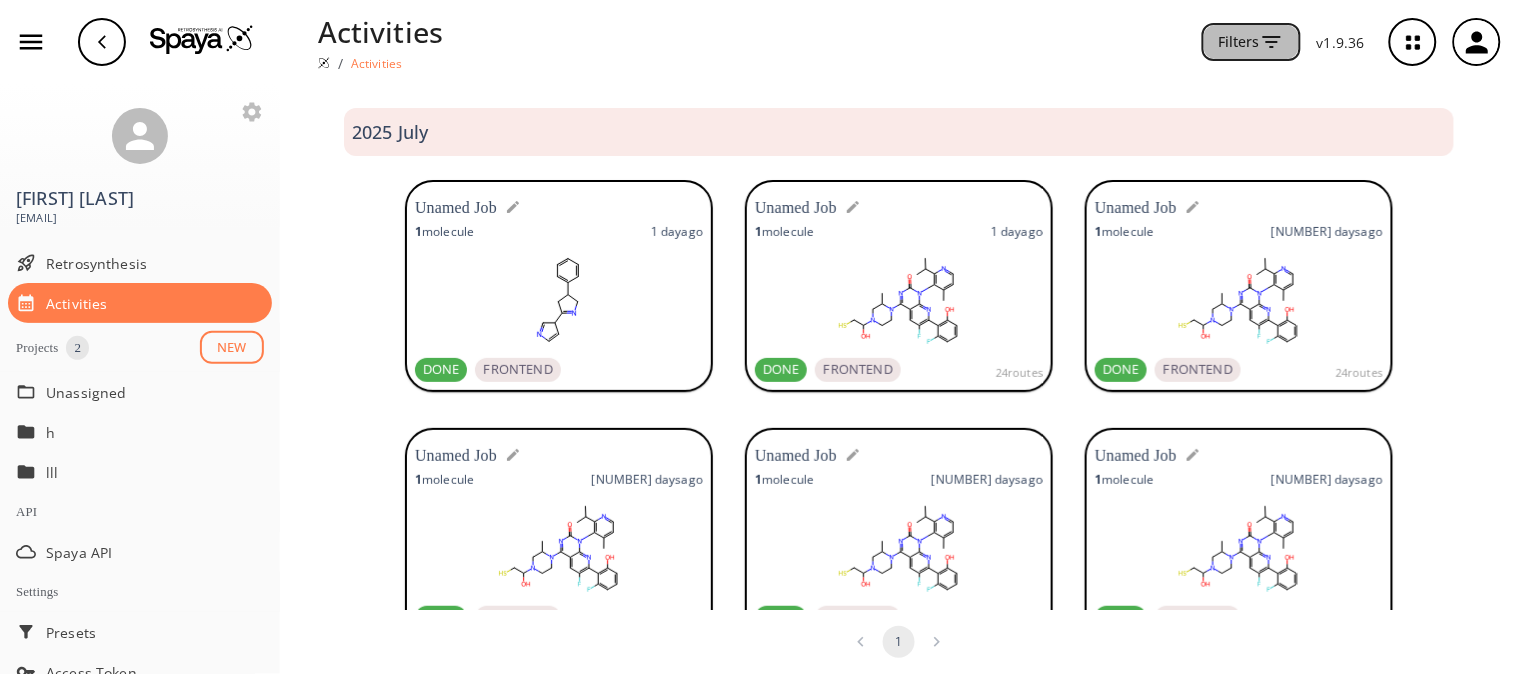 click at bounding box center [1272, 42] 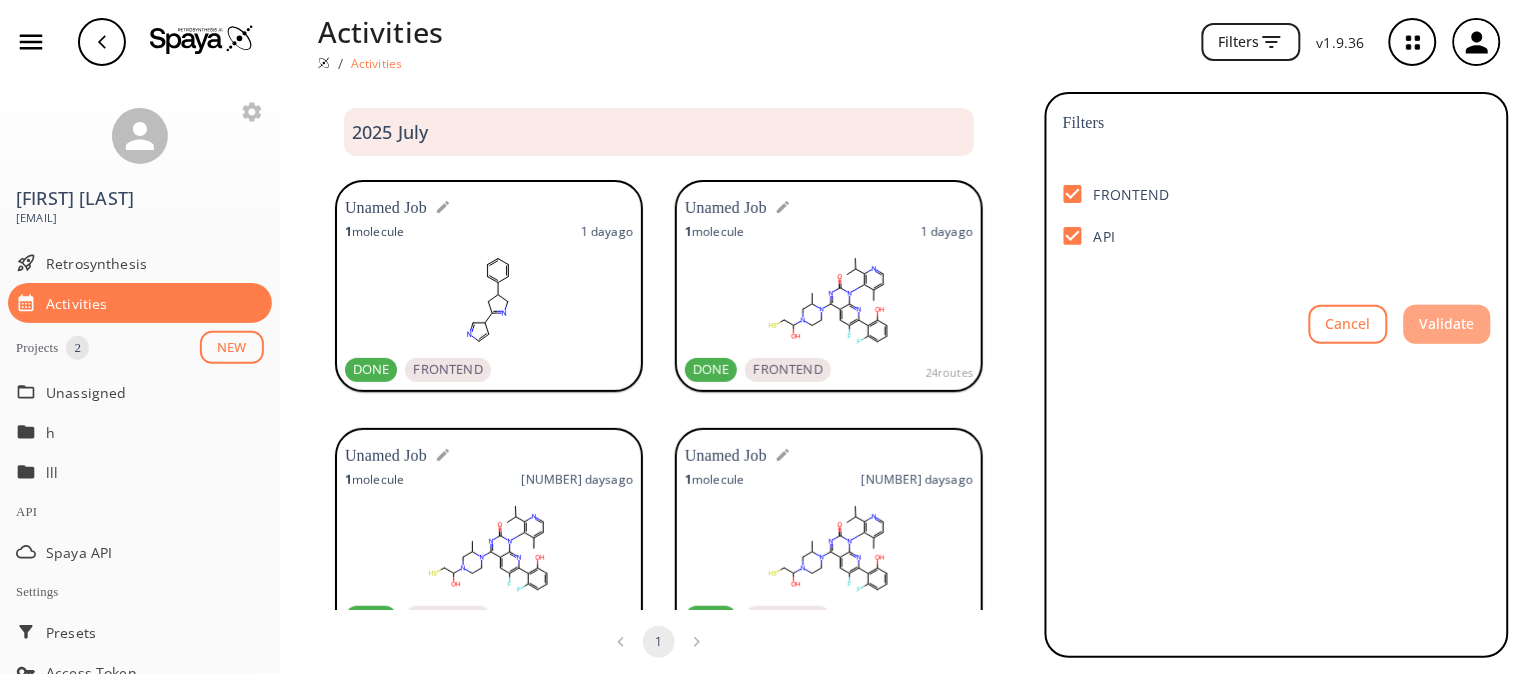 click on "Validate" at bounding box center [1447, 324] 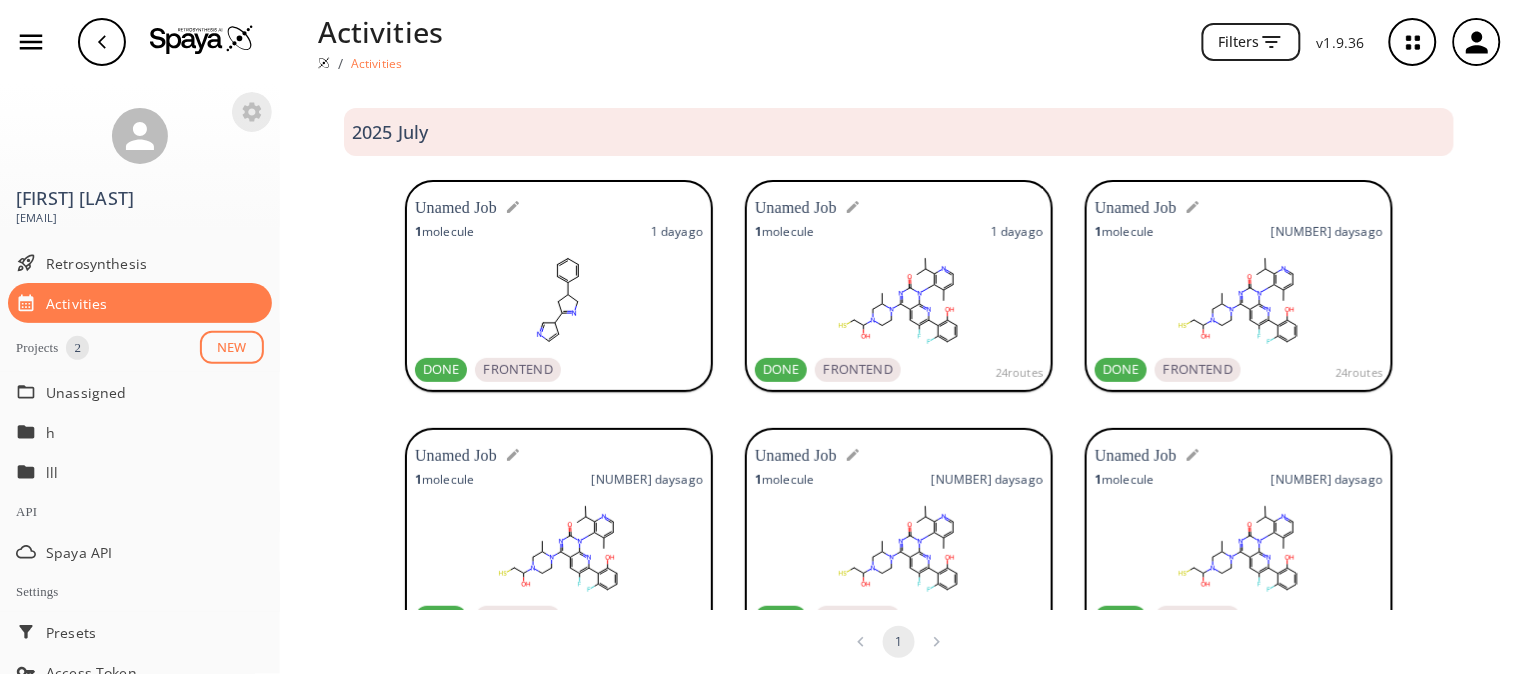click at bounding box center (252, 112) 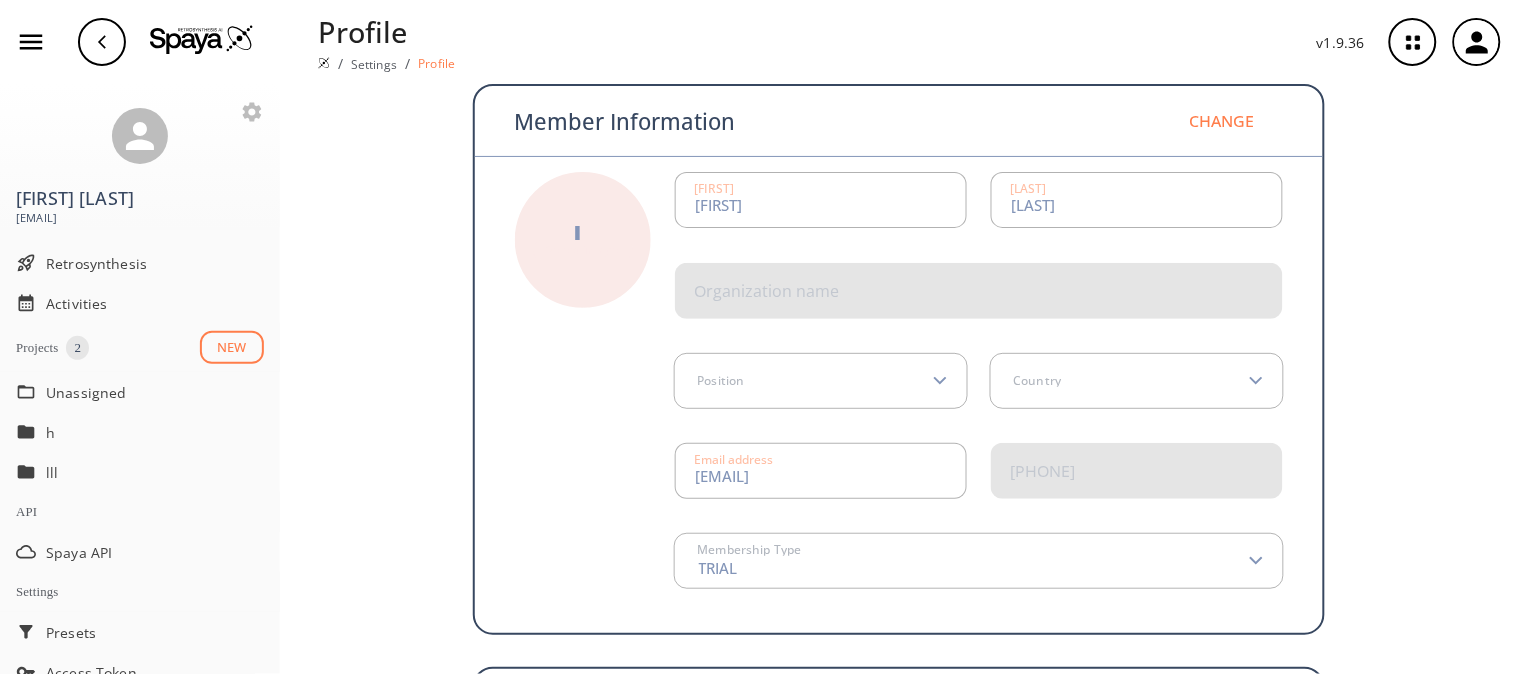 click at bounding box center [1256, 561] 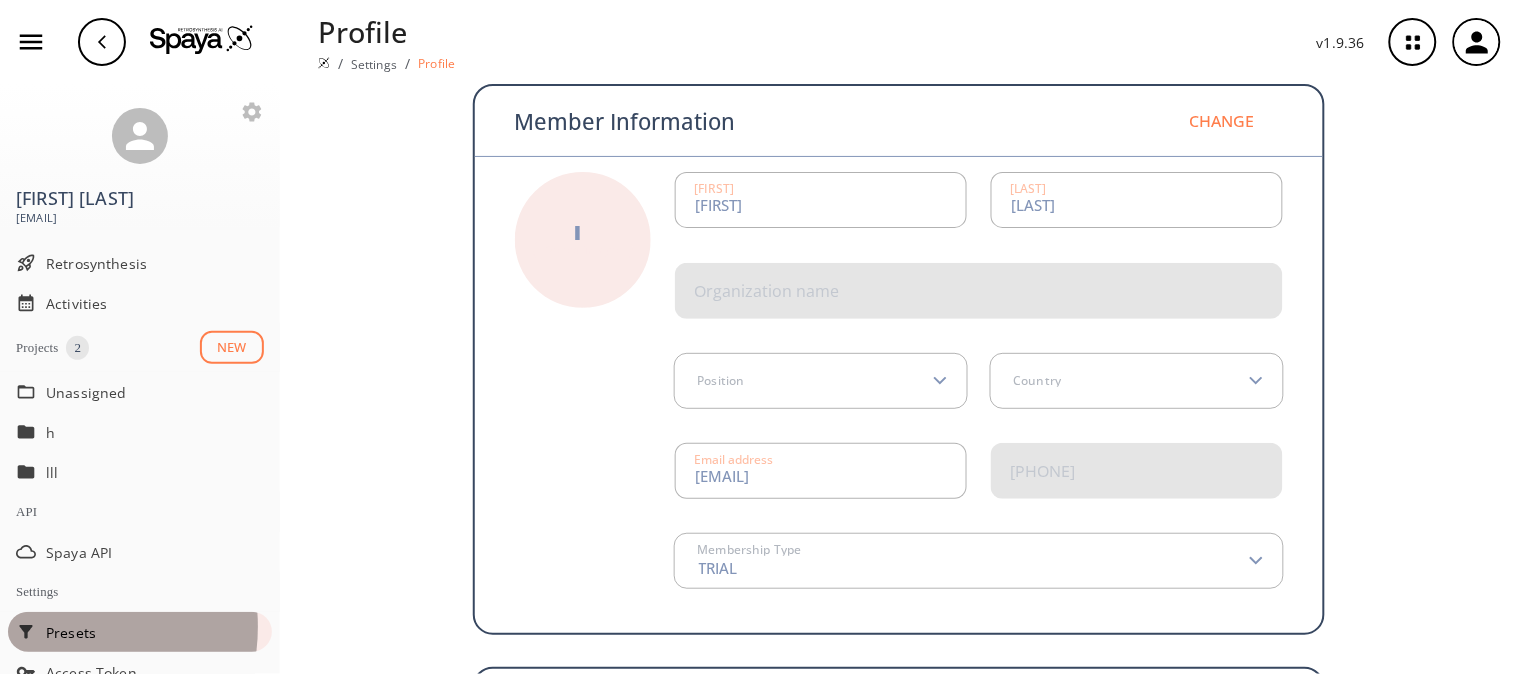 click on "Presets" at bounding box center (155, 392) 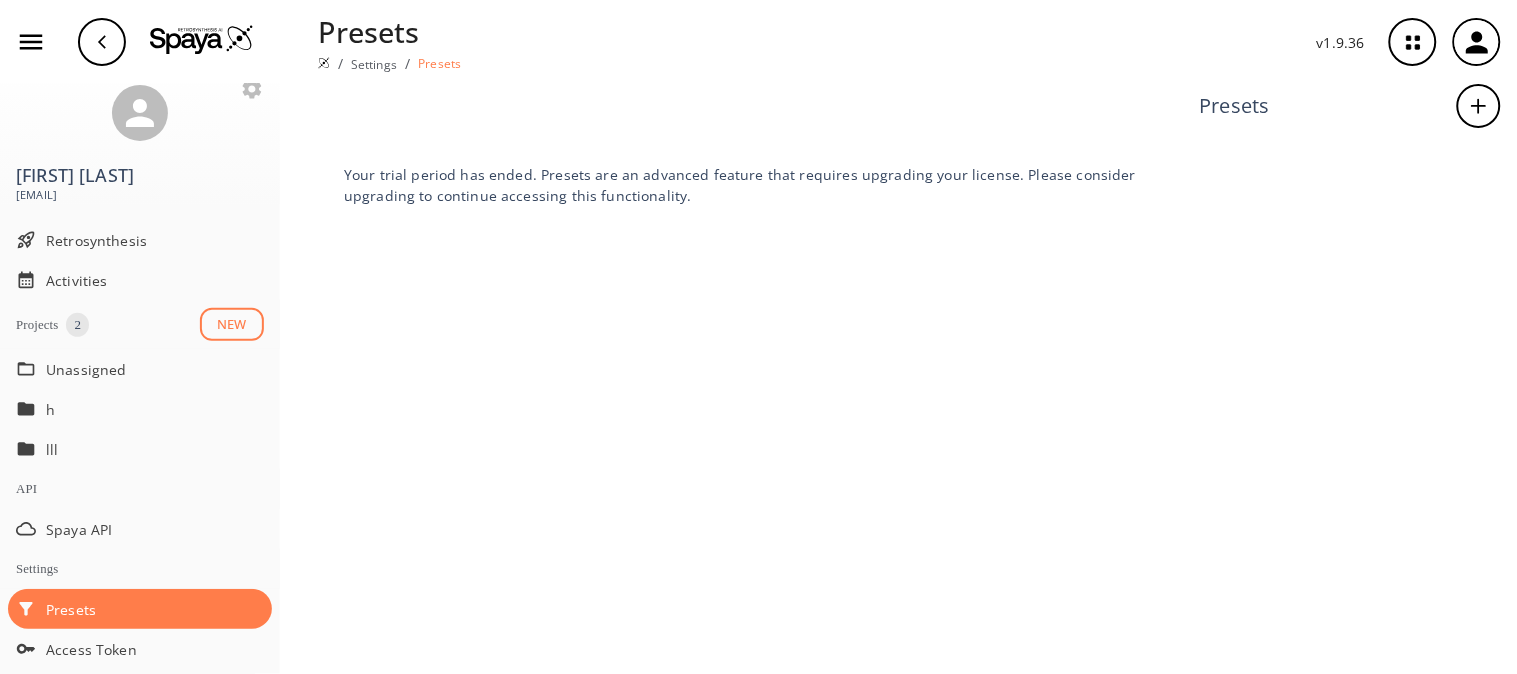 scroll, scrollTop: 28, scrollLeft: 0, axis: vertical 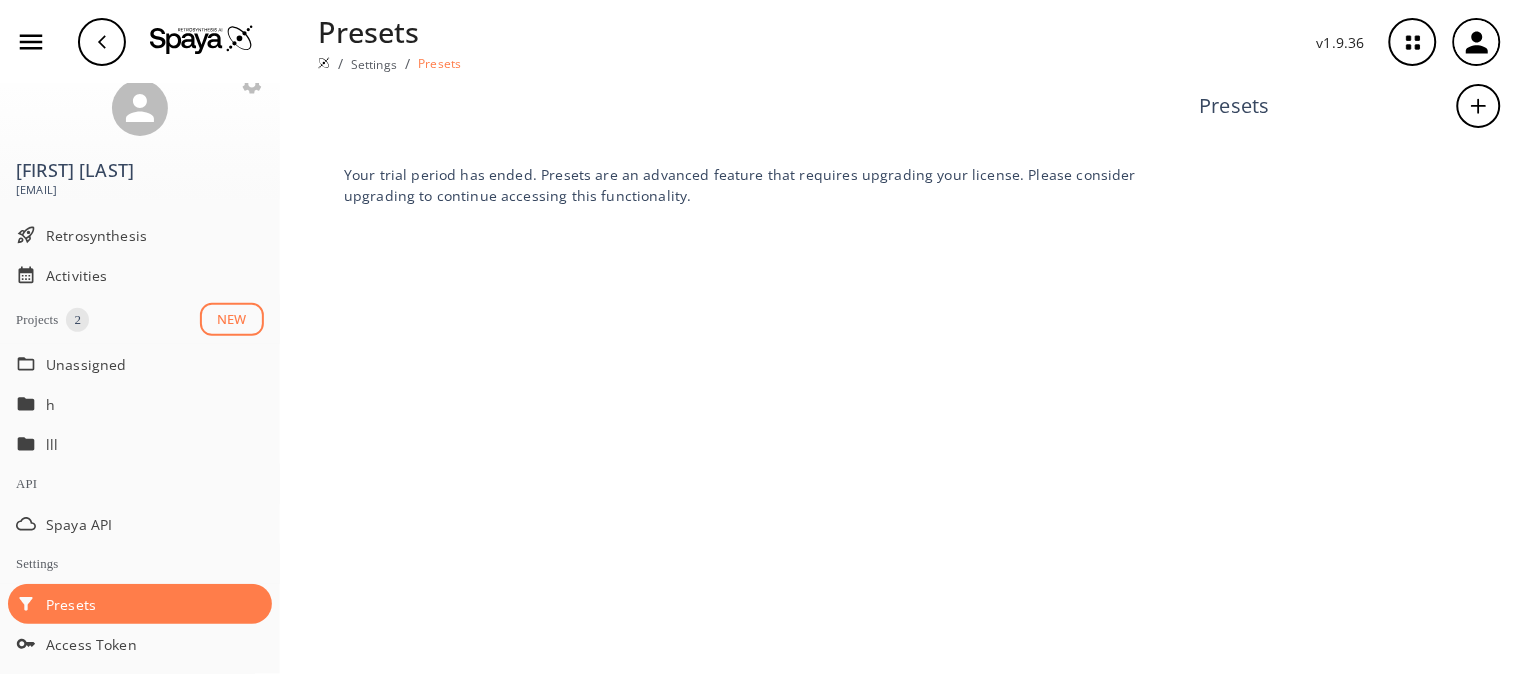 click on "Settings" at bounding box center (140, 319) 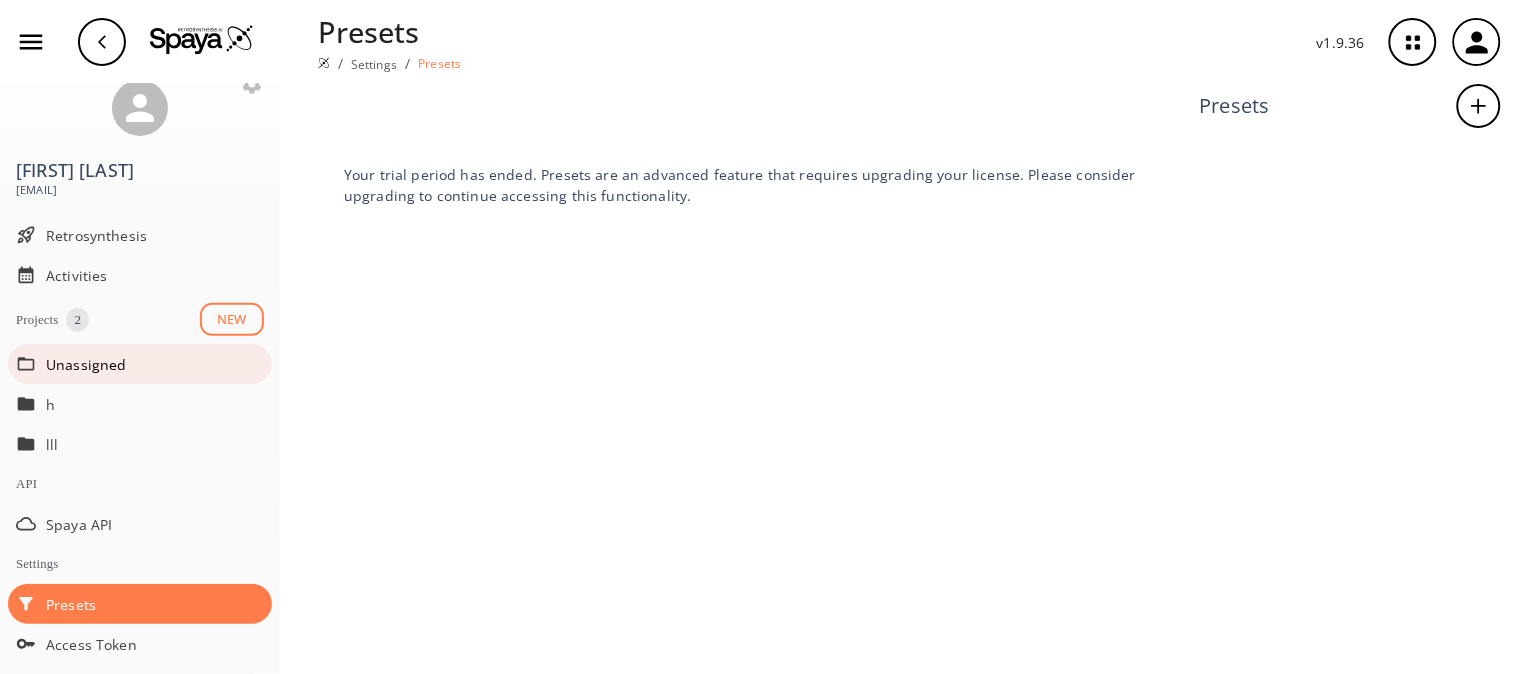 click on "Unassigned" at bounding box center (155, 364) 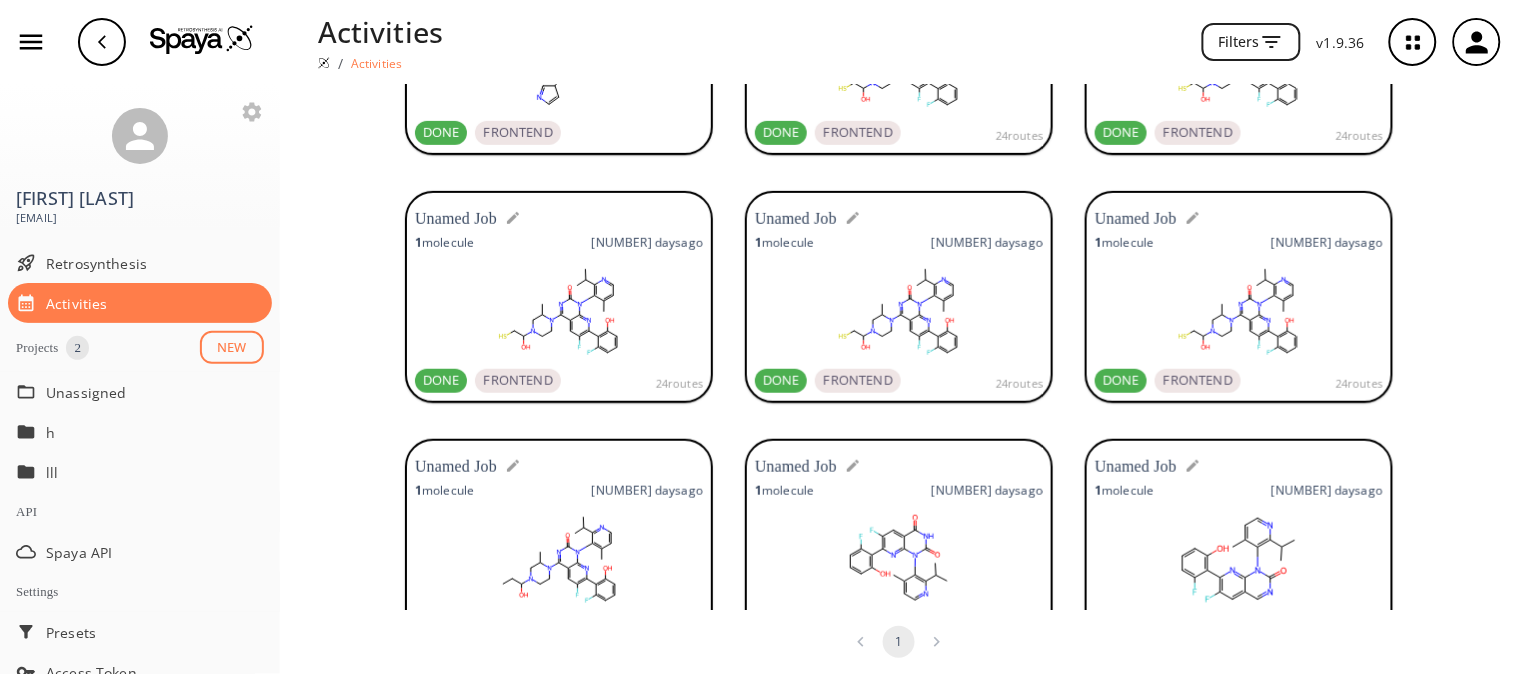 scroll, scrollTop: 401, scrollLeft: 0, axis: vertical 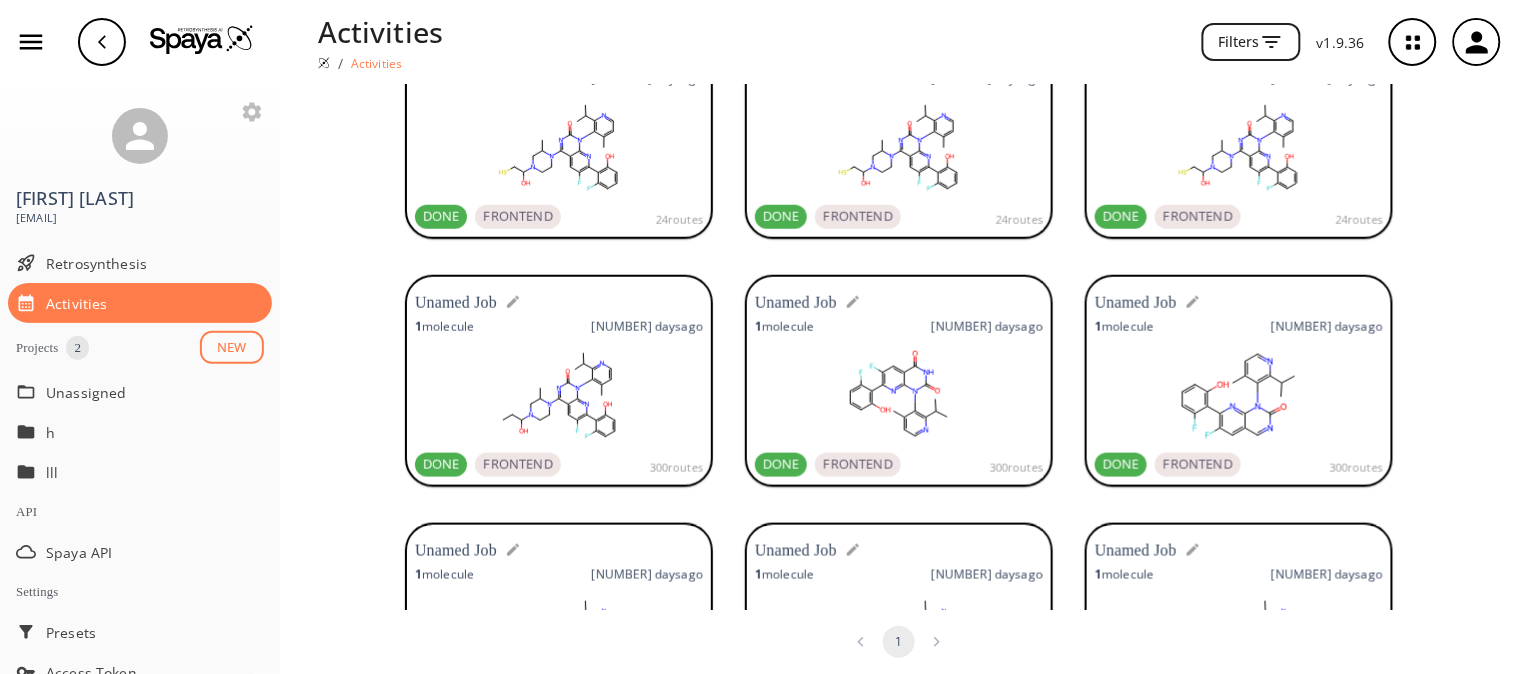 click at bounding box center [583, 385] 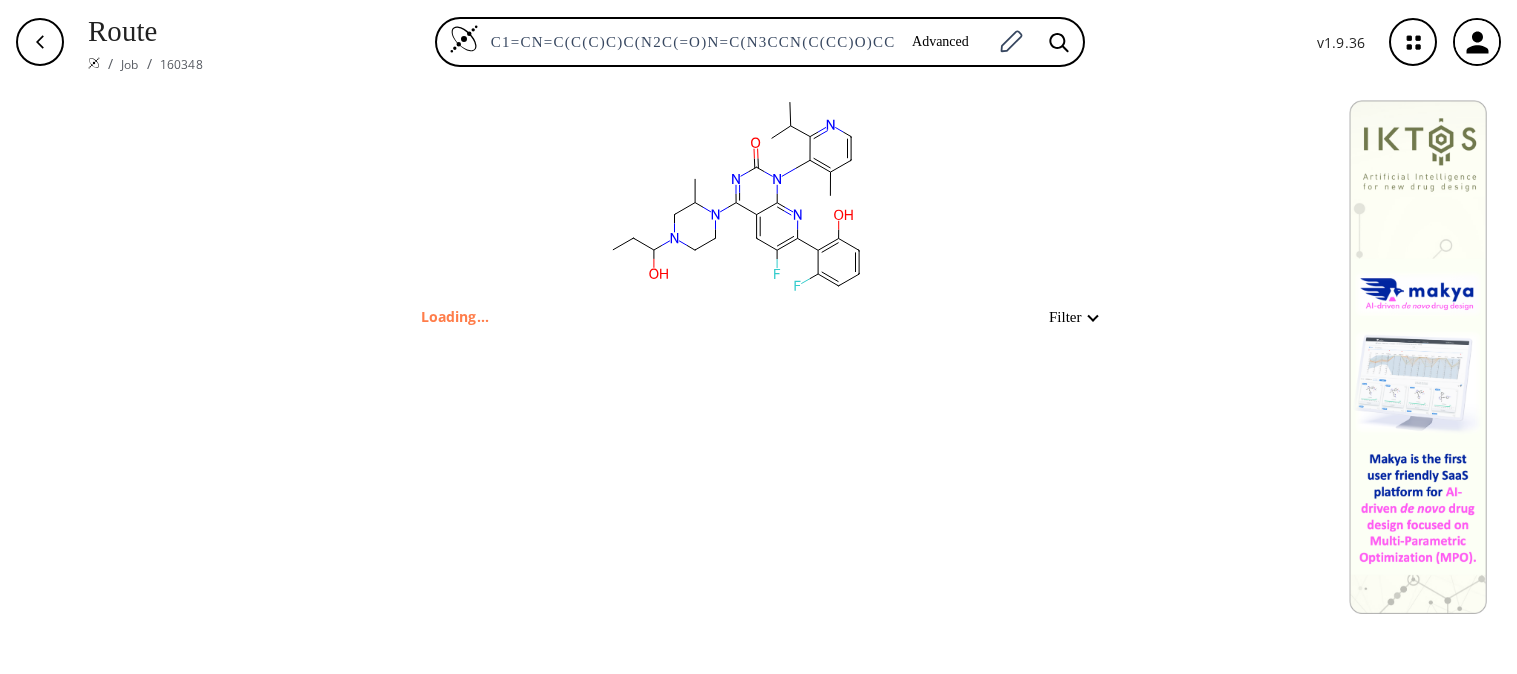 click on "C1=CN=C(C(C)C)C(N2C(=O)N=C(N3CCN(C(CC)O)CC3C)C3=C2N=C(C(=C3)F)C2=C(F)C=CC=C2O)=C1C" at bounding box center [687, 42] 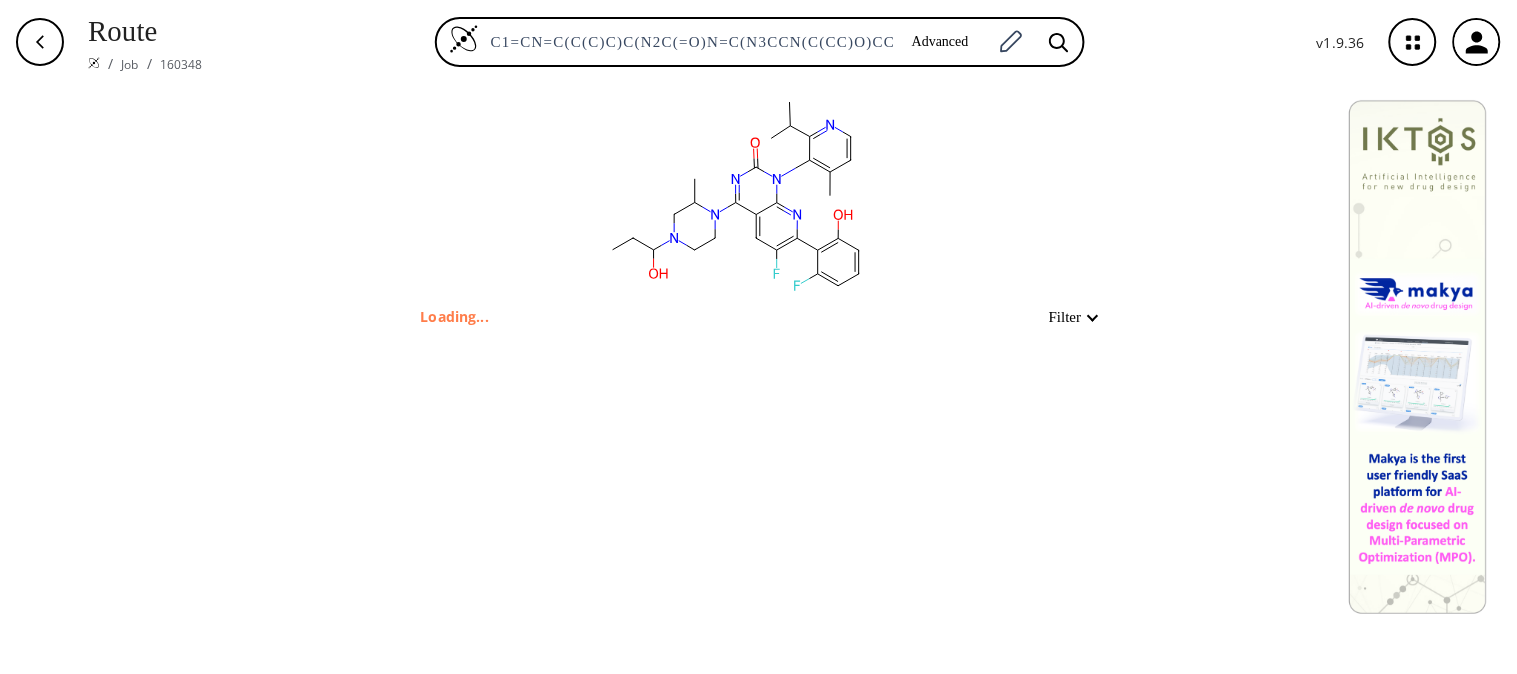 click on "C1=CN=C(C(C)C)C(N2C(=O)N=C(N3CCN(C(CC)O)CC3C)C3=C2N=C(C(=C3)F)C2=C(F)C=CC=C2O)=C1C" at bounding box center [687, 42] 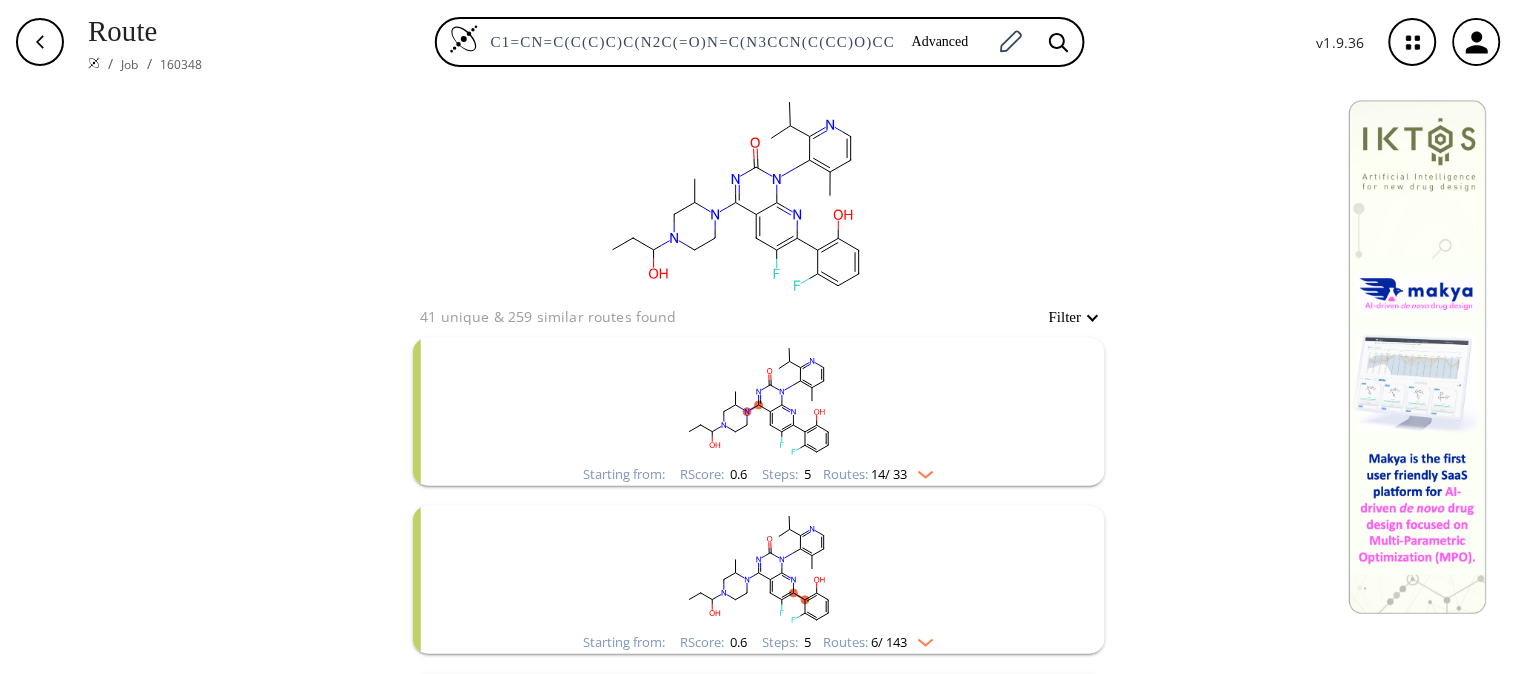 click on "Filter" at bounding box center [1067, 317] 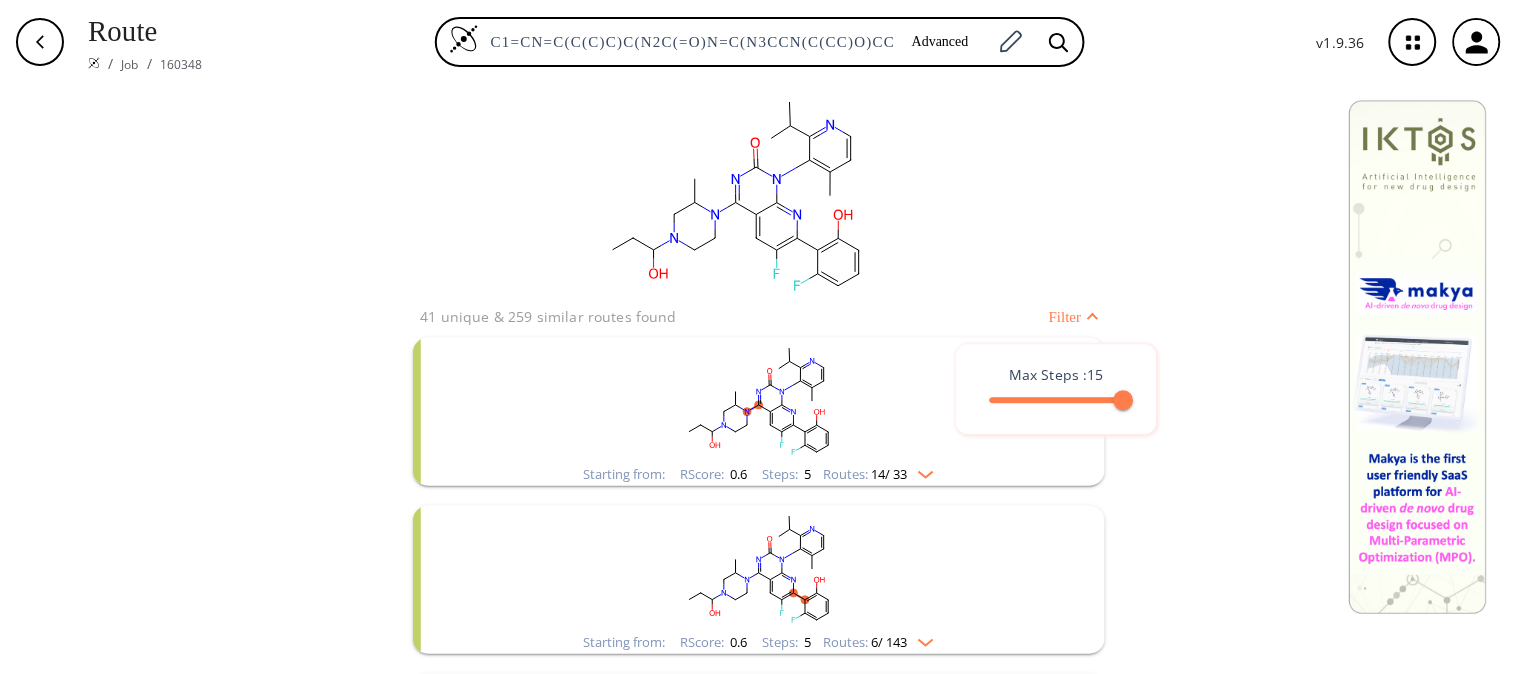 click at bounding box center (758, 337) 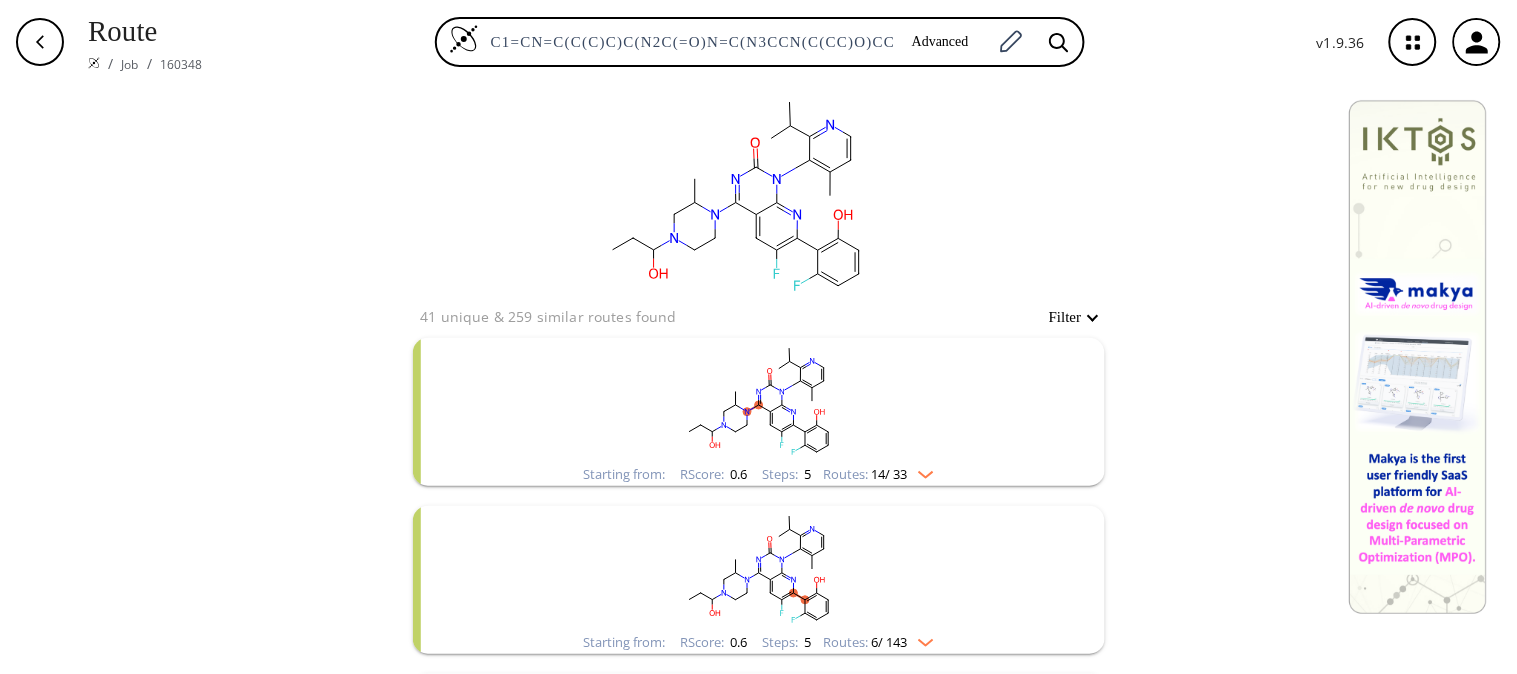 click at bounding box center [805, 438] 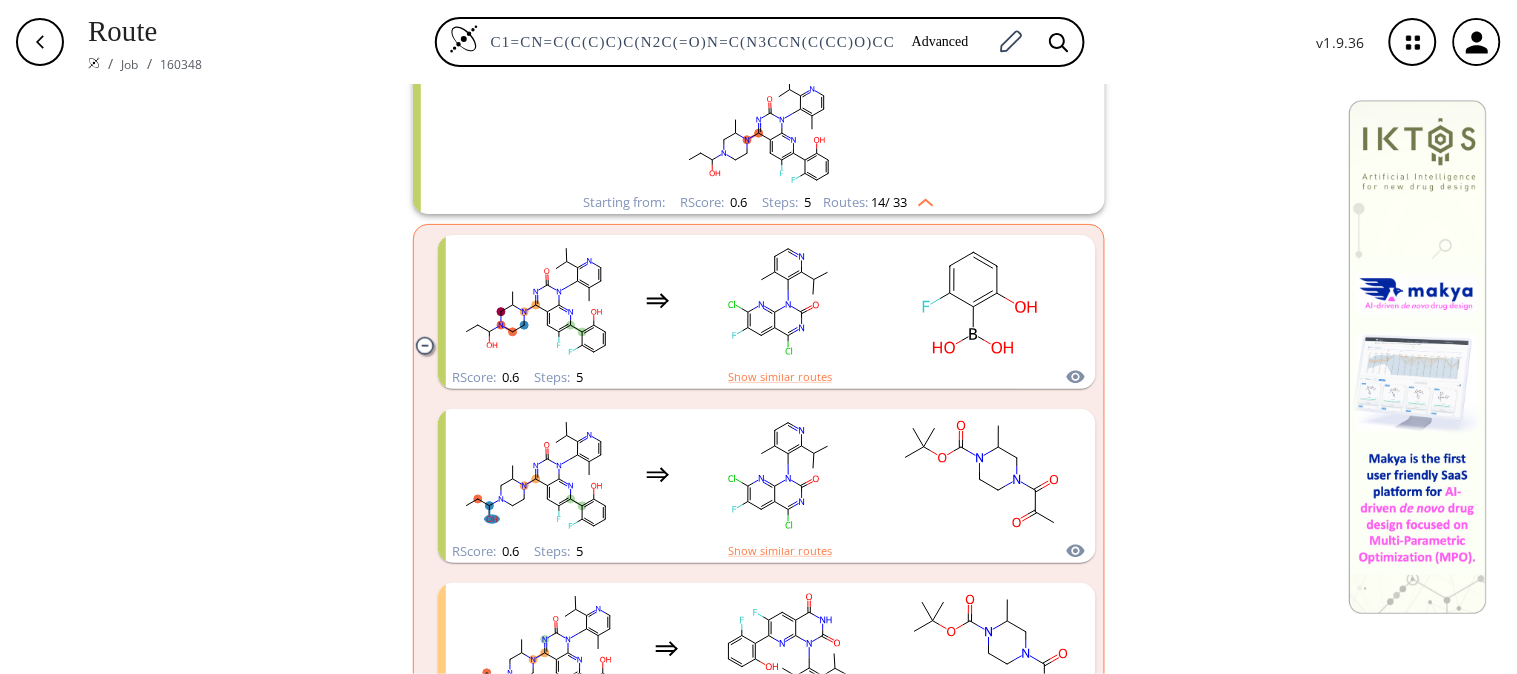 scroll, scrollTop: 332, scrollLeft: 0, axis: vertical 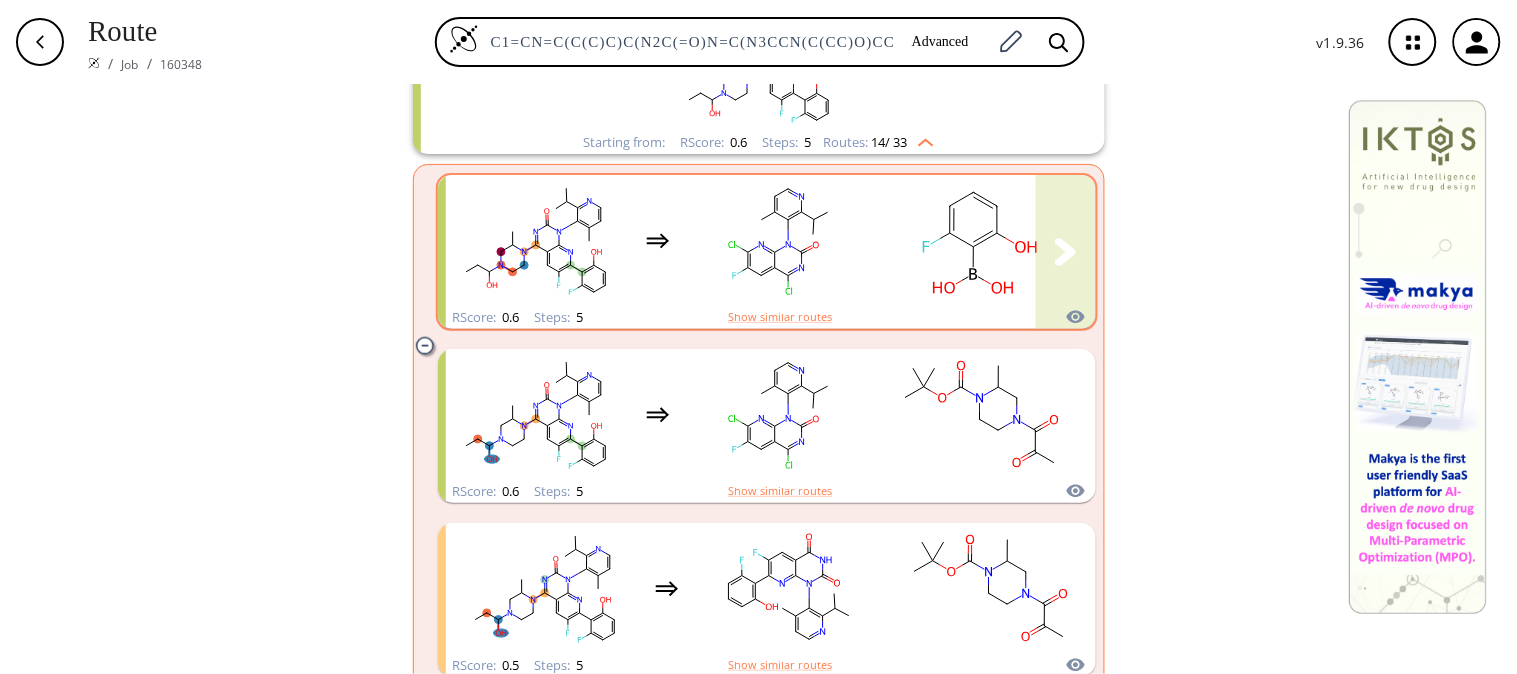 click at bounding box center (780, 240) 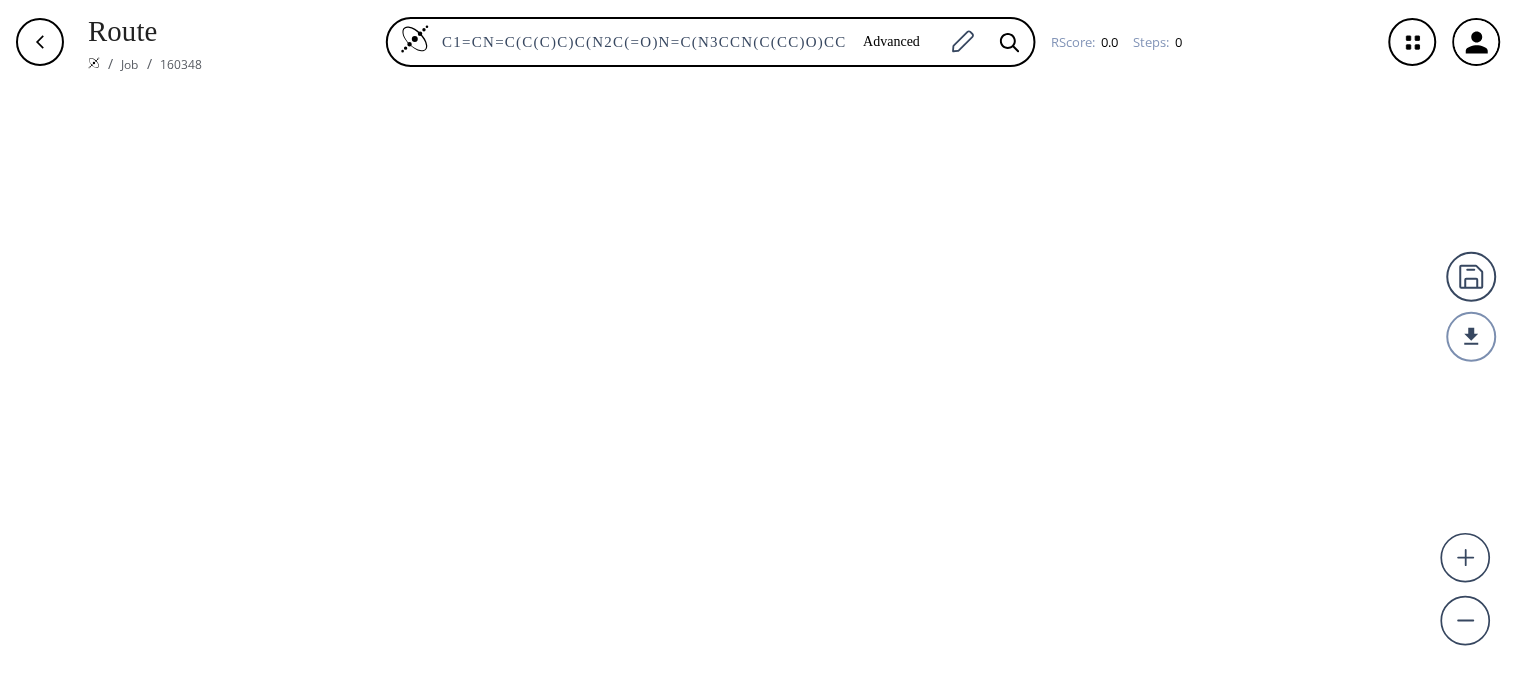 scroll, scrollTop: 0, scrollLeft: 0, axis: both 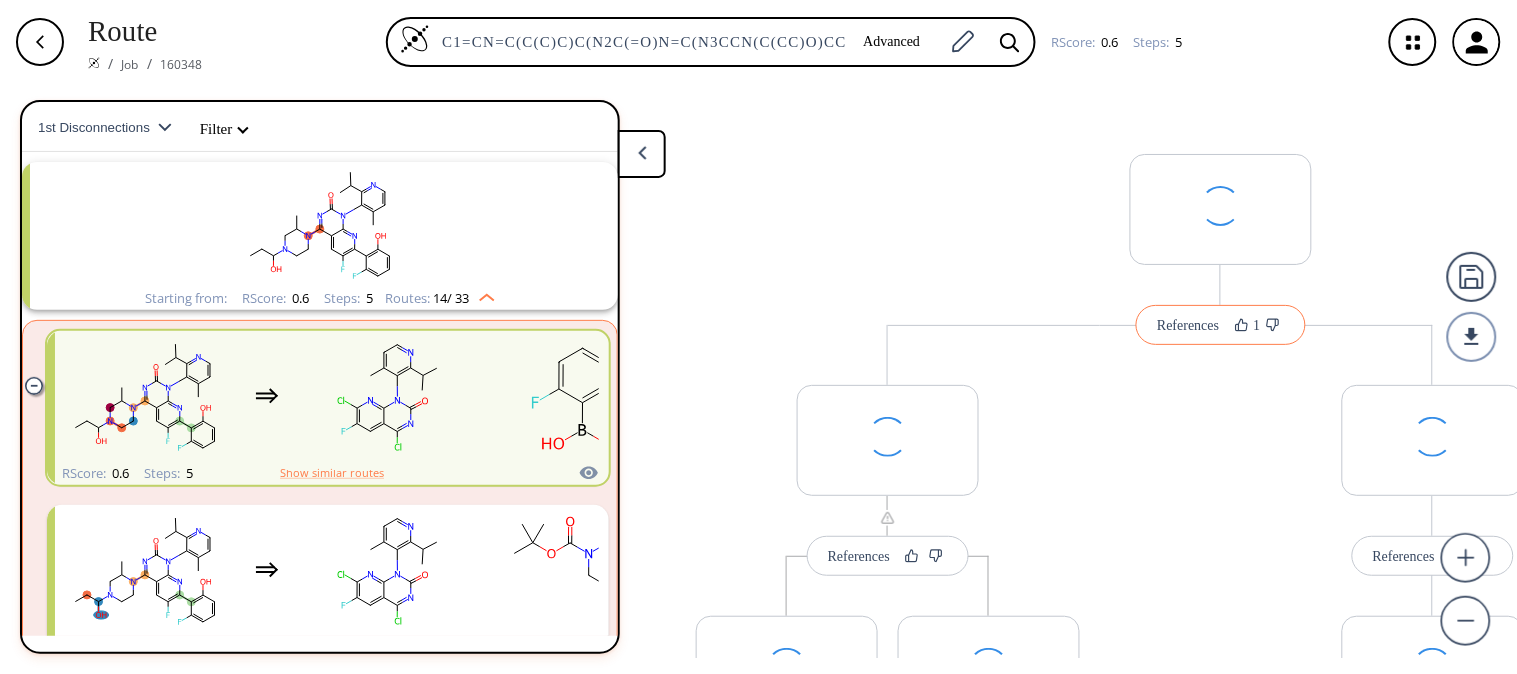 click on "References 1" at bounding box center (1220, 325) 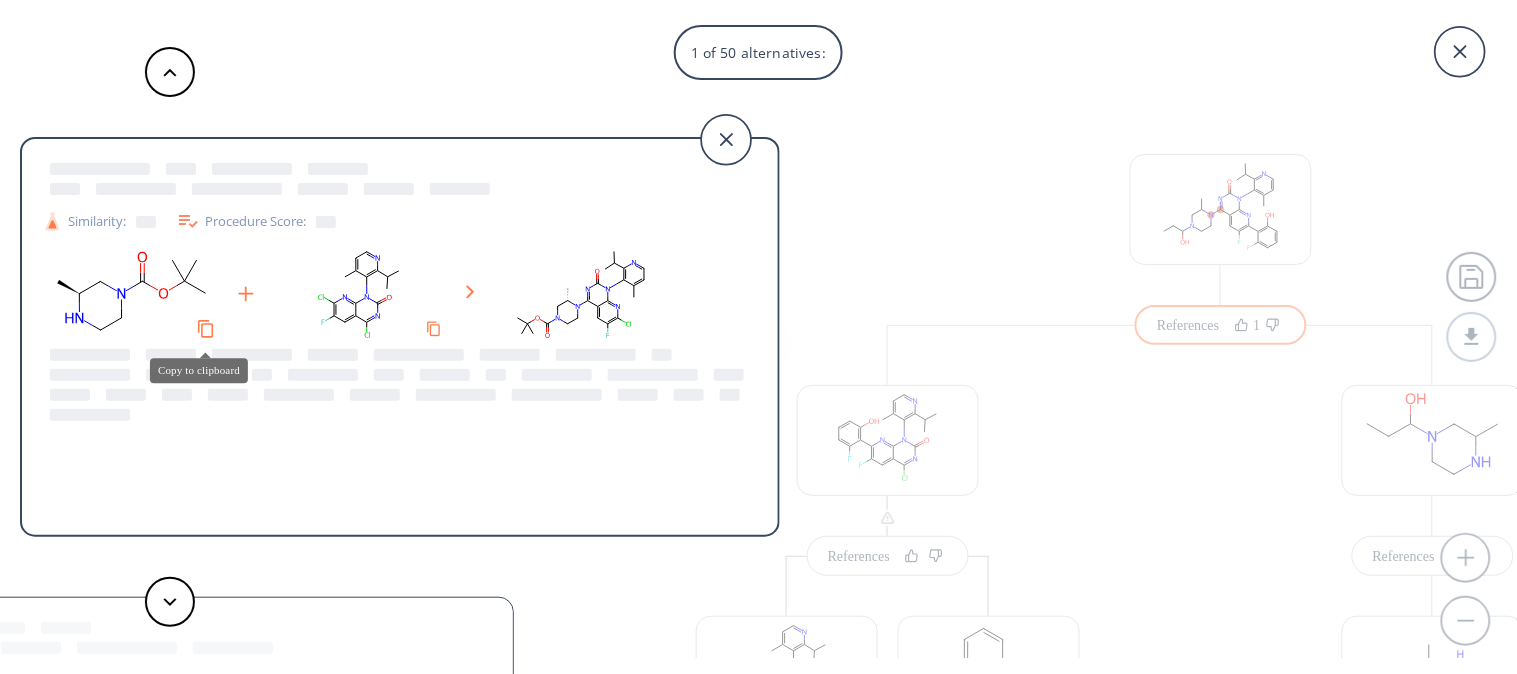 click at bounding box center (205, 328) 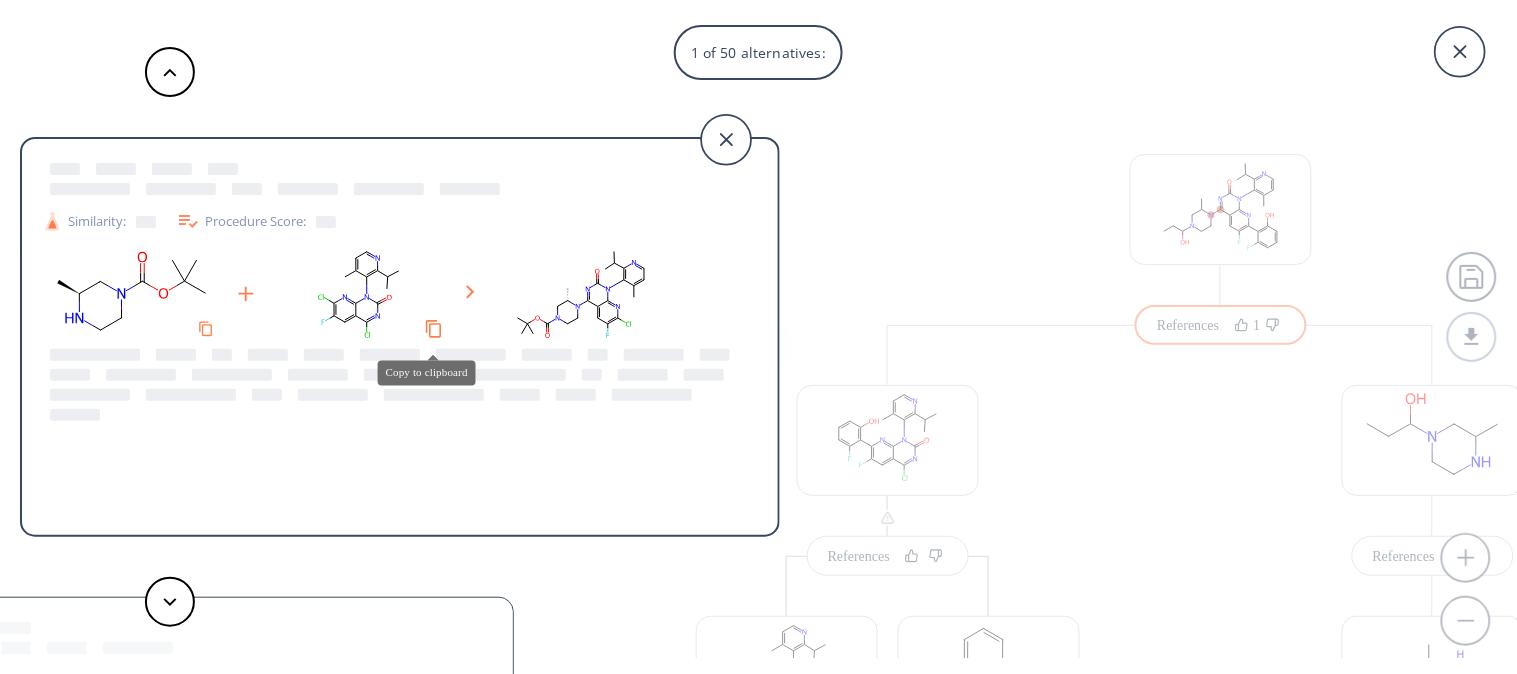 click at bounding box center (206, 329) 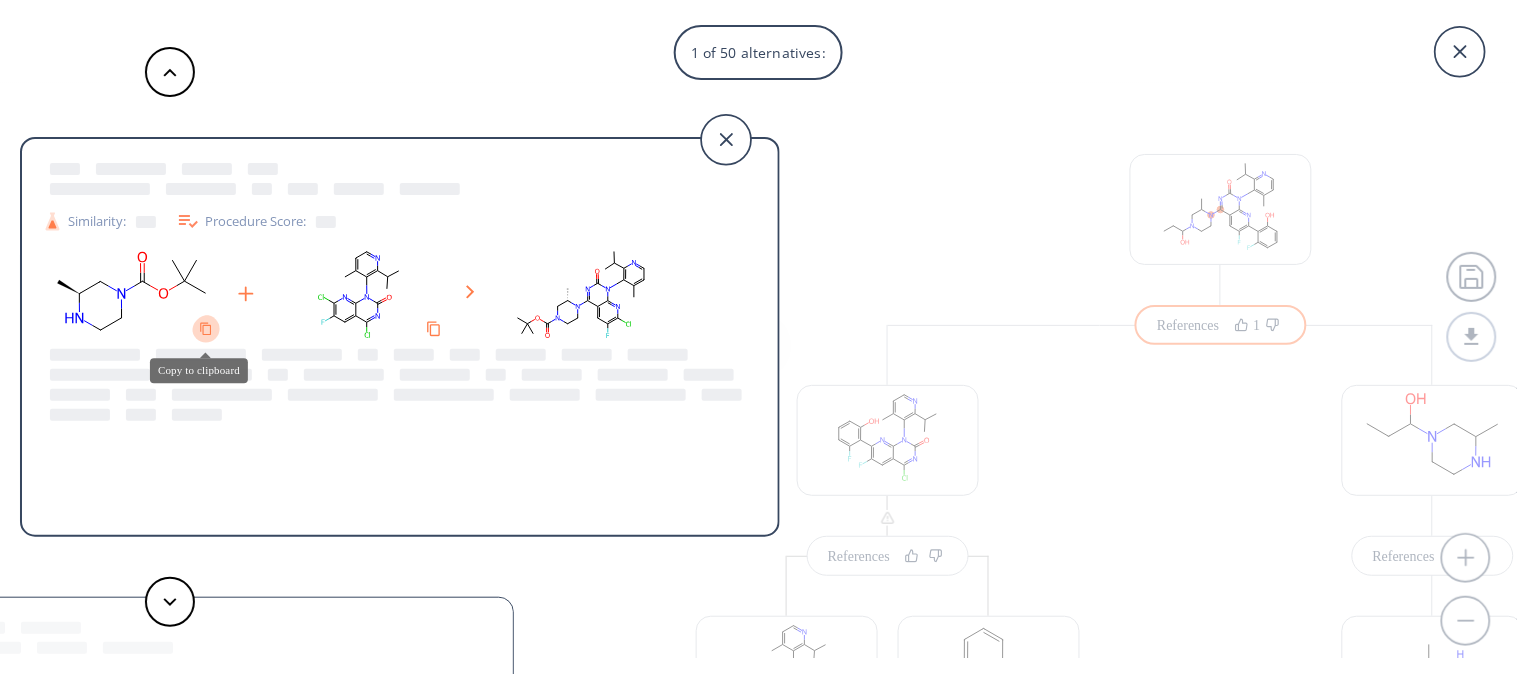 click at bounding box center (206, 329) 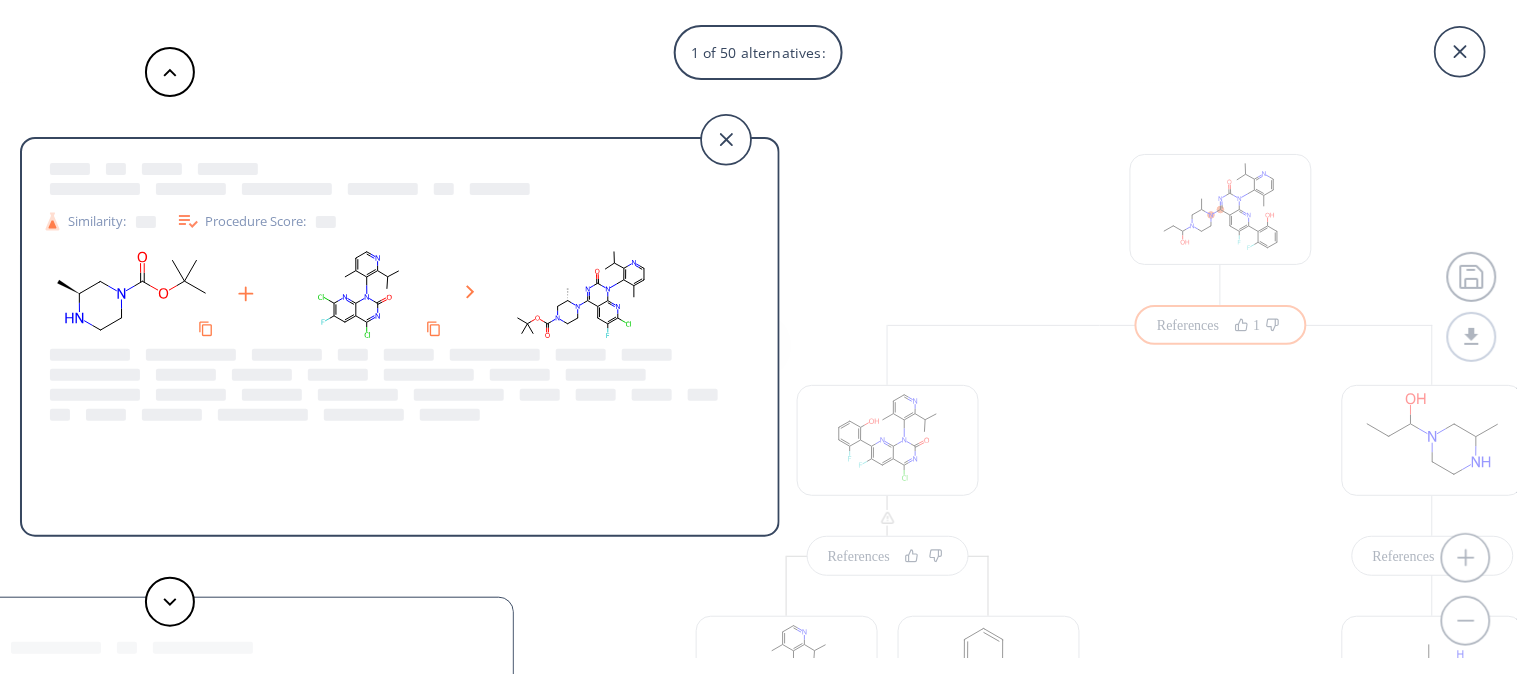 click at bounding box center (206, 329) 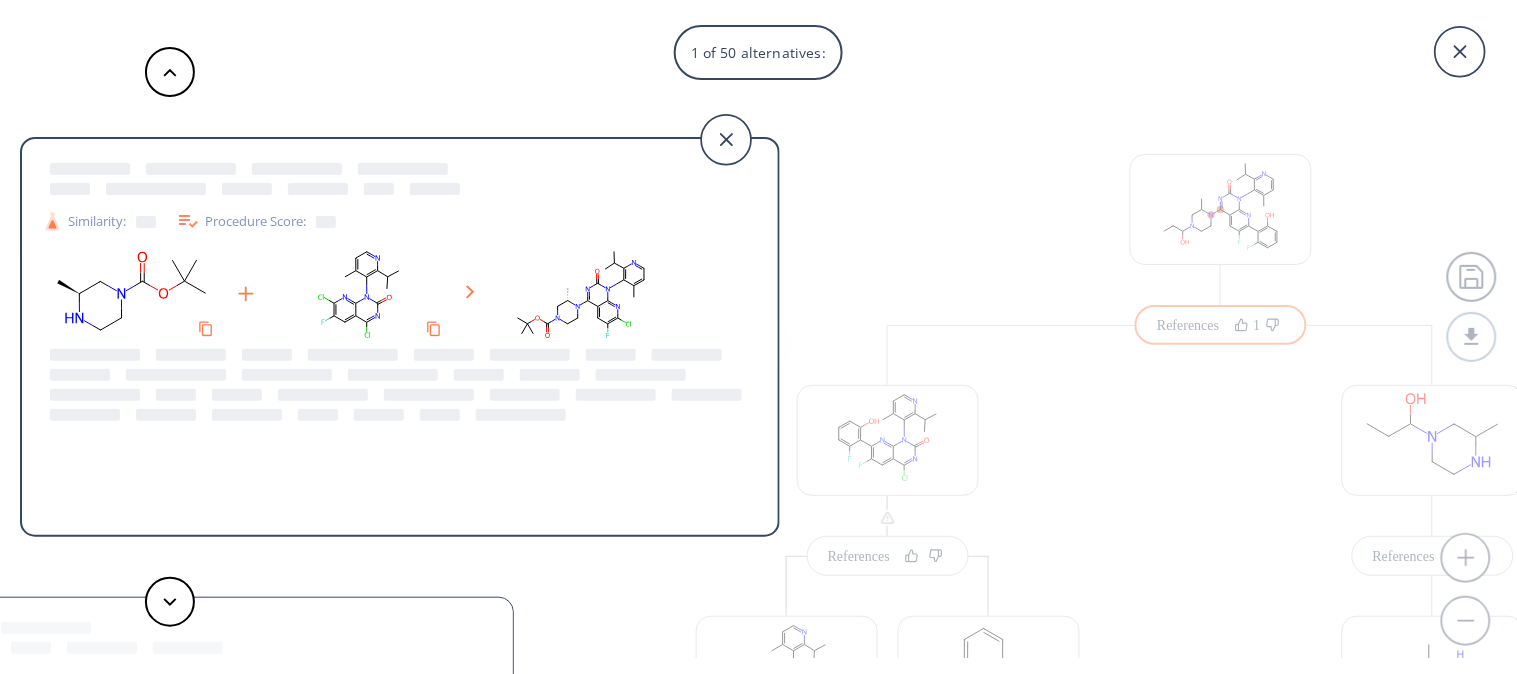 click on "1 of 50 alternatives: Similarity: Procedure Score: Similarity: Procedure Score: Similarity: Procedure Score: Similarity: Procedure Score: Similarity: Procedure Score: Similarity: Procedure Score: Similarity: Procedure Score: Similarity: Procedure Score: Similarity: Procedure Score: Similarity: Procedure Score: Similarity: Procedure Score: Similarity: Procedure Score: Similarity: Procedure Score: Similarity: Procedure Score: Similarity: Procedure Score: Similarity: Procedure Score: Similarity: Procedure Score: Similarity: Procedure Score: Similarity: Procedure Score: Similarity: Procedure Score: Similarity: Procedure Score: Similarity: Procedure Score: Similarity: Procedure Score: Similarity: Procedure Score: Similarity: Procedure Score: Similarity: Procedure Score: Similarity: Procedure Score: Similarity: Procedure Score: Similarity: Procedure Score: Similarity: Procedure Score: Similarity: Procedure Score: Similarity: Procedure Score: Similarity: Procedure Score: Similarity: Procedure Score: Similarity:" at bounding box center (758, 337) 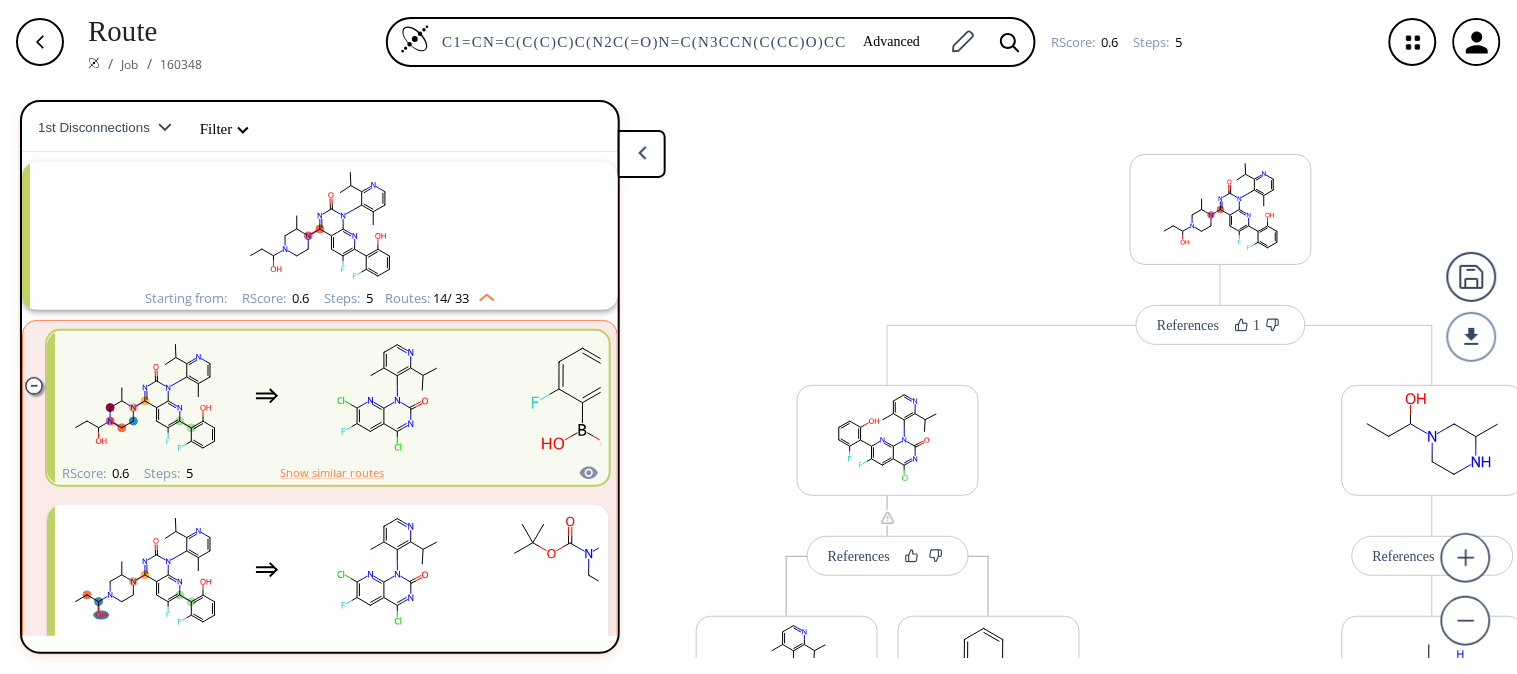 scroll, scrollTop: 1, scrollLeft: 0, axis: vertical 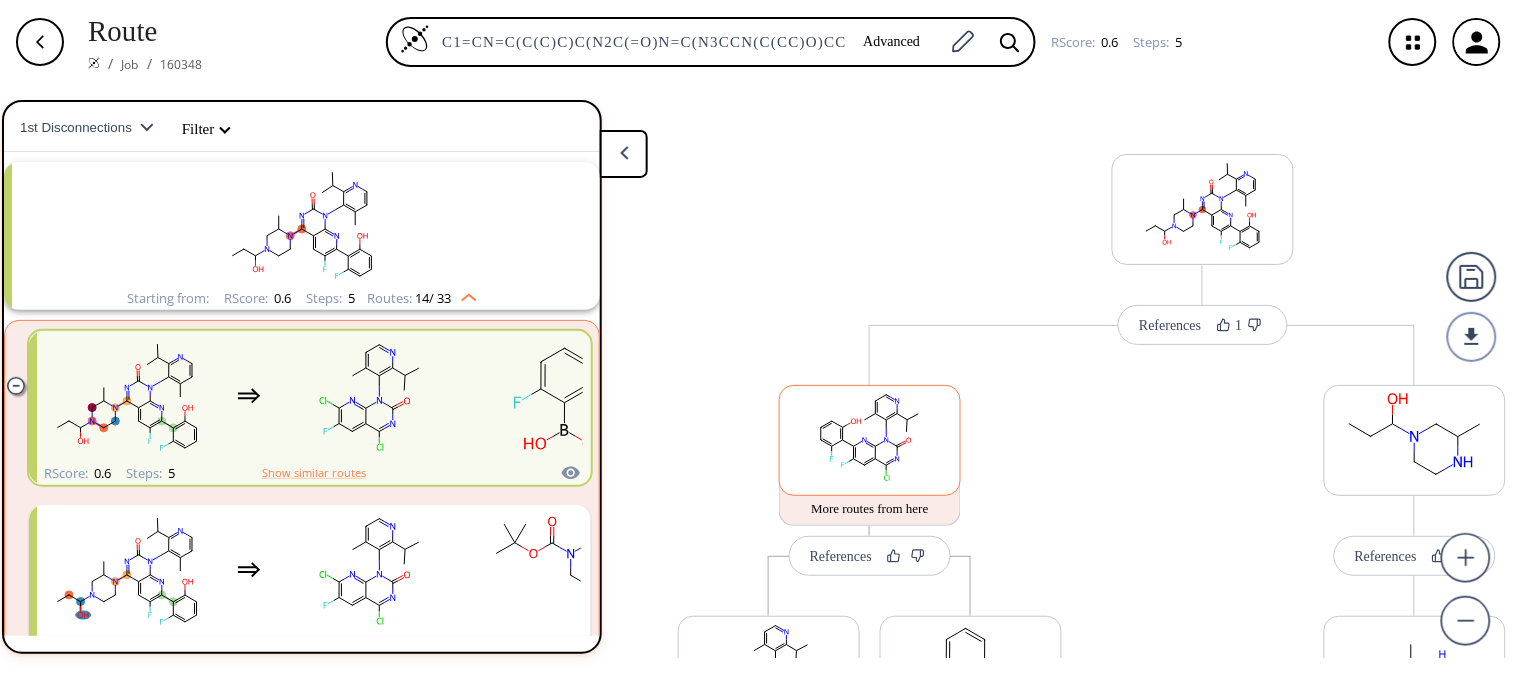 click at bounding box center (870, 437) 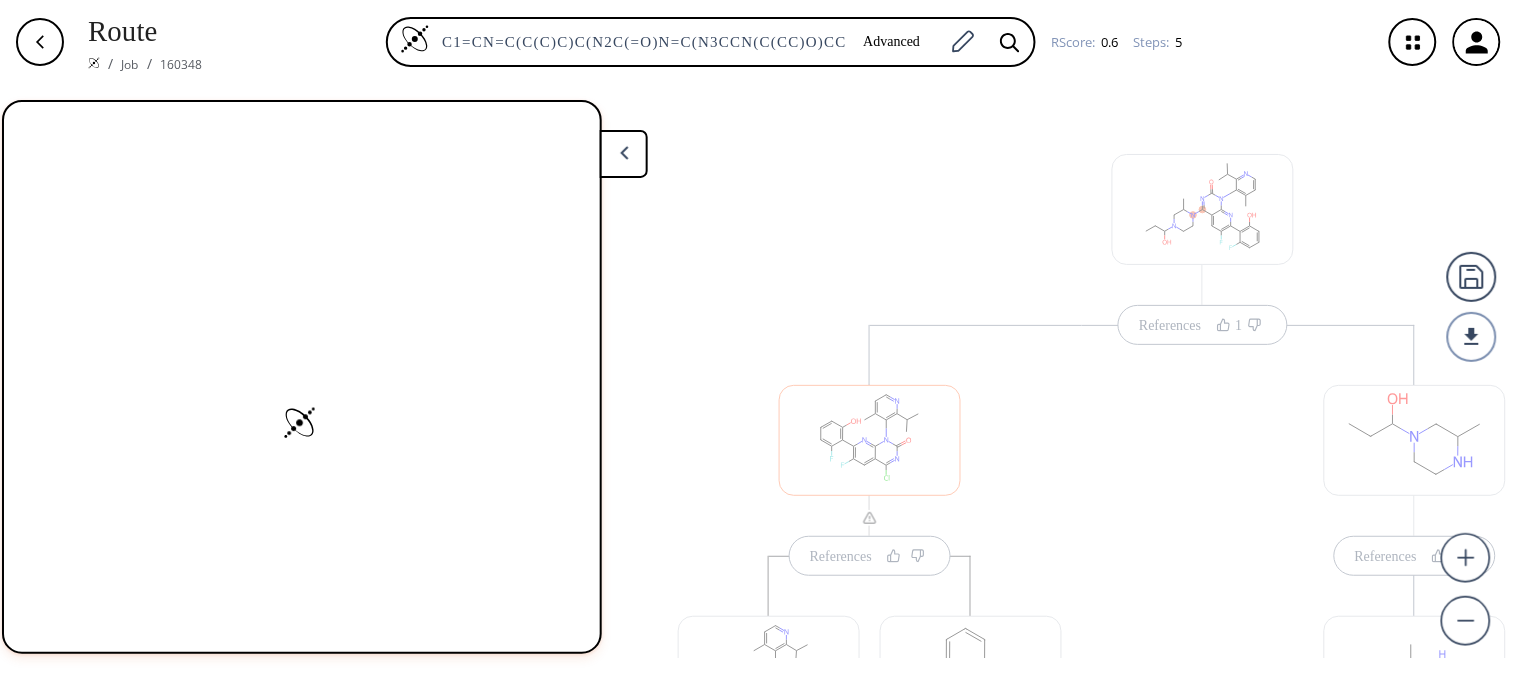 scroll, scrollTop: 0, scrollLeft: 0, axis: both 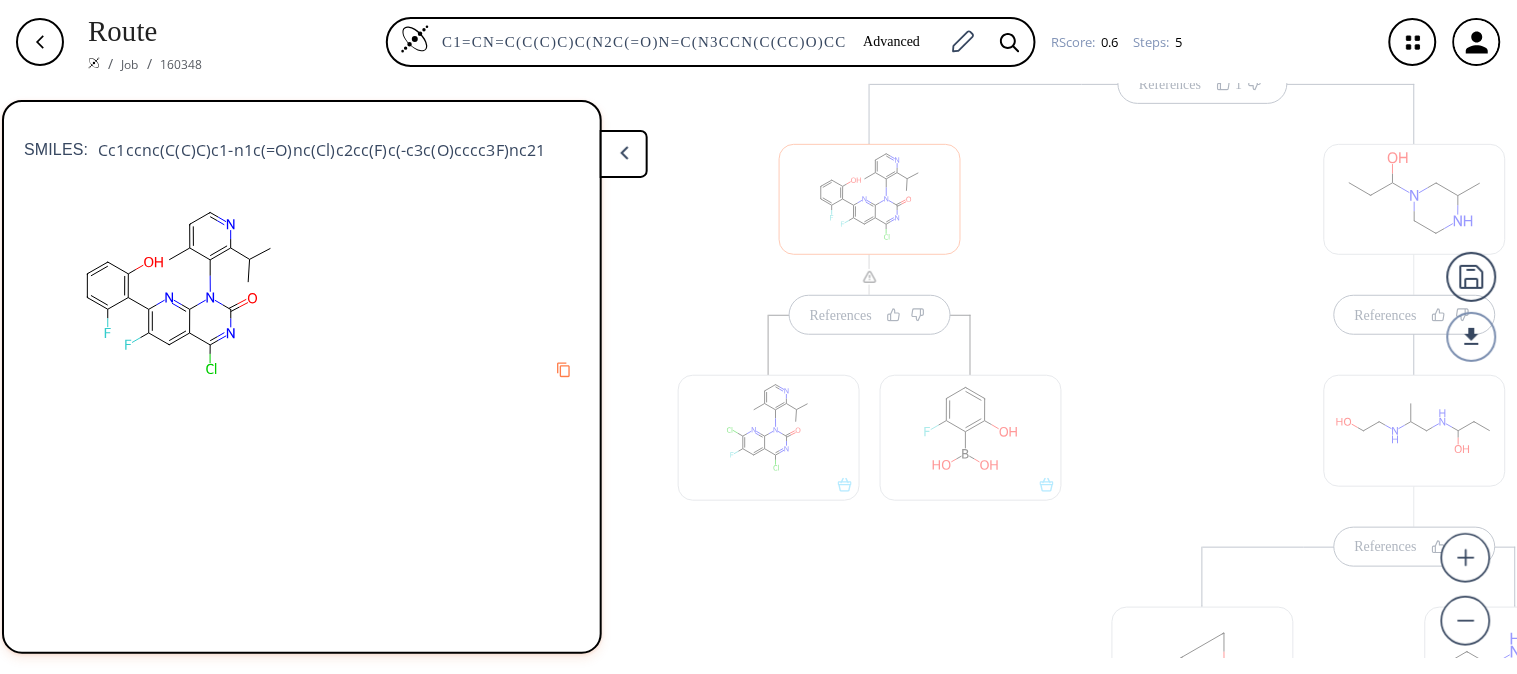 click on "References References" at bounding box center (1415, 699) 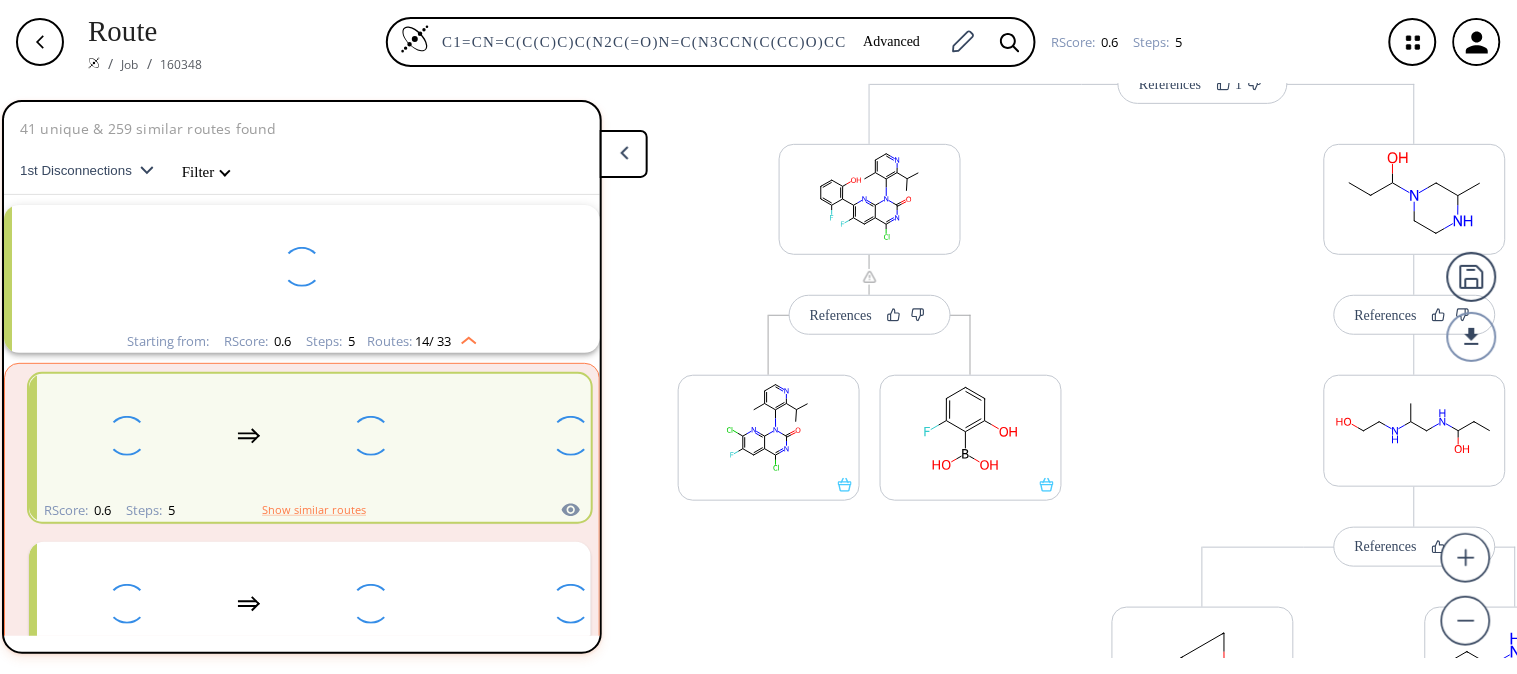 scroll, scrollTop: 43, scrollLeft: 0, axis: vertical 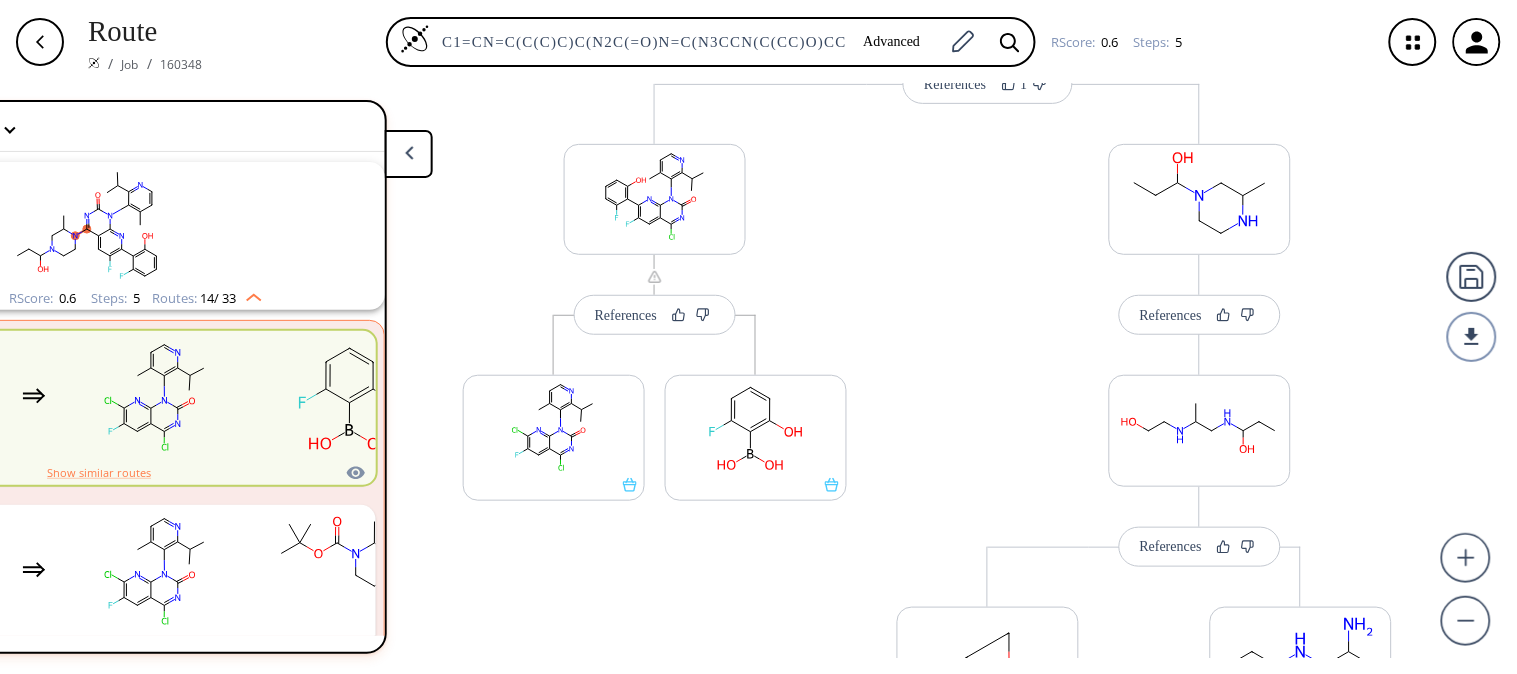 click on "Route / Job / 160348 C1=CN=C(C(C)C)C(N2C(=O)N=C(N3CCN(C(CC)O)CC3C)C3=C2N=C(C(=C3)F)C2=C(F)C=CC=C2O)=C1C Advanced RScore : 0.6 Steps : 5" at bounding box center (758, 42) 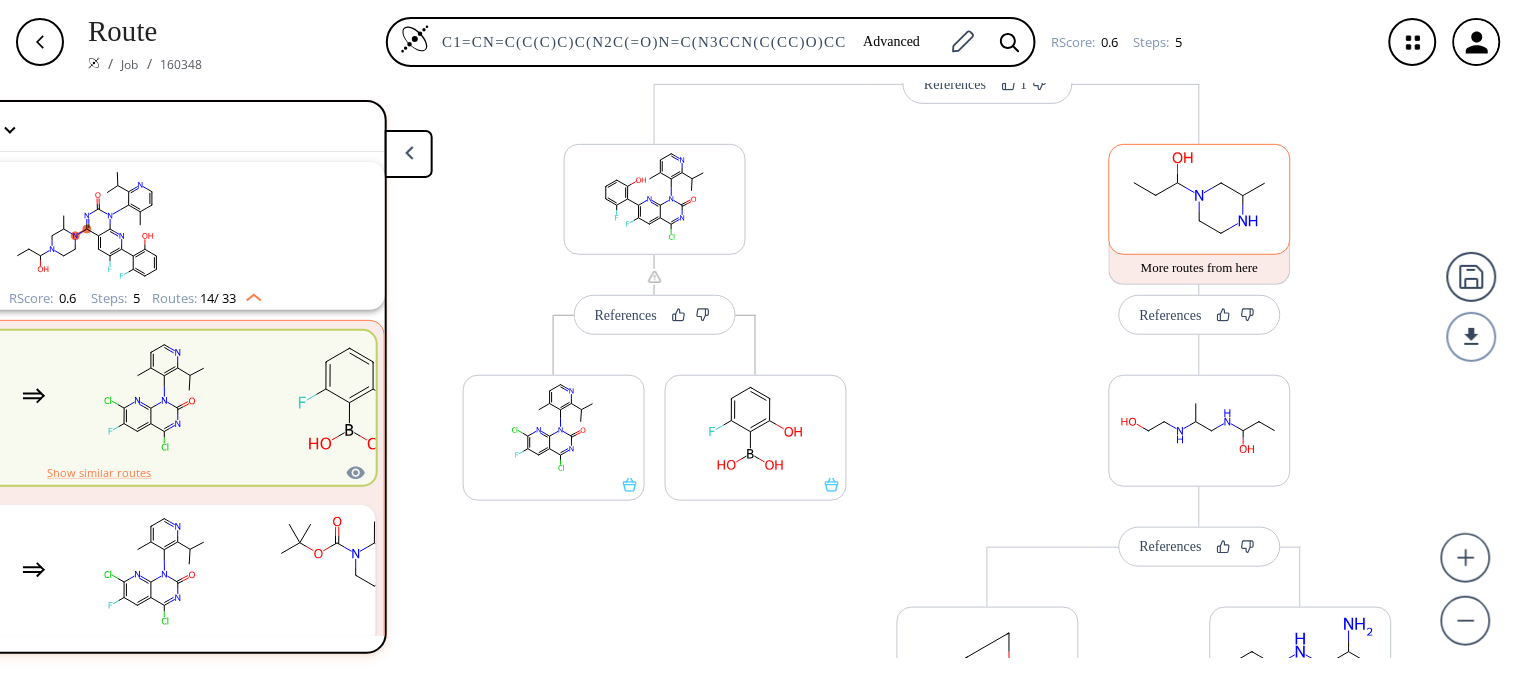 click at bounding box center [1200, 196] 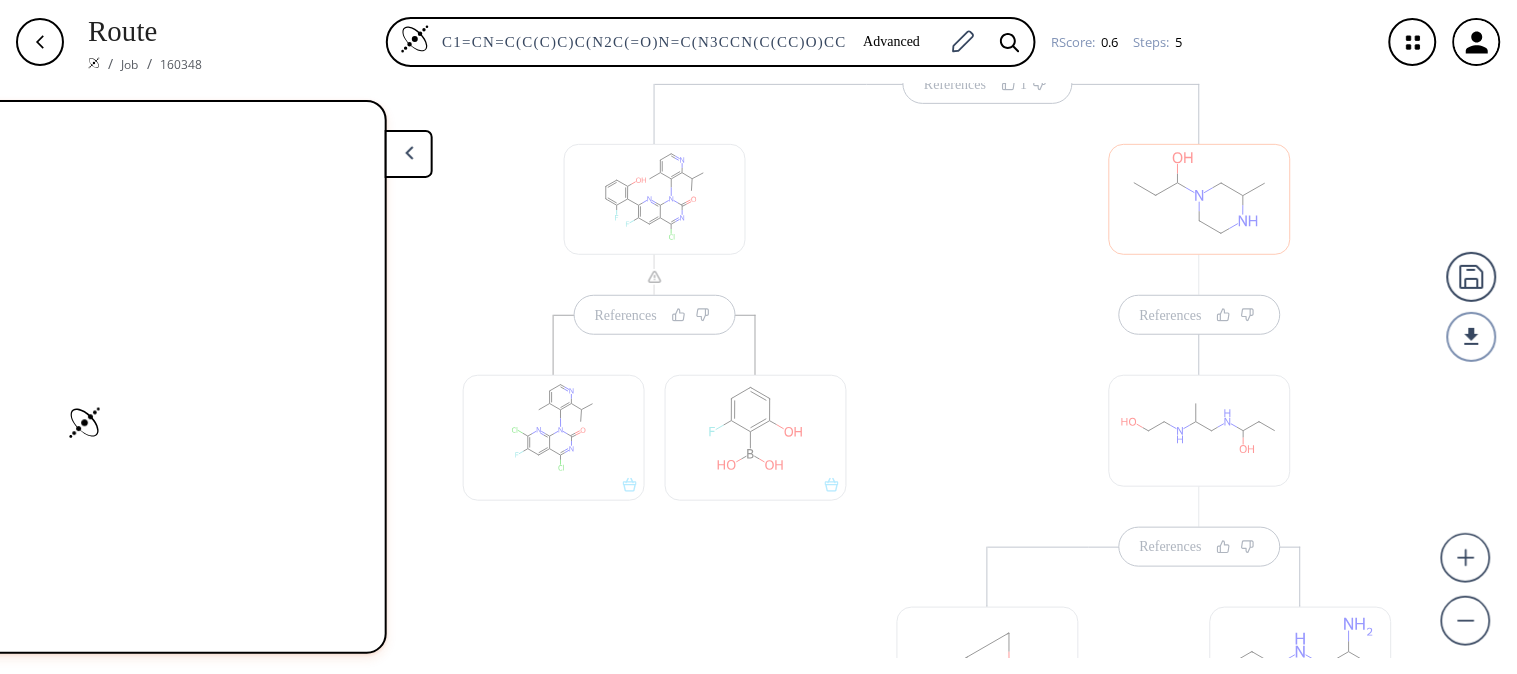 scroll, scrollTop: 0, scrollLeft: 0, axis: both 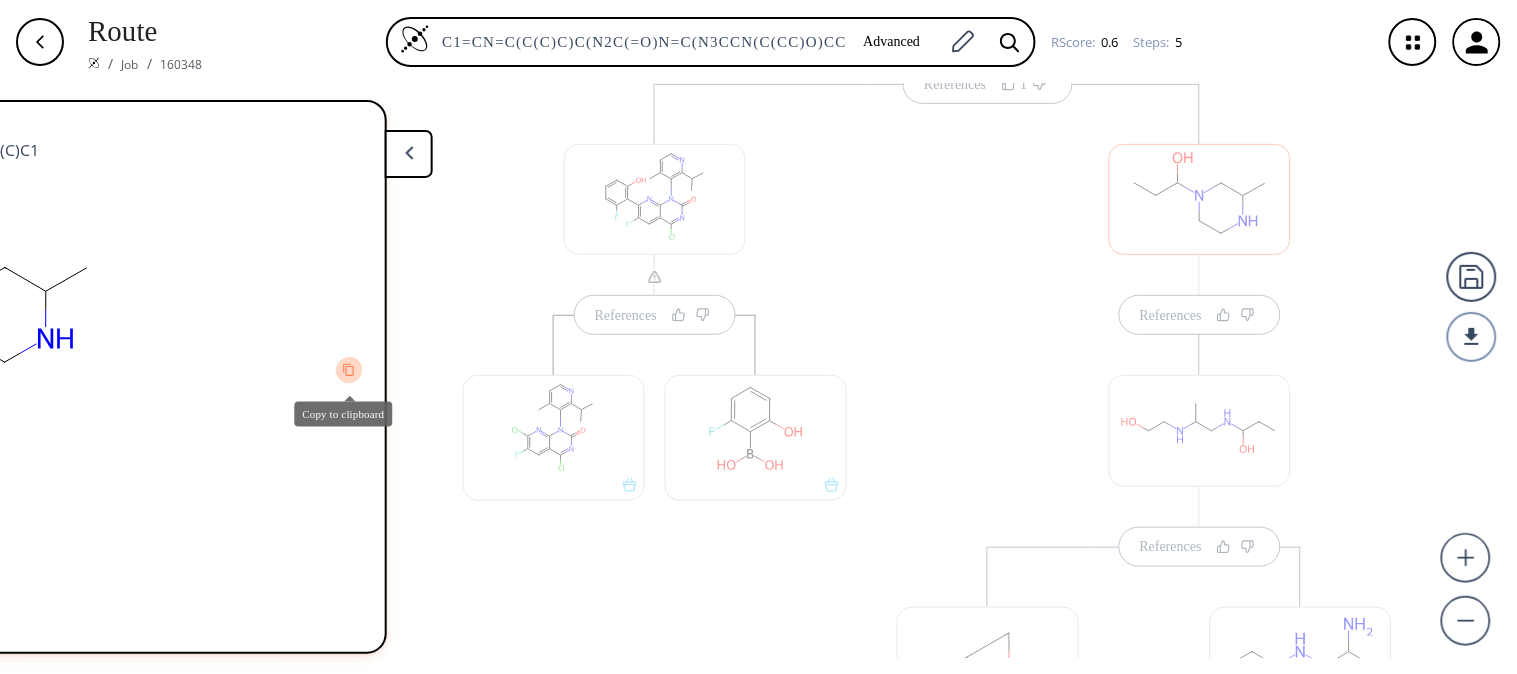 click at bounding box center [348, 369] 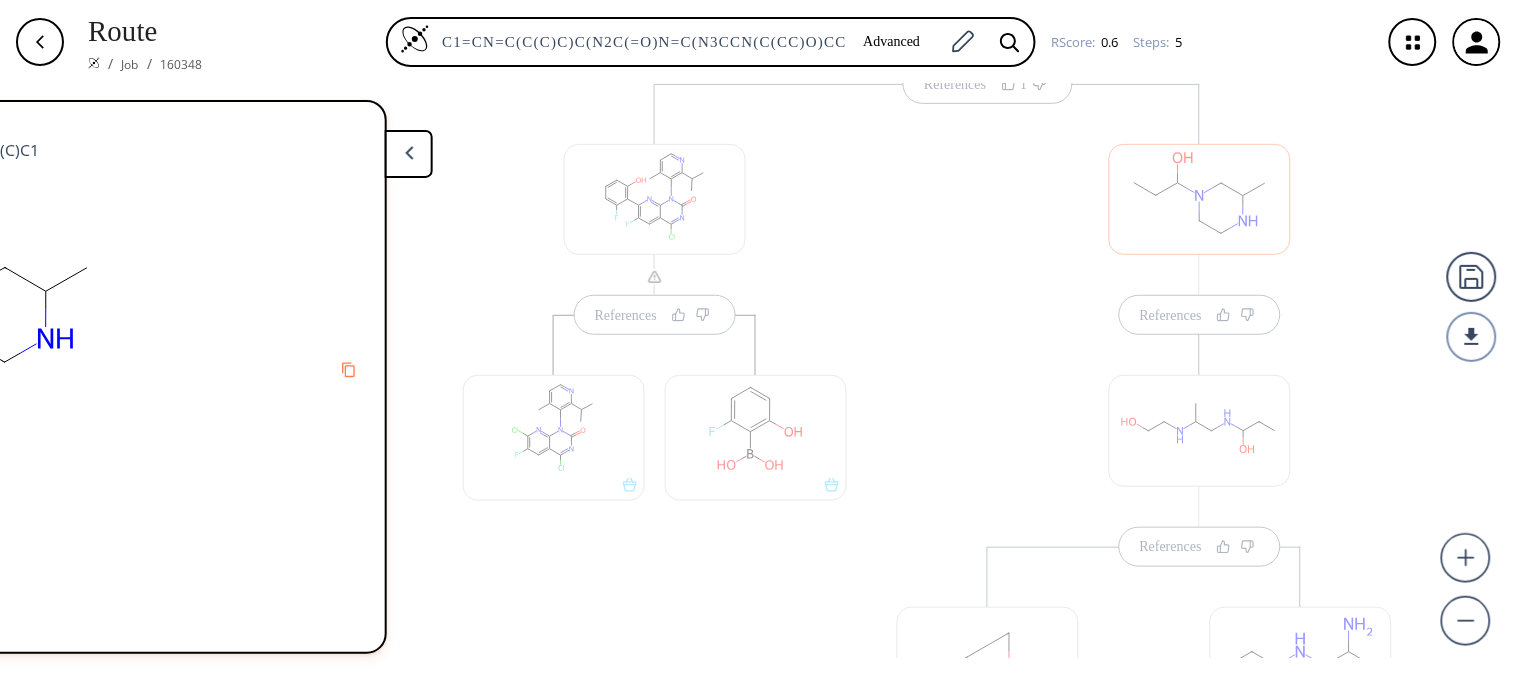 click at bounding box center (1200, 199) 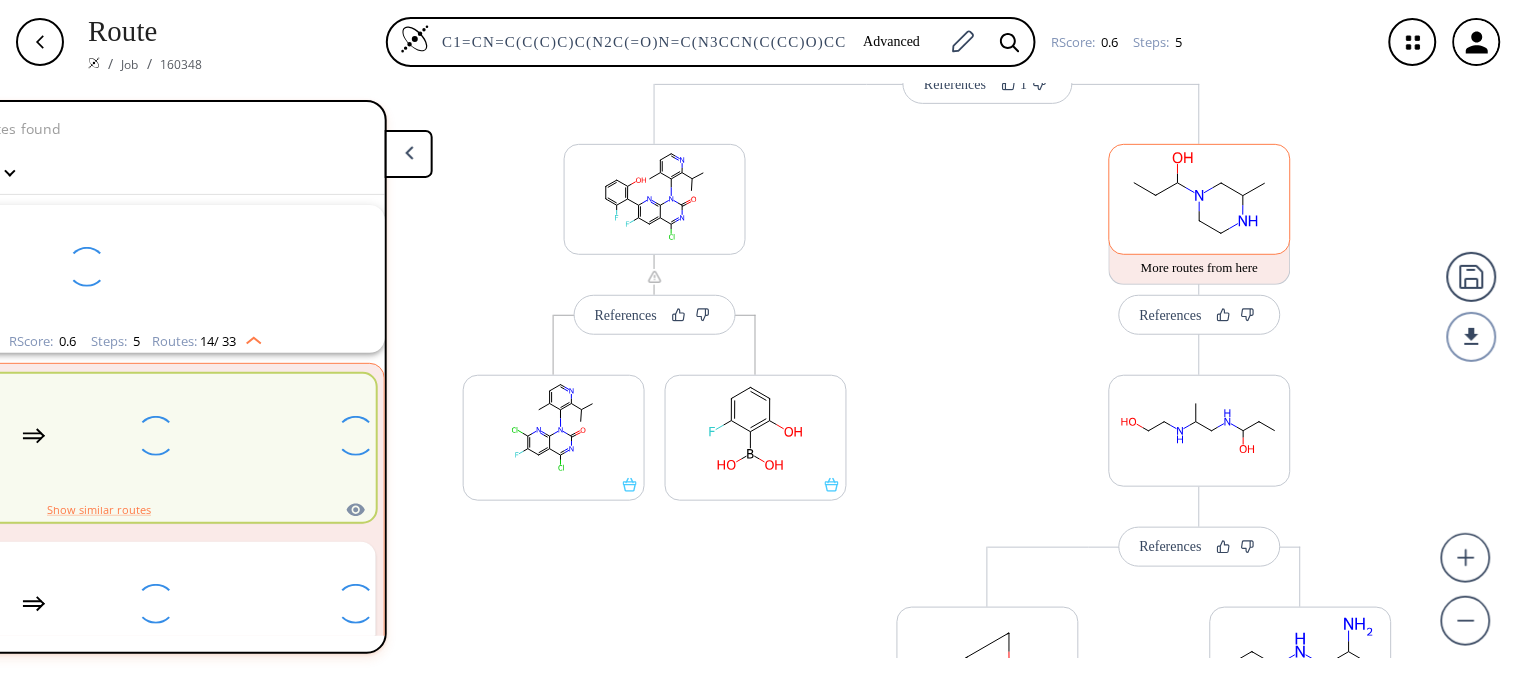 scroll, scrollTop: 43, scrollLeft: 0, axis: vertical 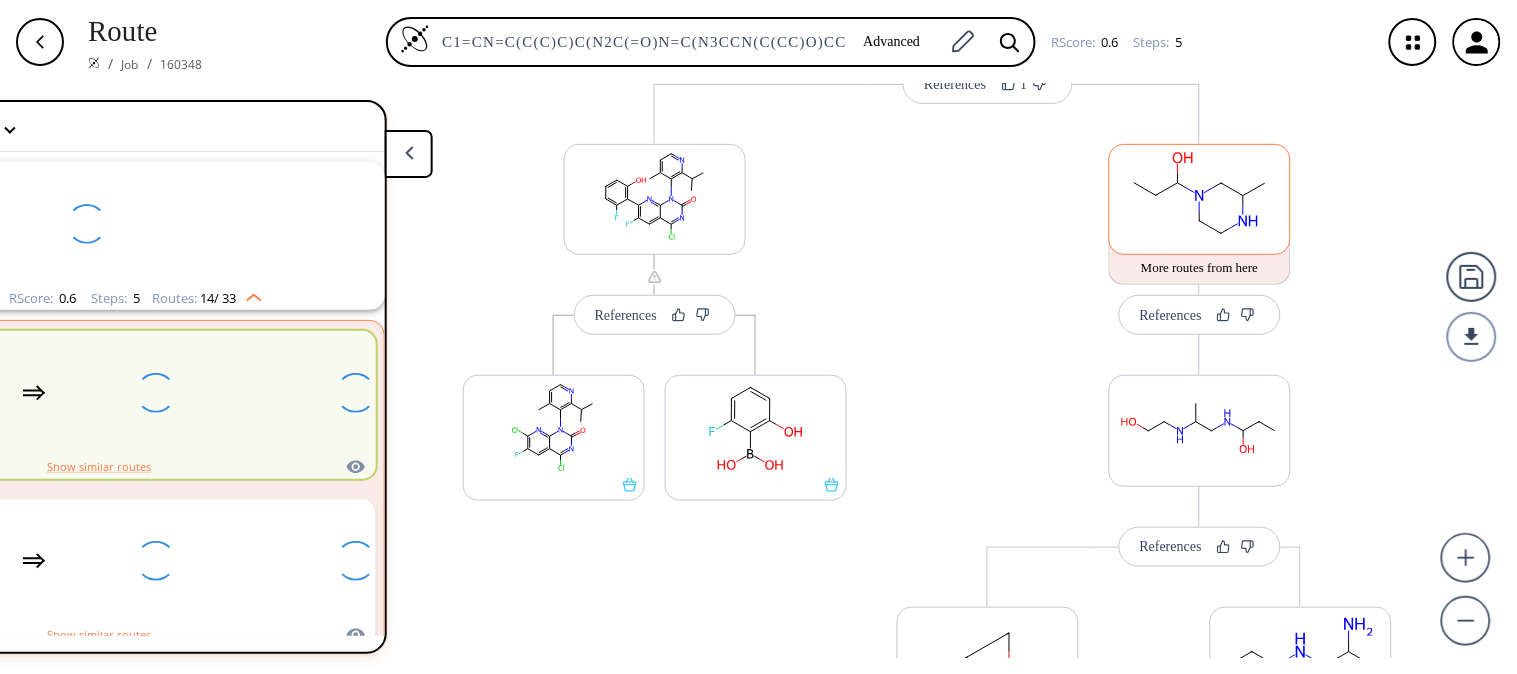 click at bounding box center [1200, 196] 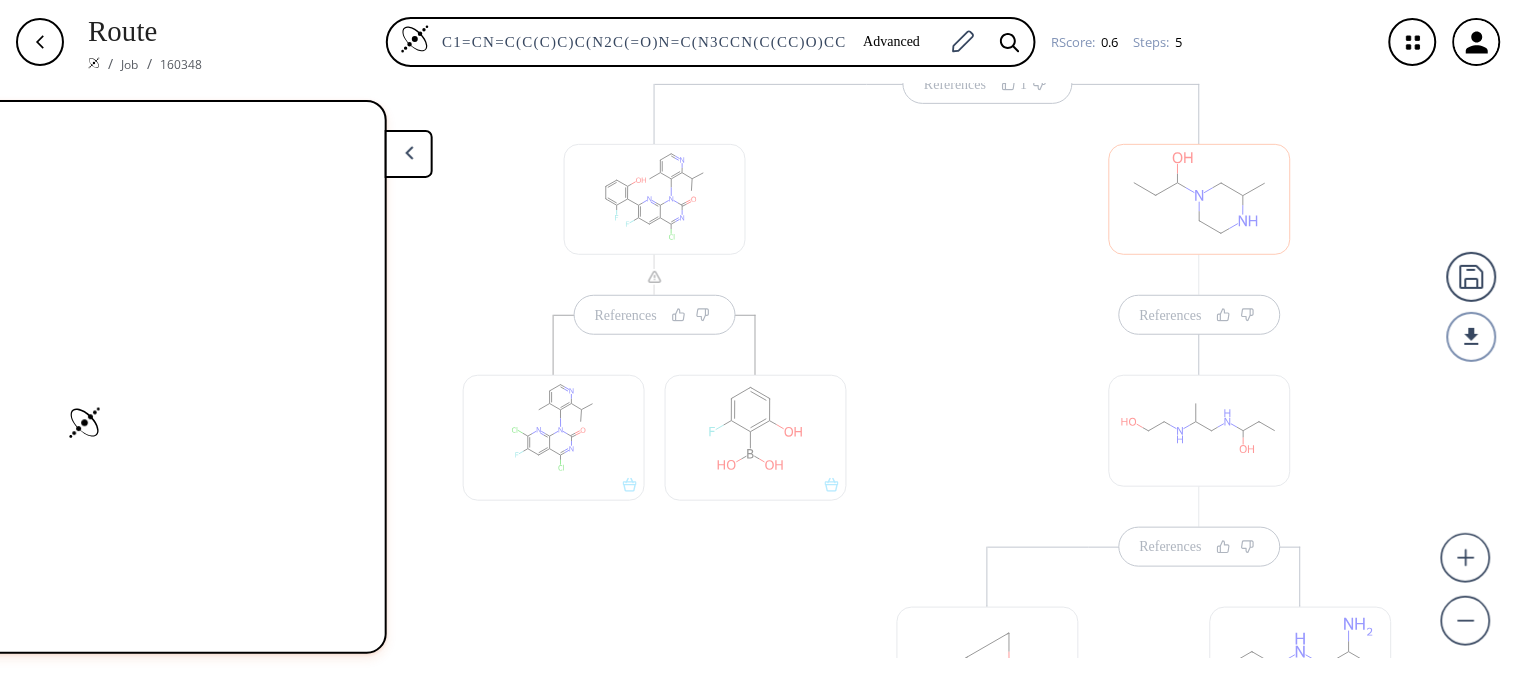 scroll, scrollTop: 0, scrollLeft: 0, axis: both 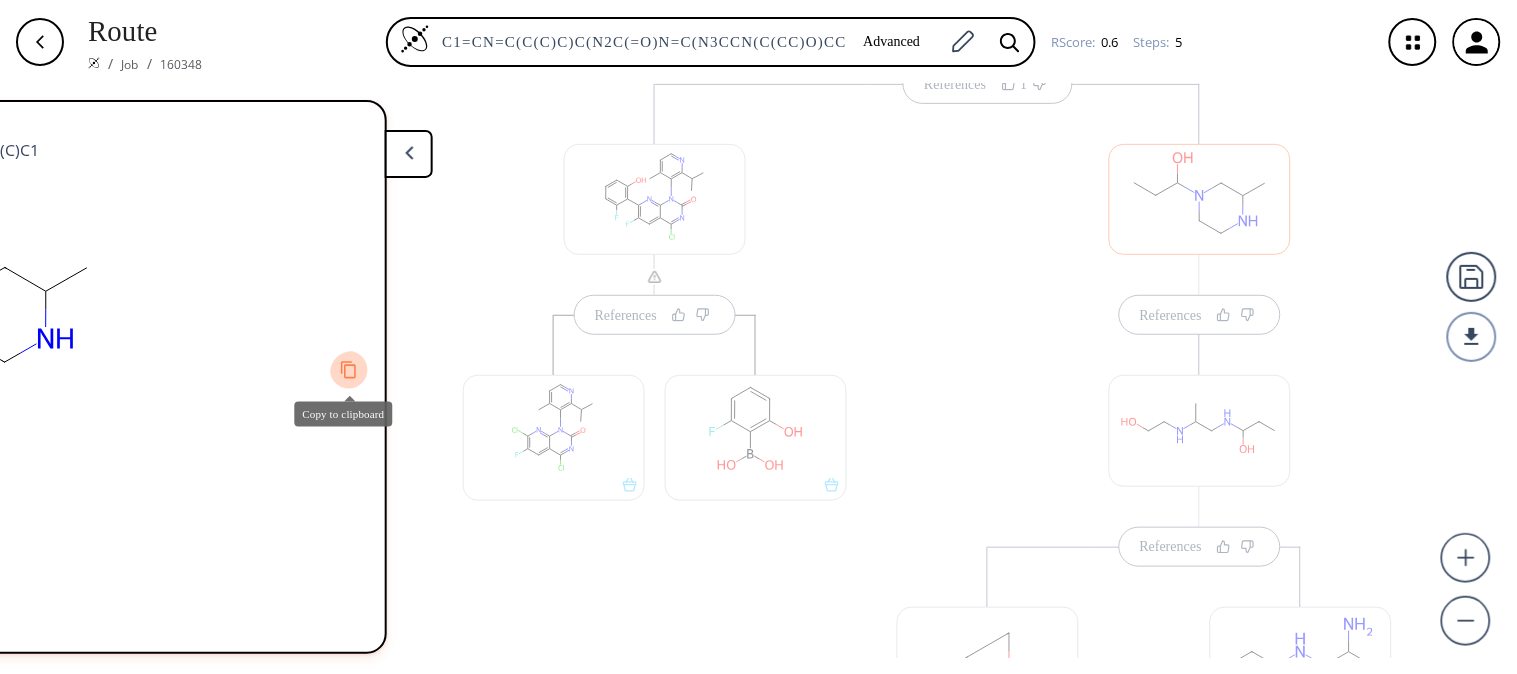 click at bounding box center (349, 369) 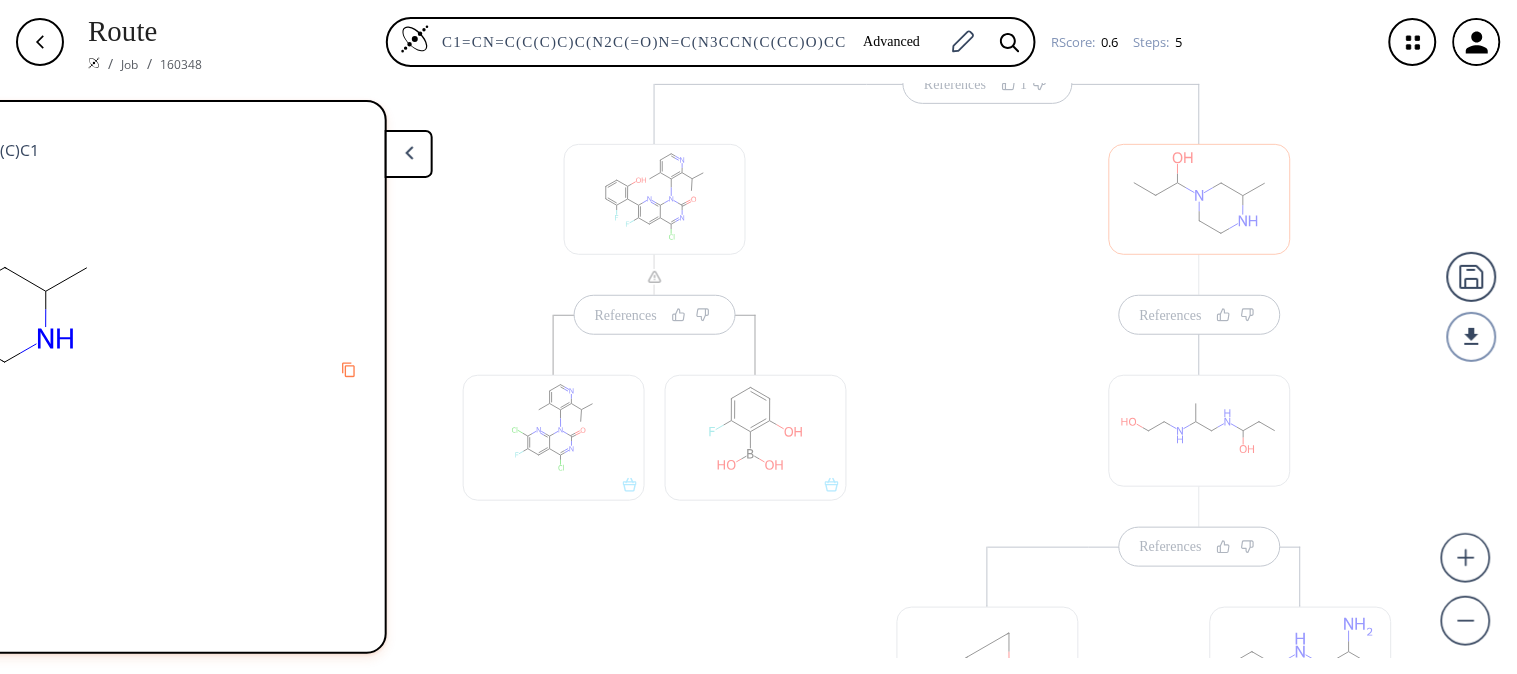 click at bounding box center [655, 199] 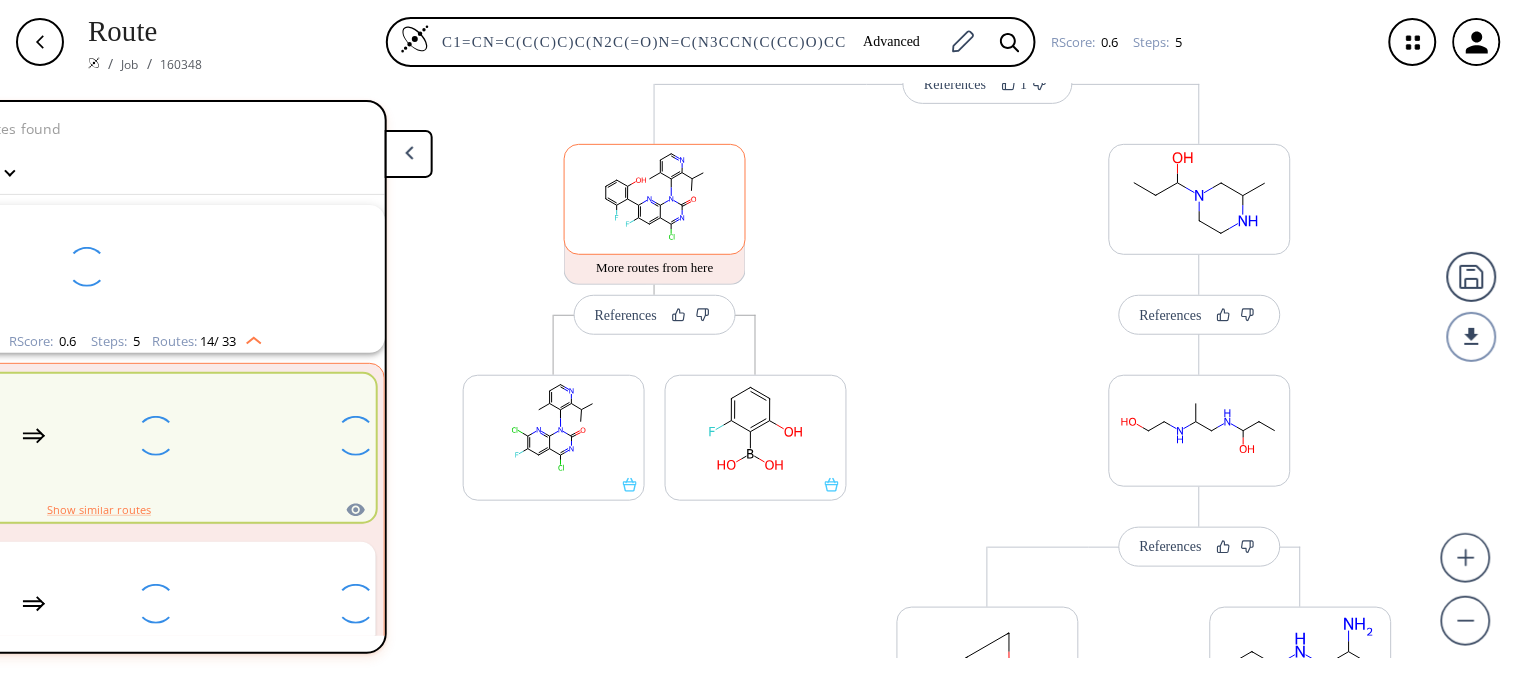 scroll, scrollTop: 43, scrollLeft: 0, axis: vertical 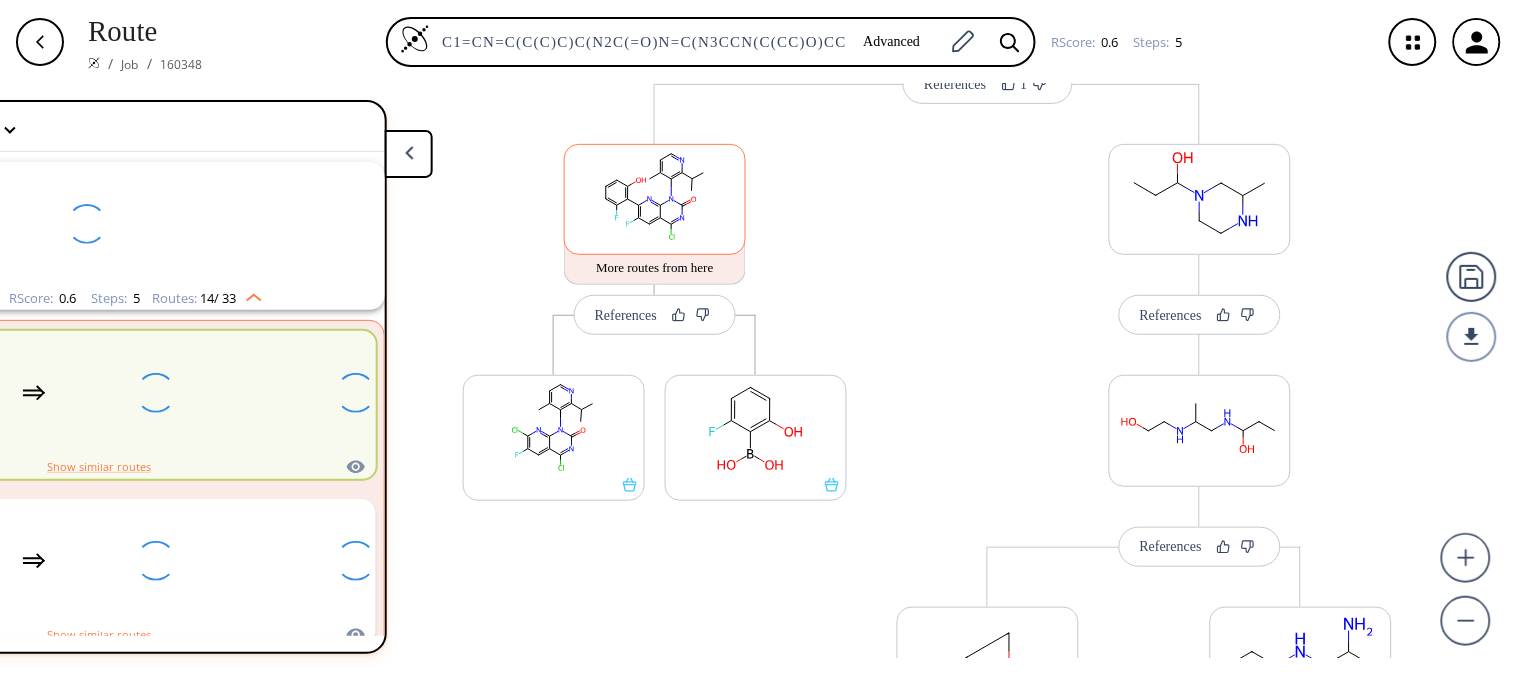 click at bounding box center [655, 196] 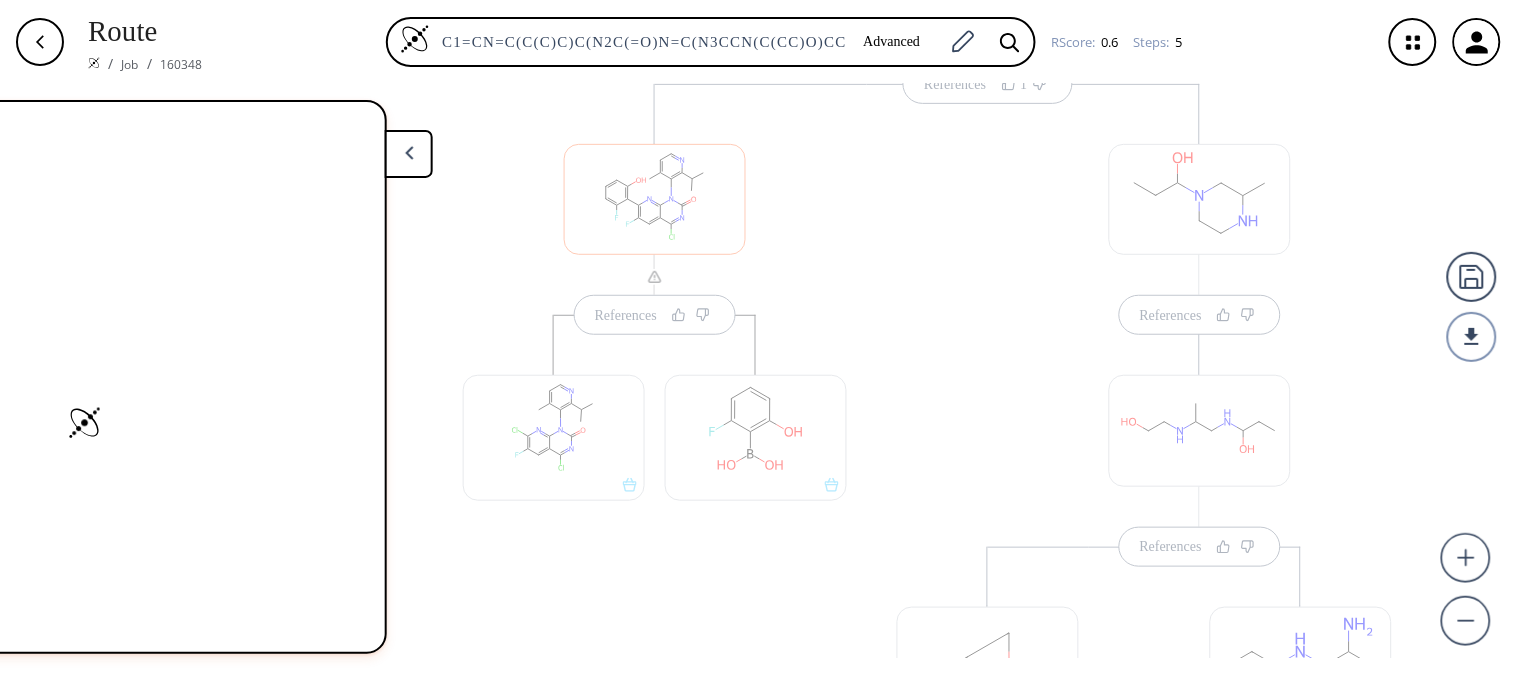 scroll, scrollTop: 0, scrollLeft: 0, axis: both 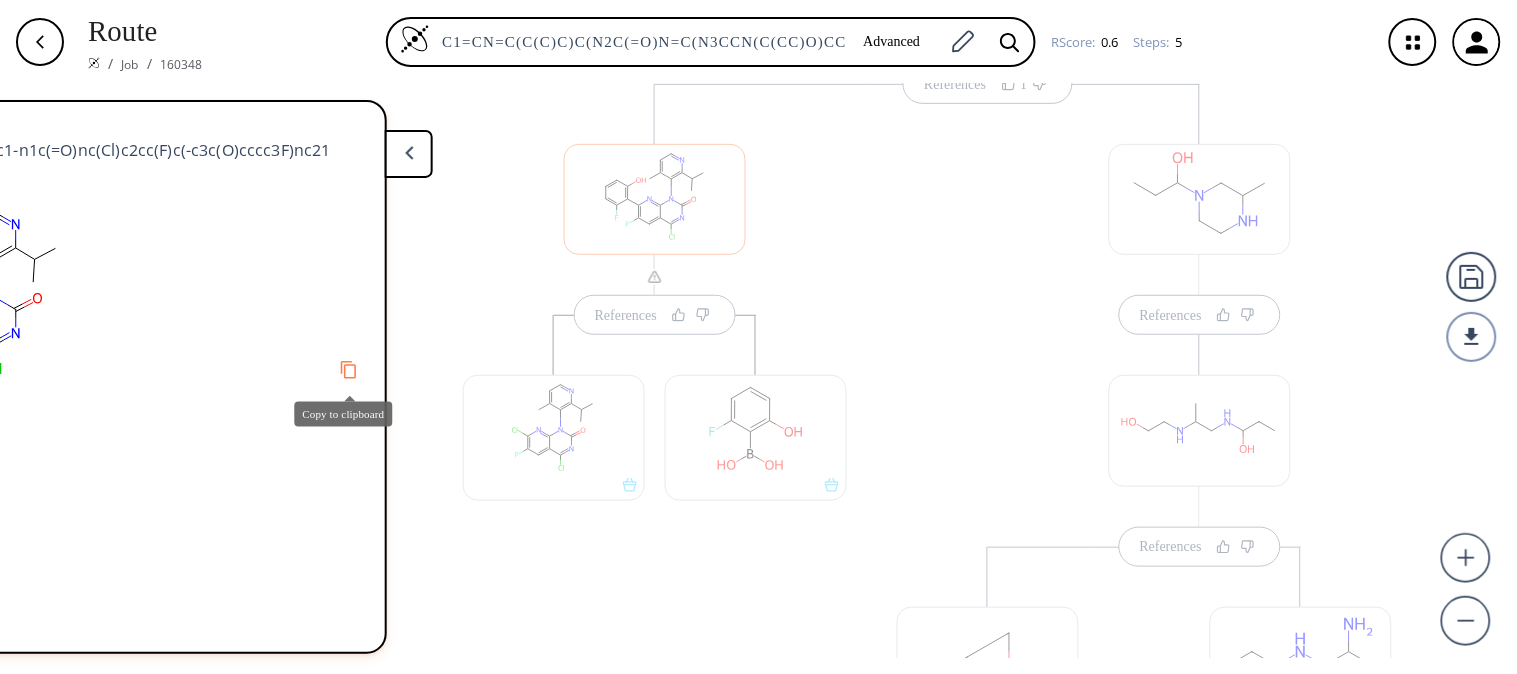 click at bounding box center (348, 369) 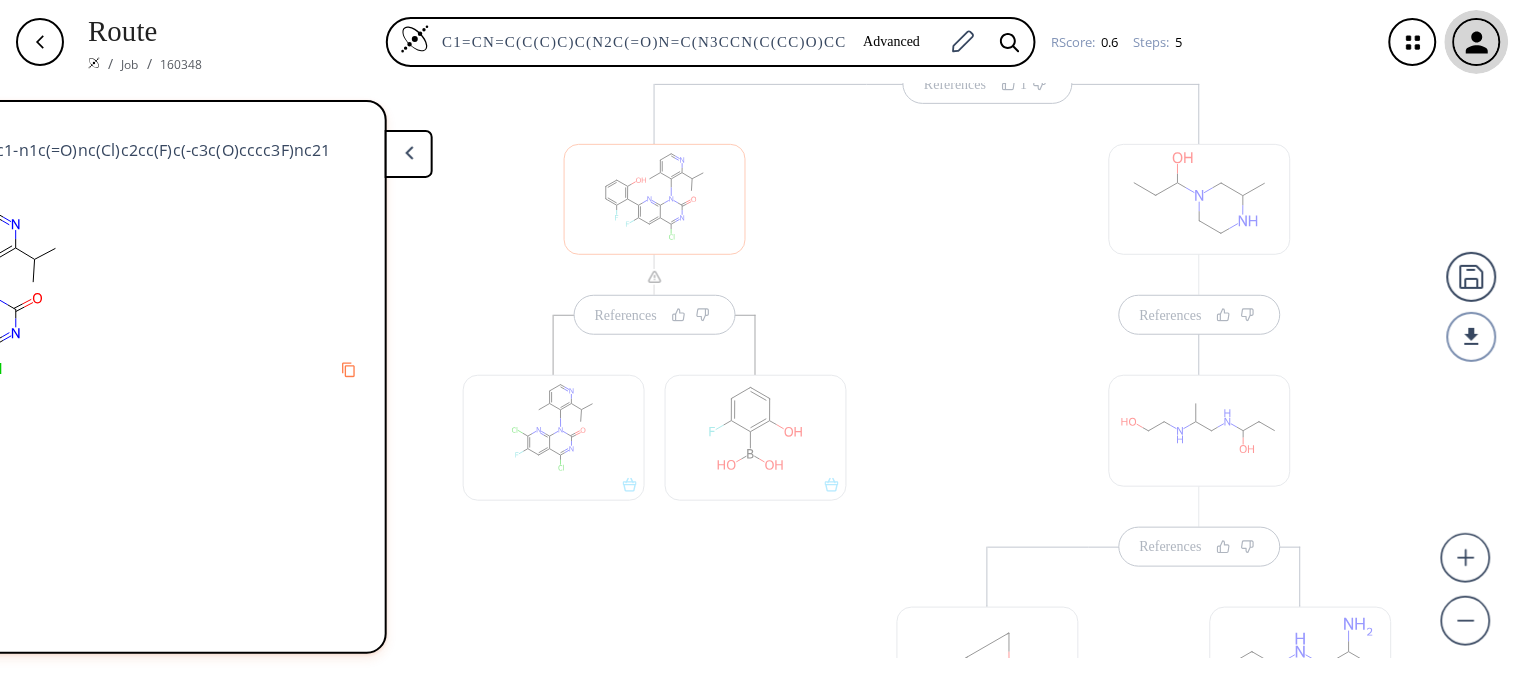 click at bounding box center (1477, 42) 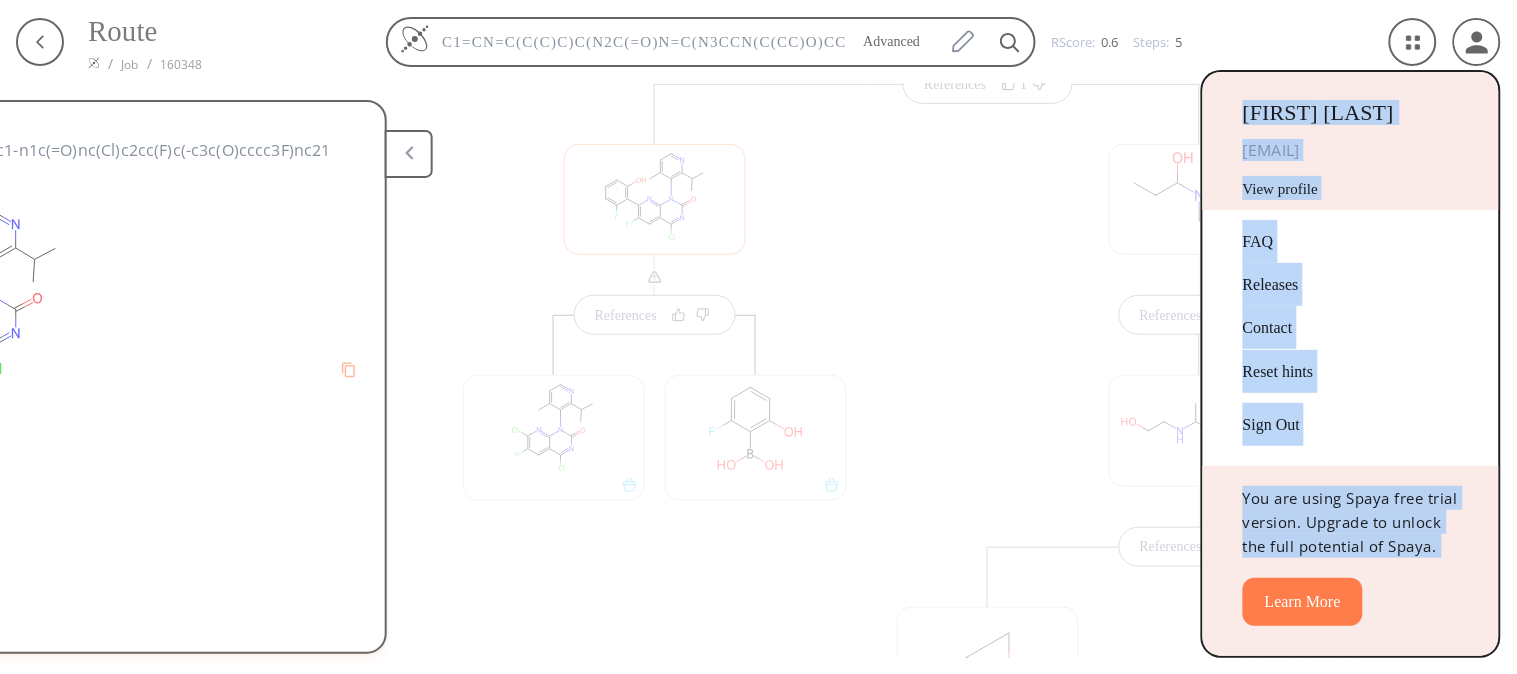 click at bounding box center (758, 337) 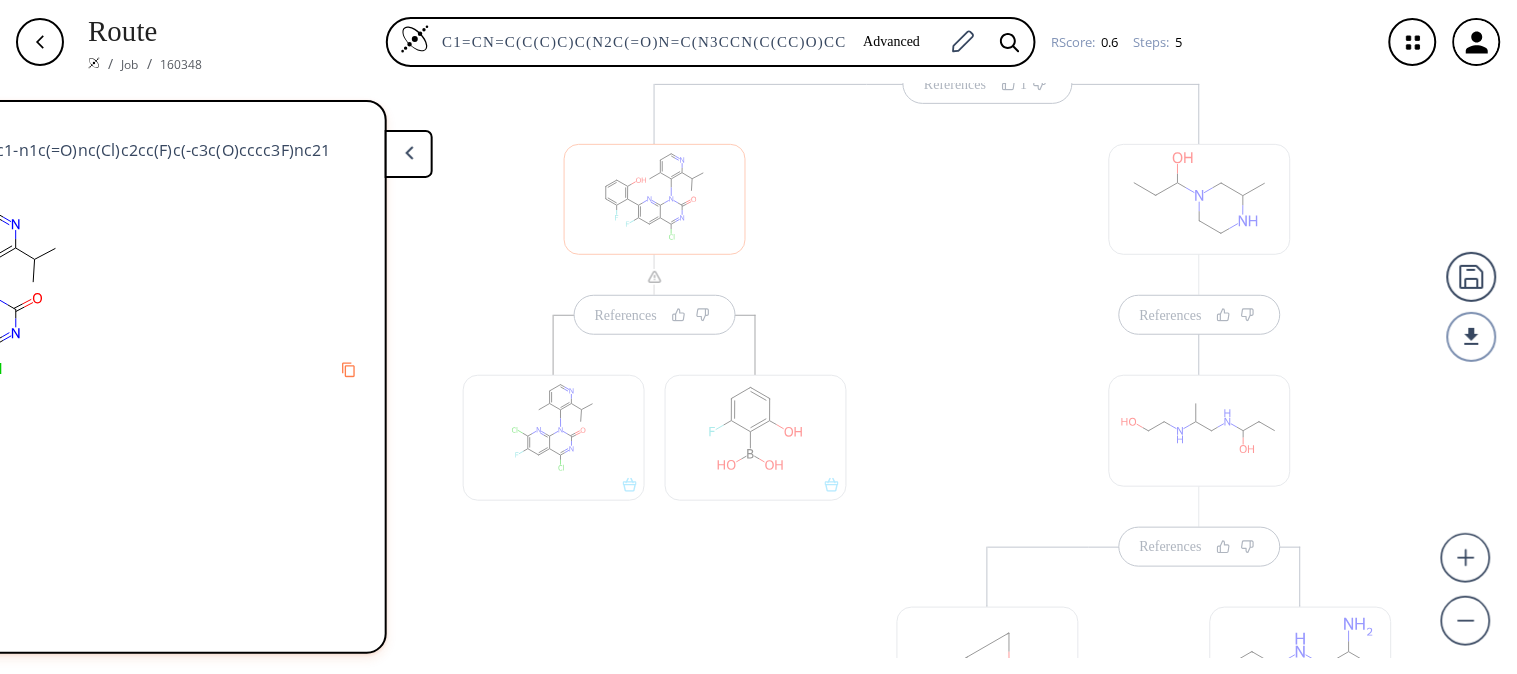 click on "Route / Job / 160348 C1=CN=C(C(C)C)C(N2C(=O)N=C(N3CCN(C(CC)O)CC3C)C3=C2N=C(C(=C3)F)C2=C(F)C=CC=C2O)=C1C Advanced RScore : 0.6 Steps : 5" at bounding box center [758, 42] 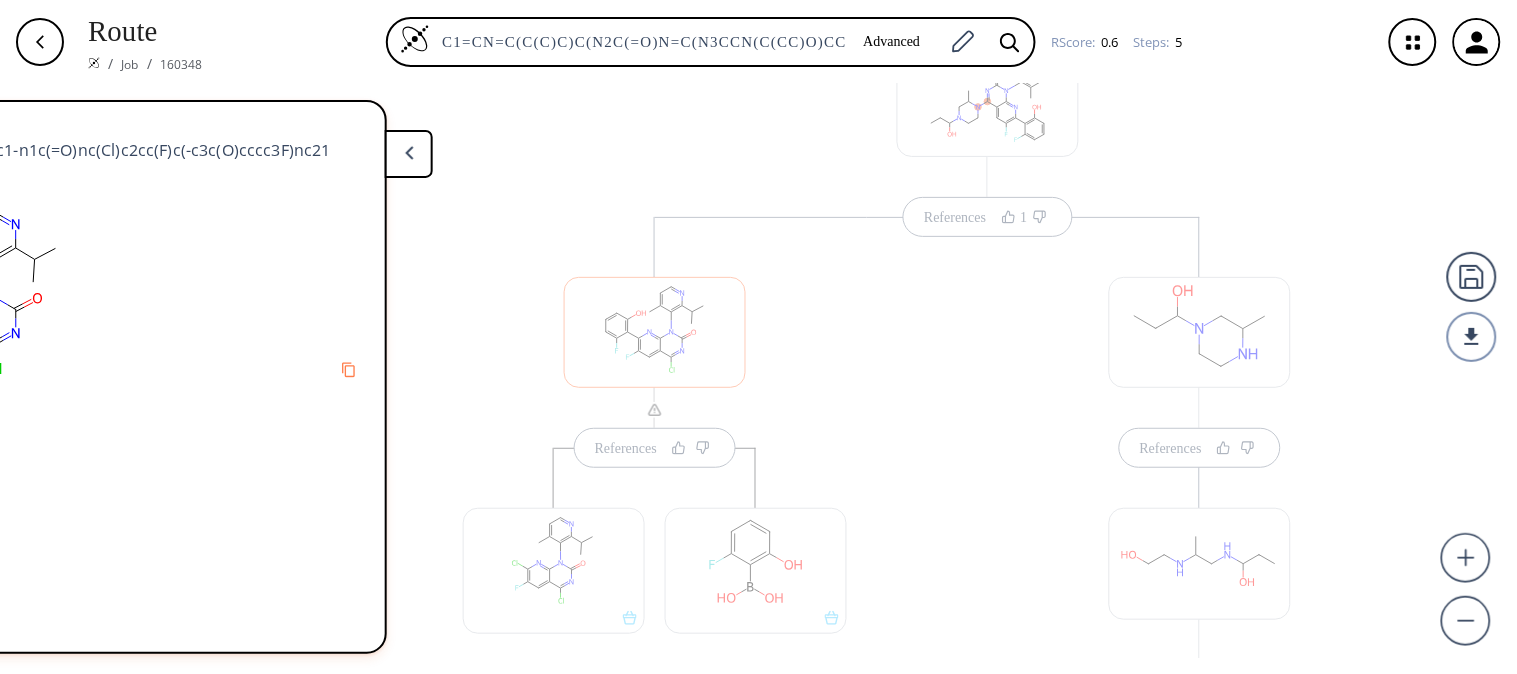 scroll, scrollTop: 161, scrollLeft: 0, axis: vertical 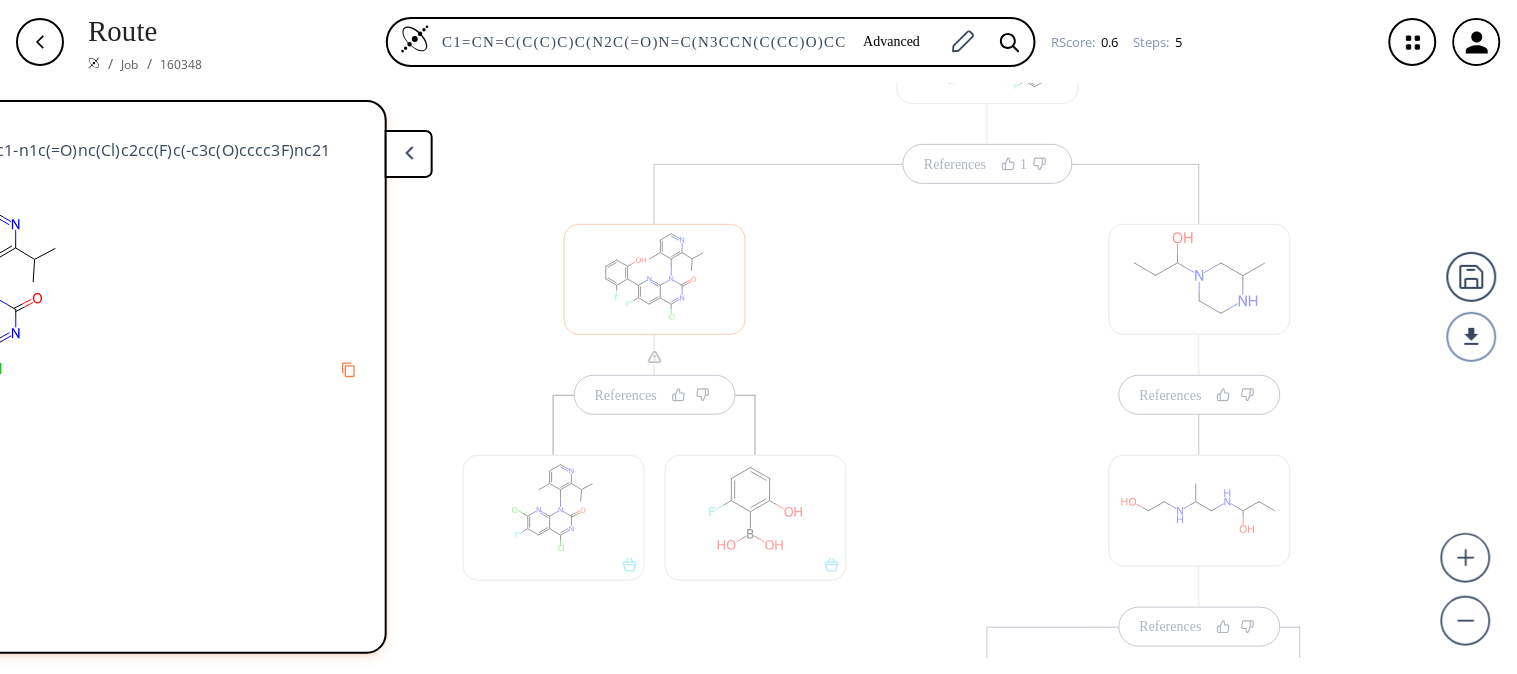 click on "References References References" at bounding box center (1200, 683) 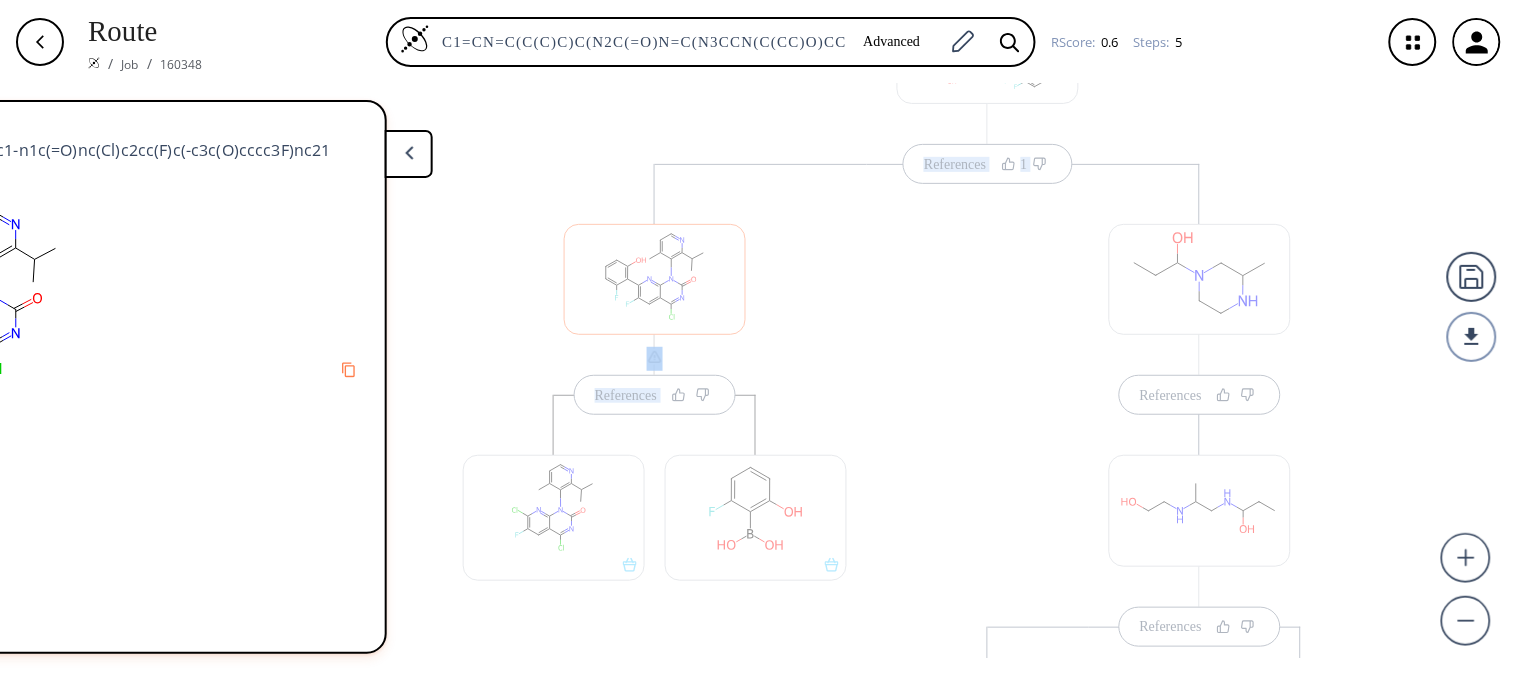 drag, startPoint x: 1268, startPoint y: 56, endPoint x: 1280, endPoint y: 223, distance: 167.43059 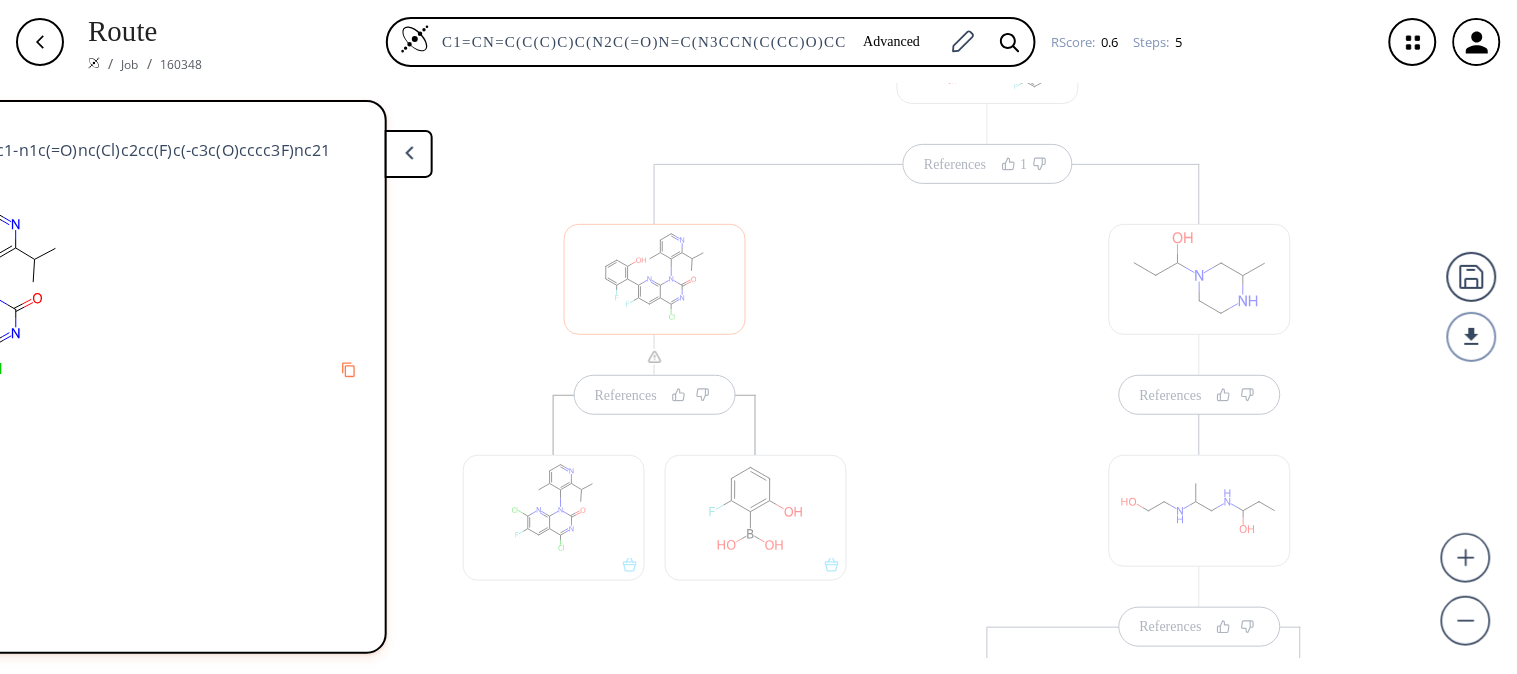 click on "References 1" at bounding box center (988, 144) 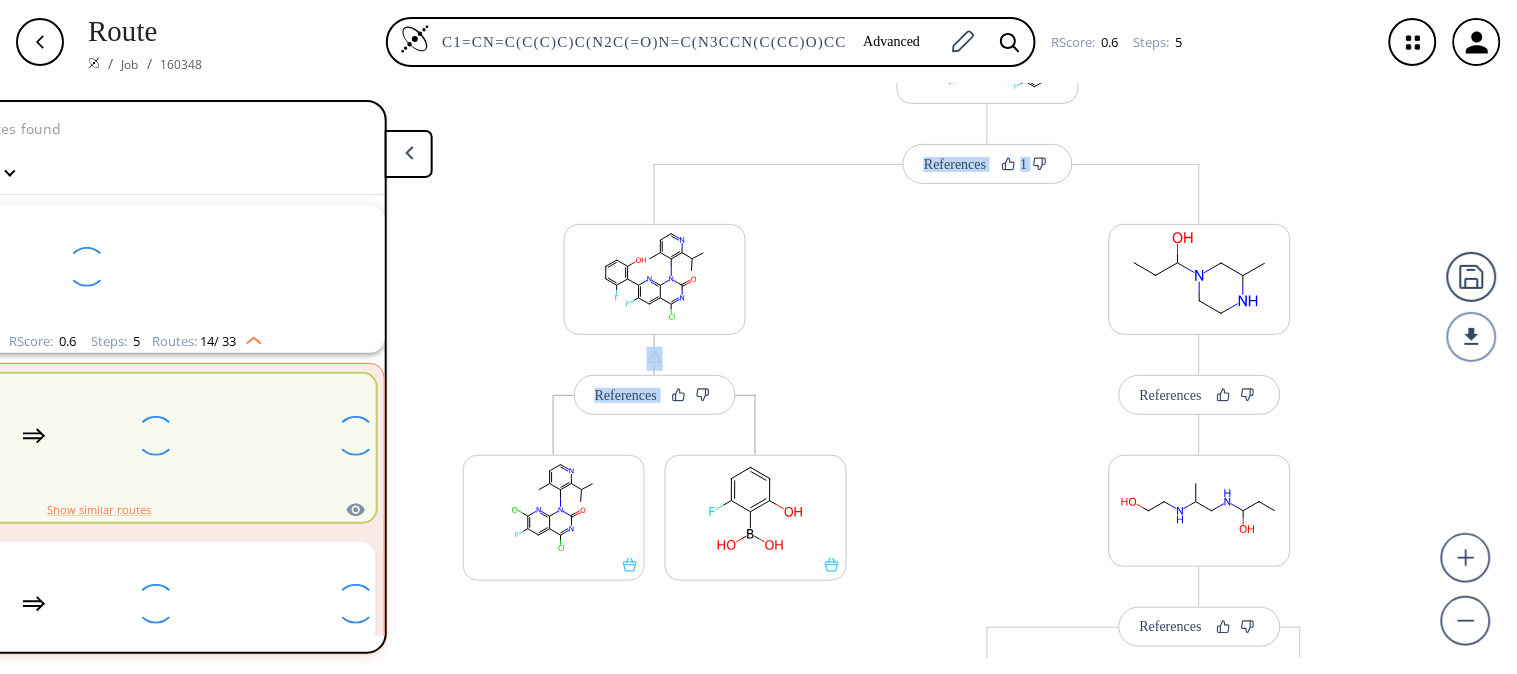 scroll, scrollTop: 43, scrollLeft: 0, axis: vertical 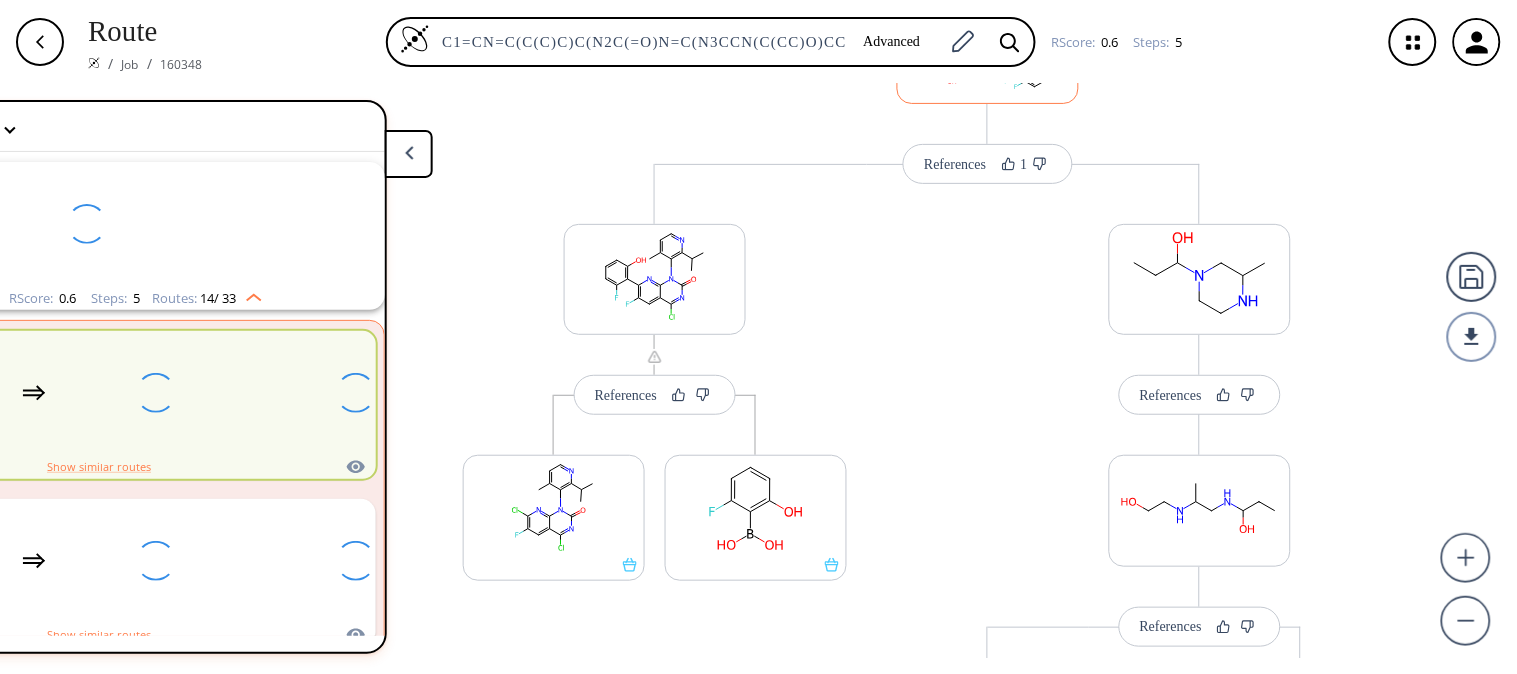 click at bounding box center [988, 48] 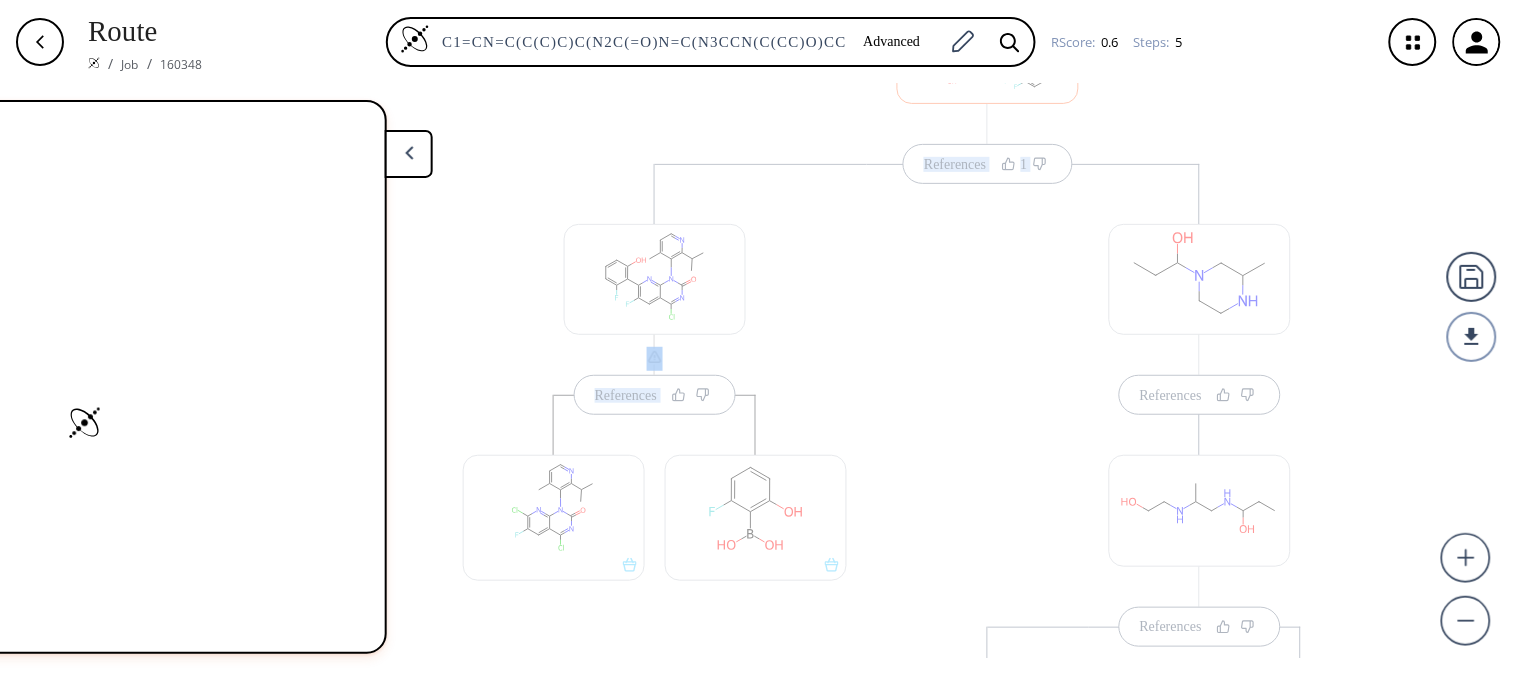 scroll, scrollTop: 0, scrollLeft: 0, axis: both 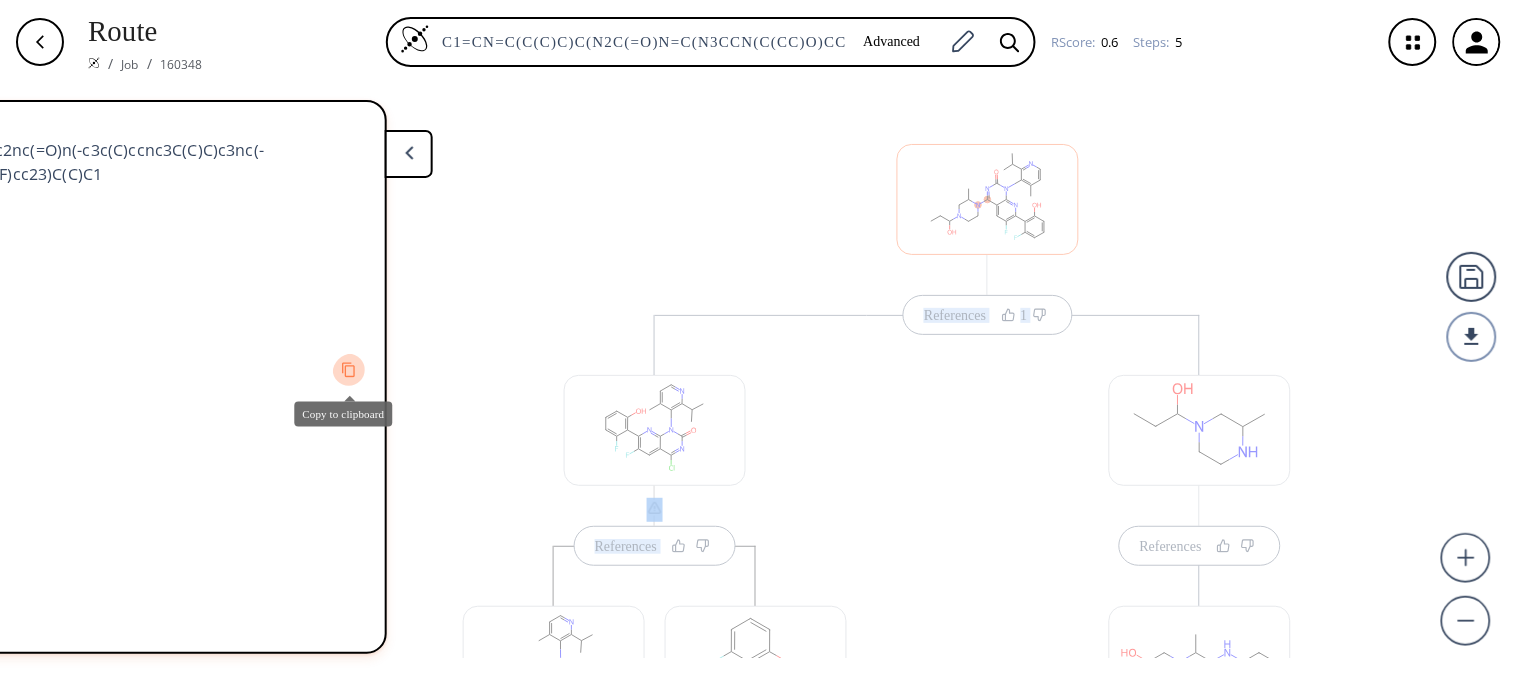 click at bounding box center [349, 370] 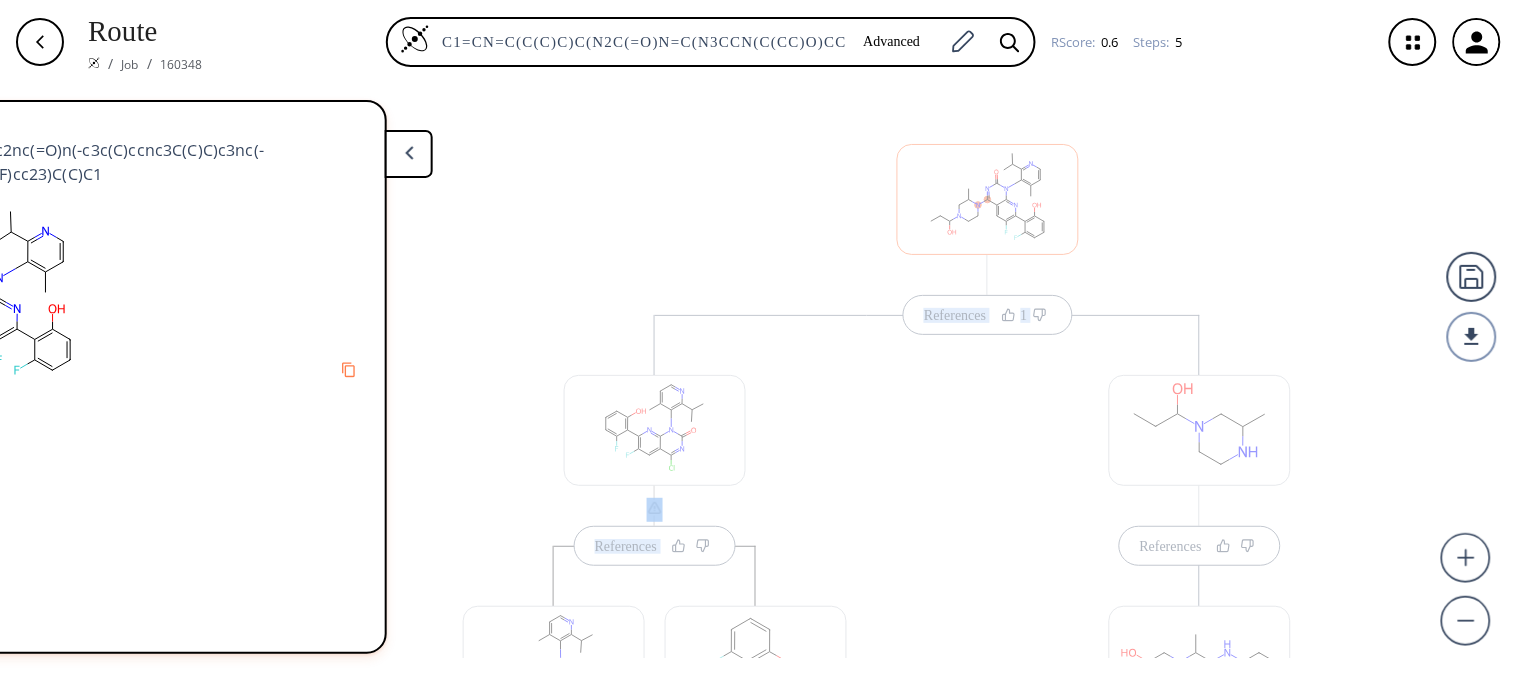 scroll, scrollTop: 1, scrollLeft: 233, axis: both 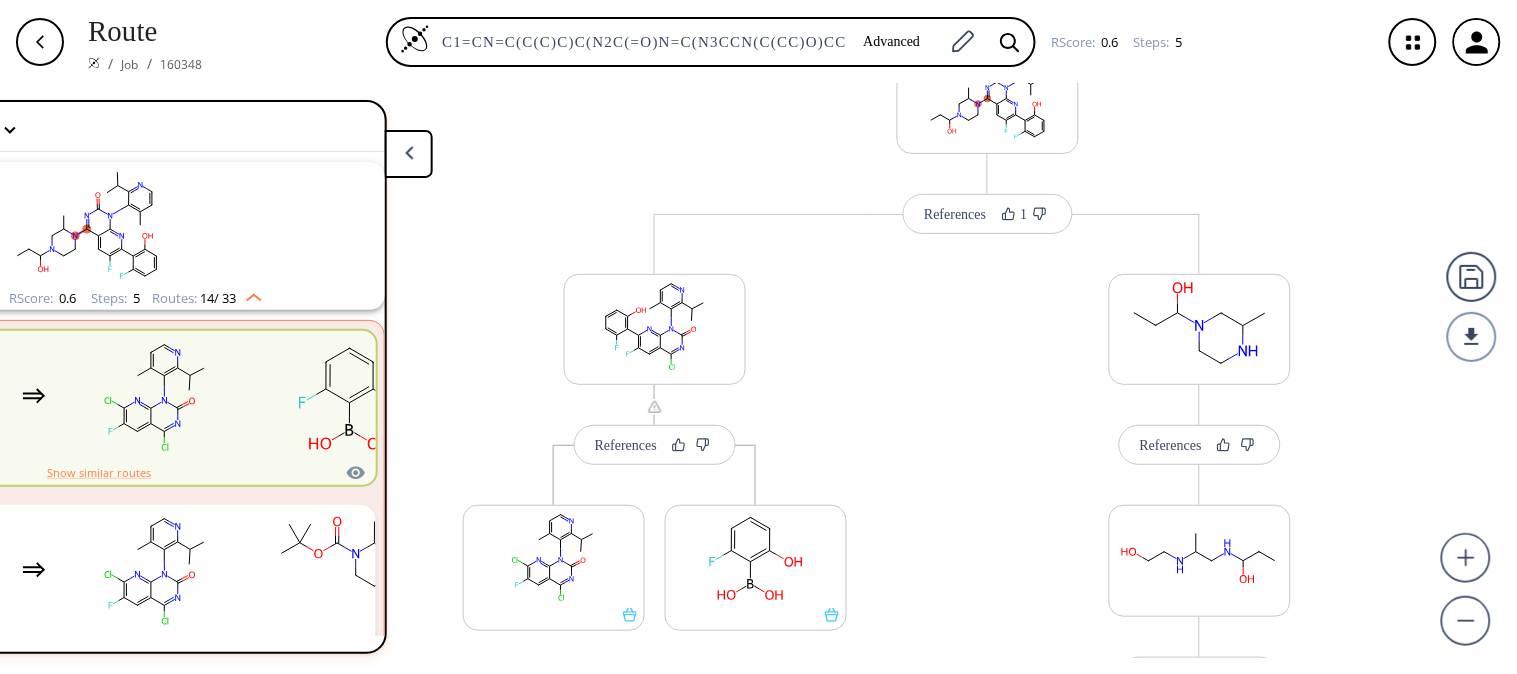 click on "More routes from here" at bounding box center [756, 557] 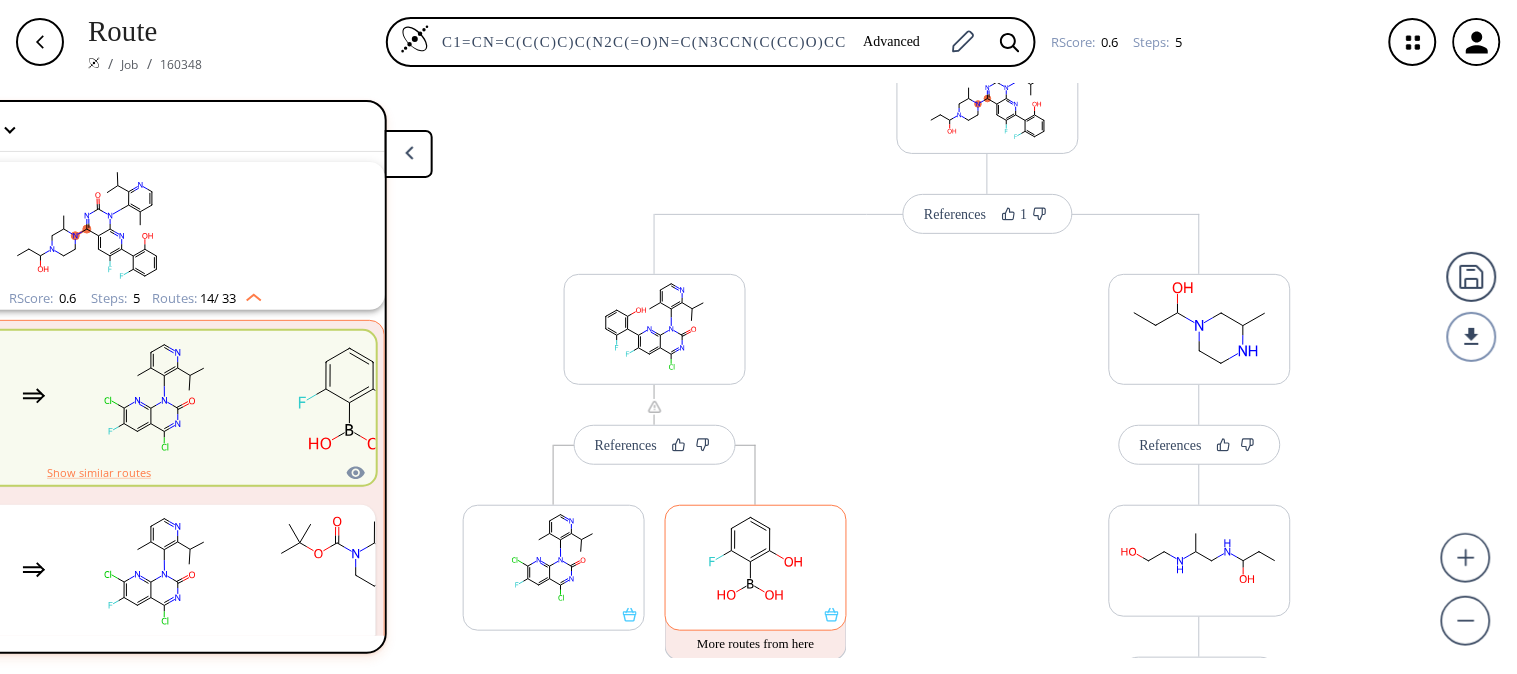 click at bounding box center [756, 557] 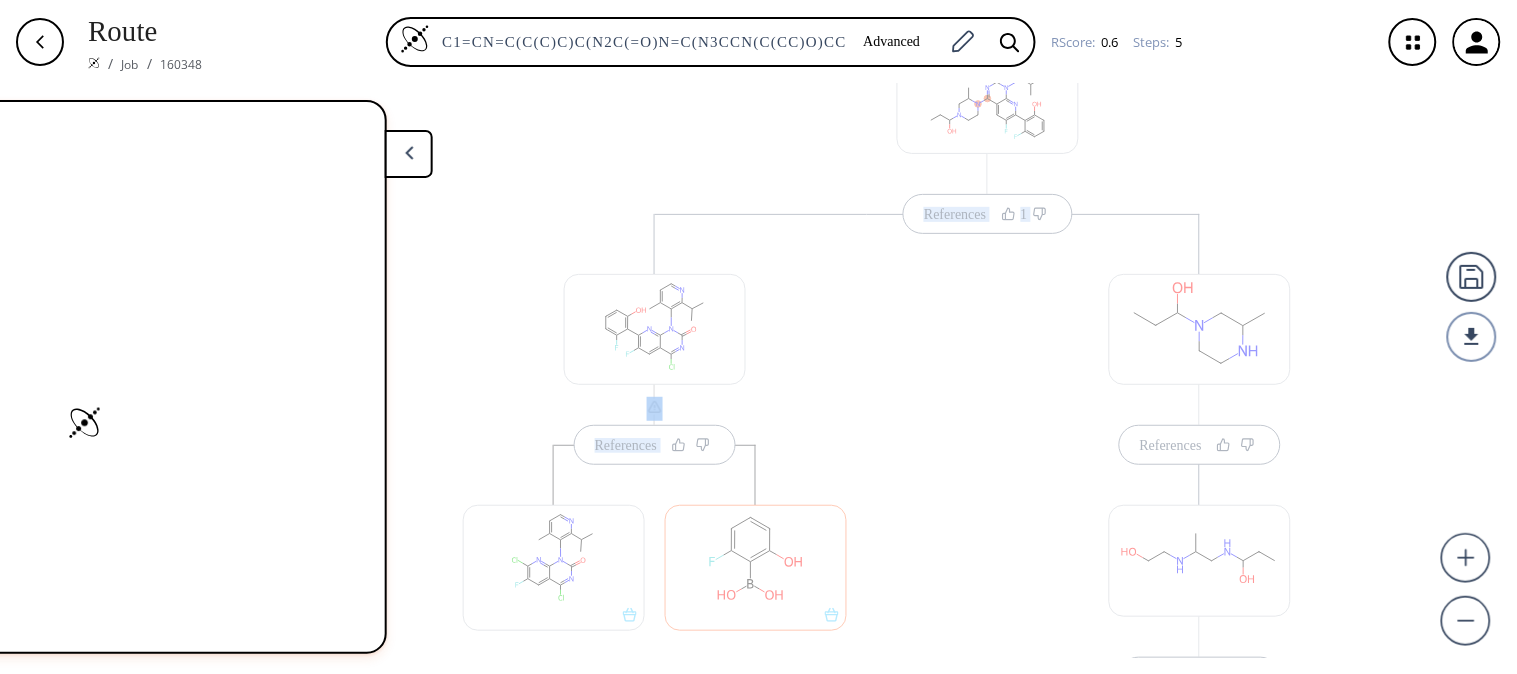scroll, scrollTop: 0, scrollLeft: 0, axis: both 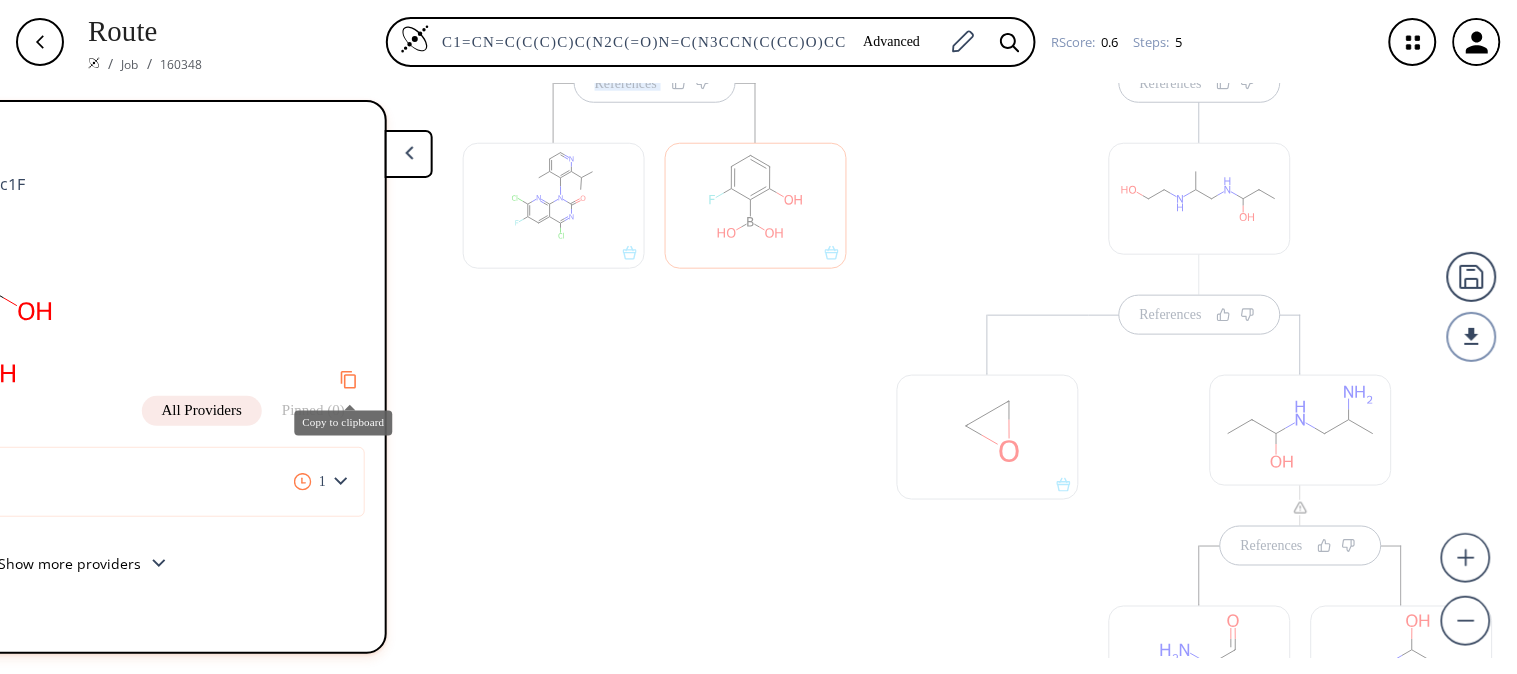 click at bounding box center (348, 379) 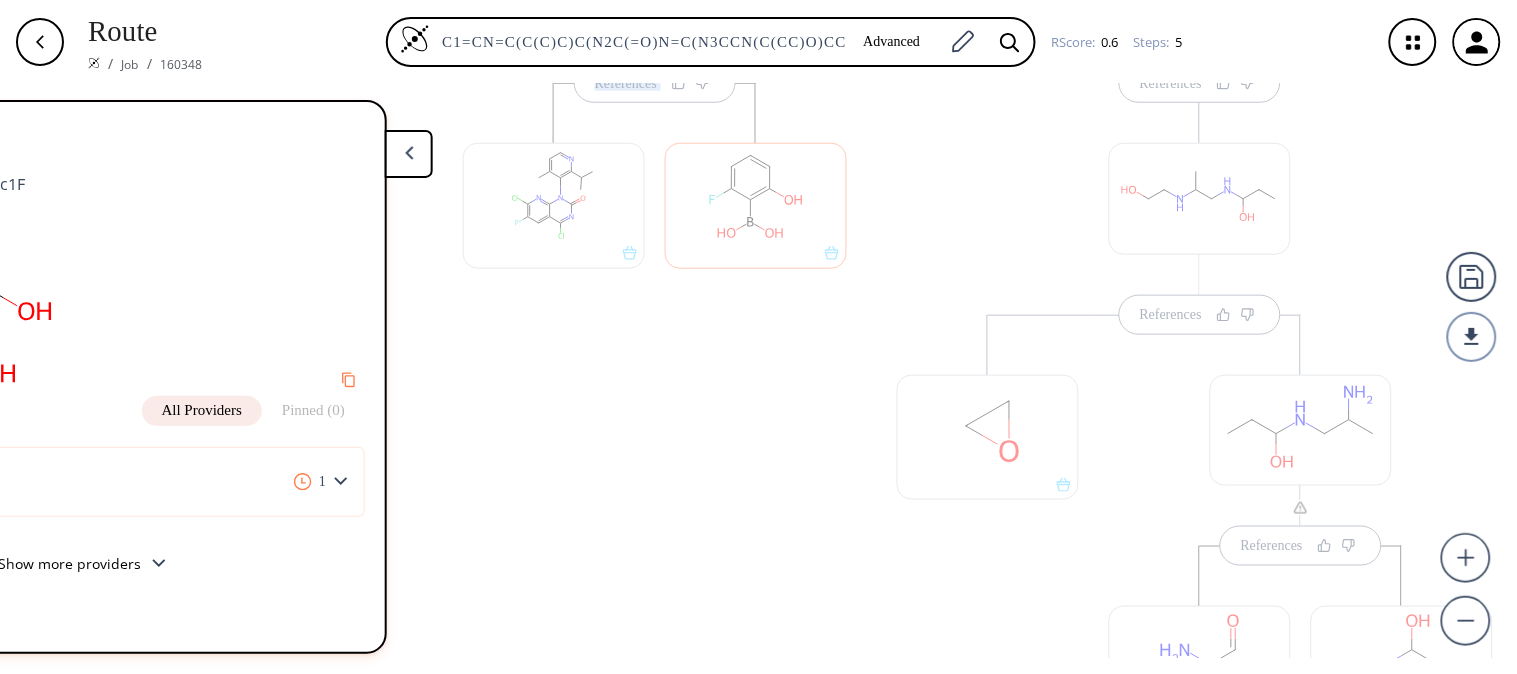 click at bounding box center (554, 205) 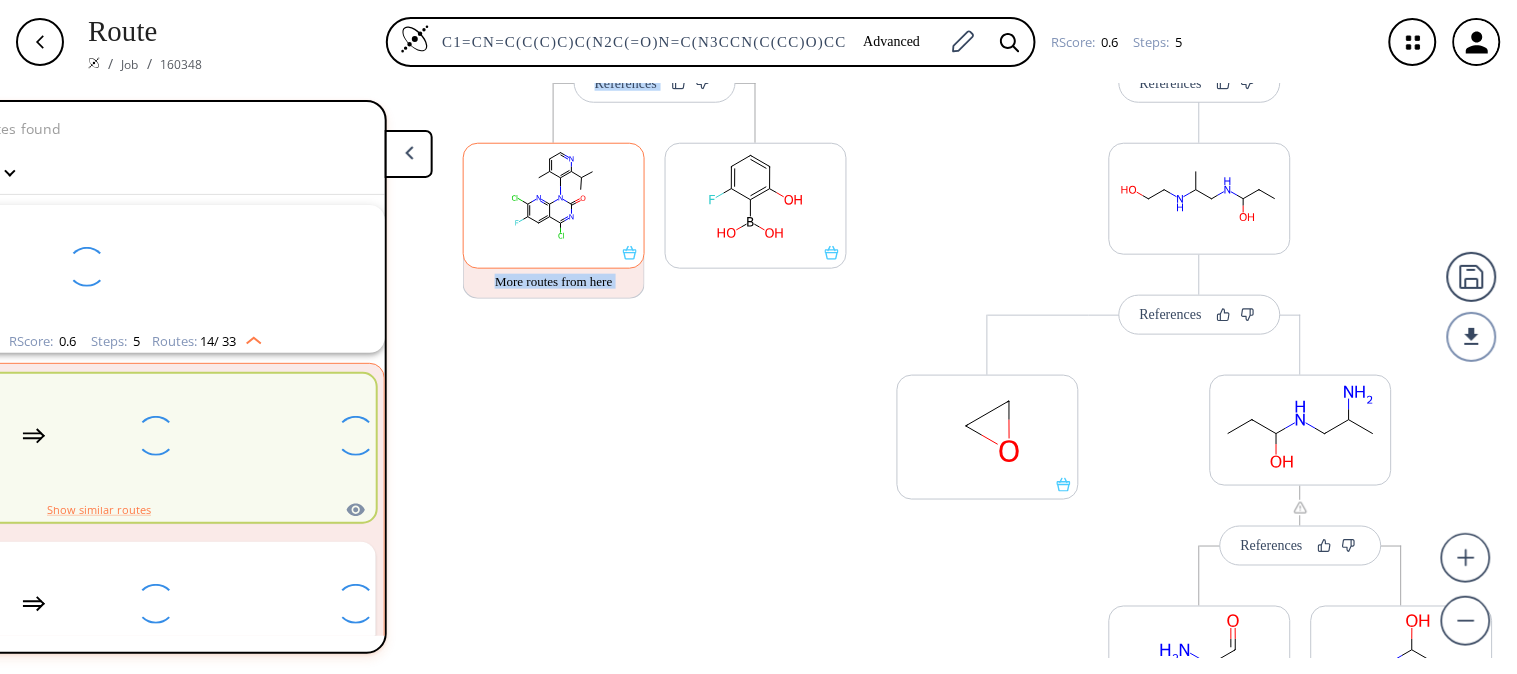 scroll, scrollTop: 43, scrollLeft: 0, axis: vertical 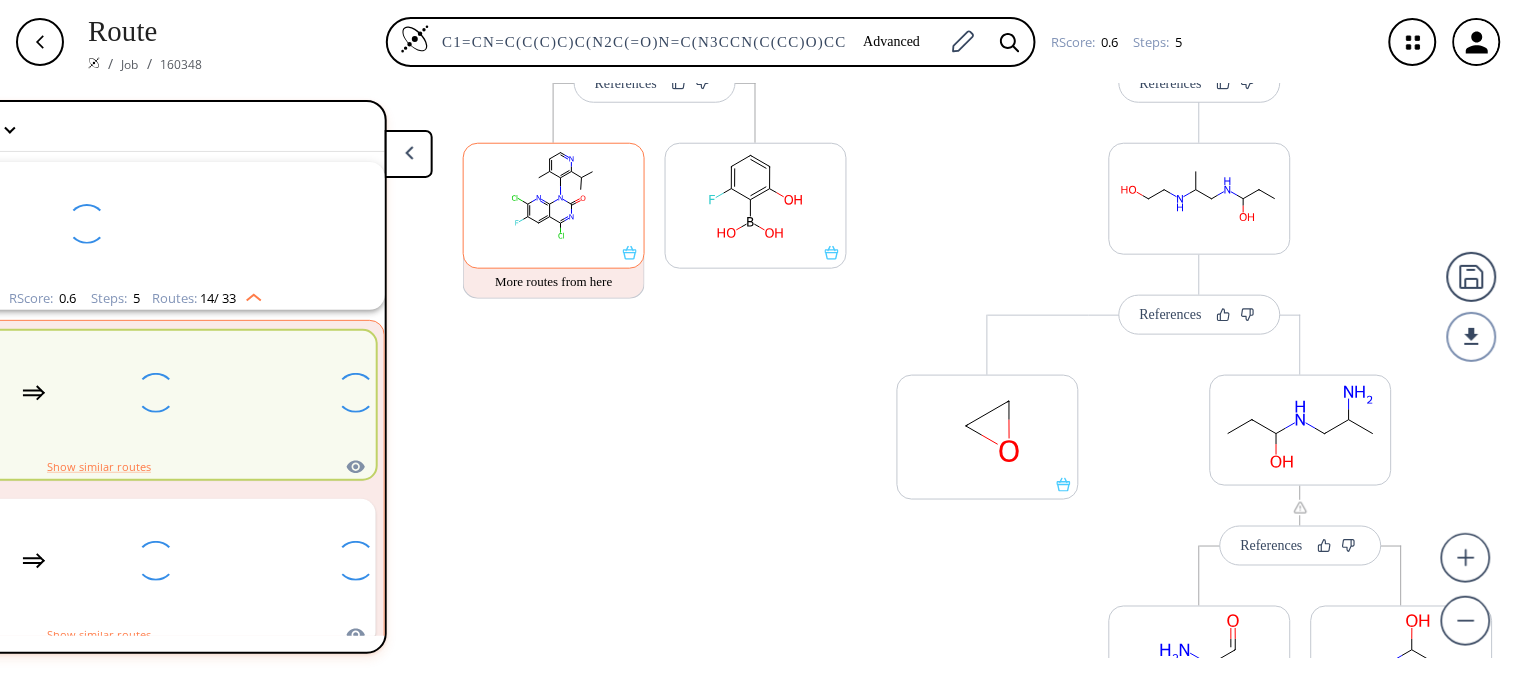 click at bounding box center [554, 195] 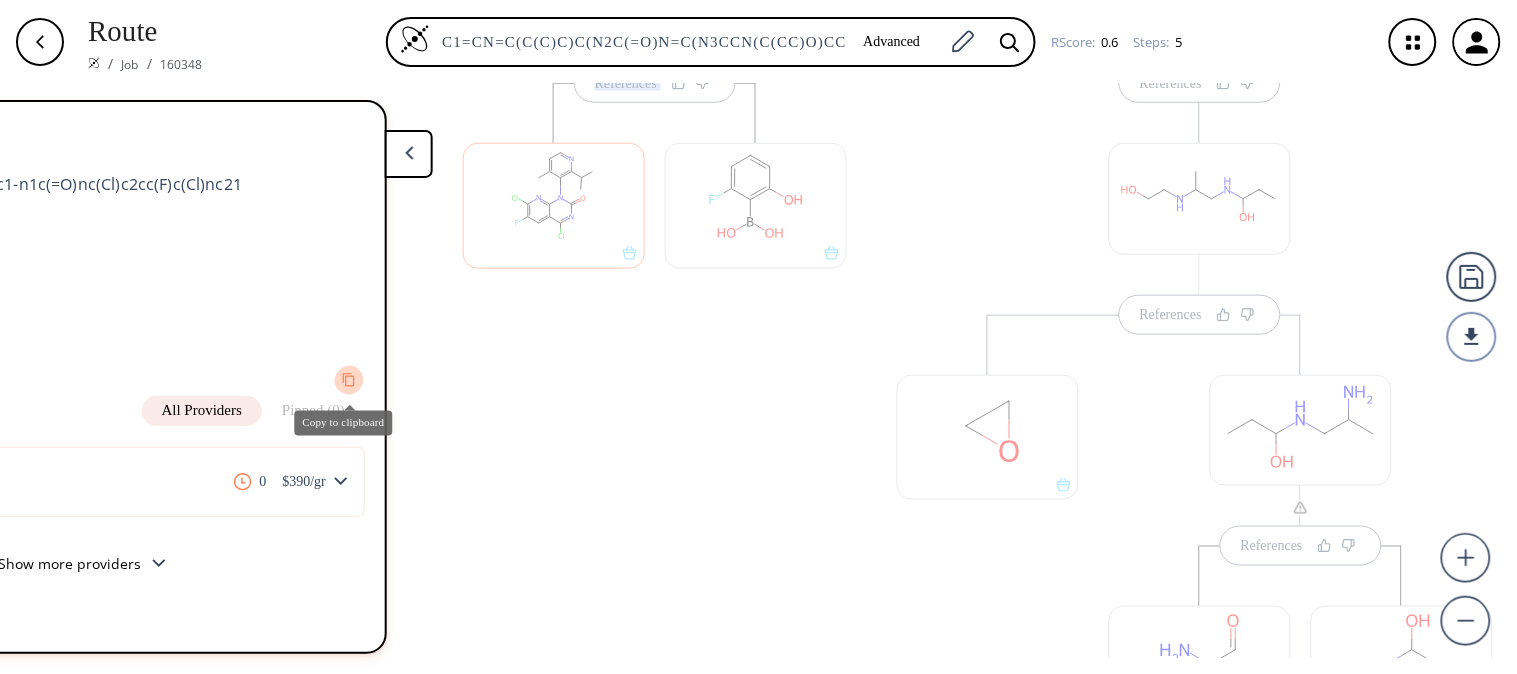 click at bounding box center [348, 379] 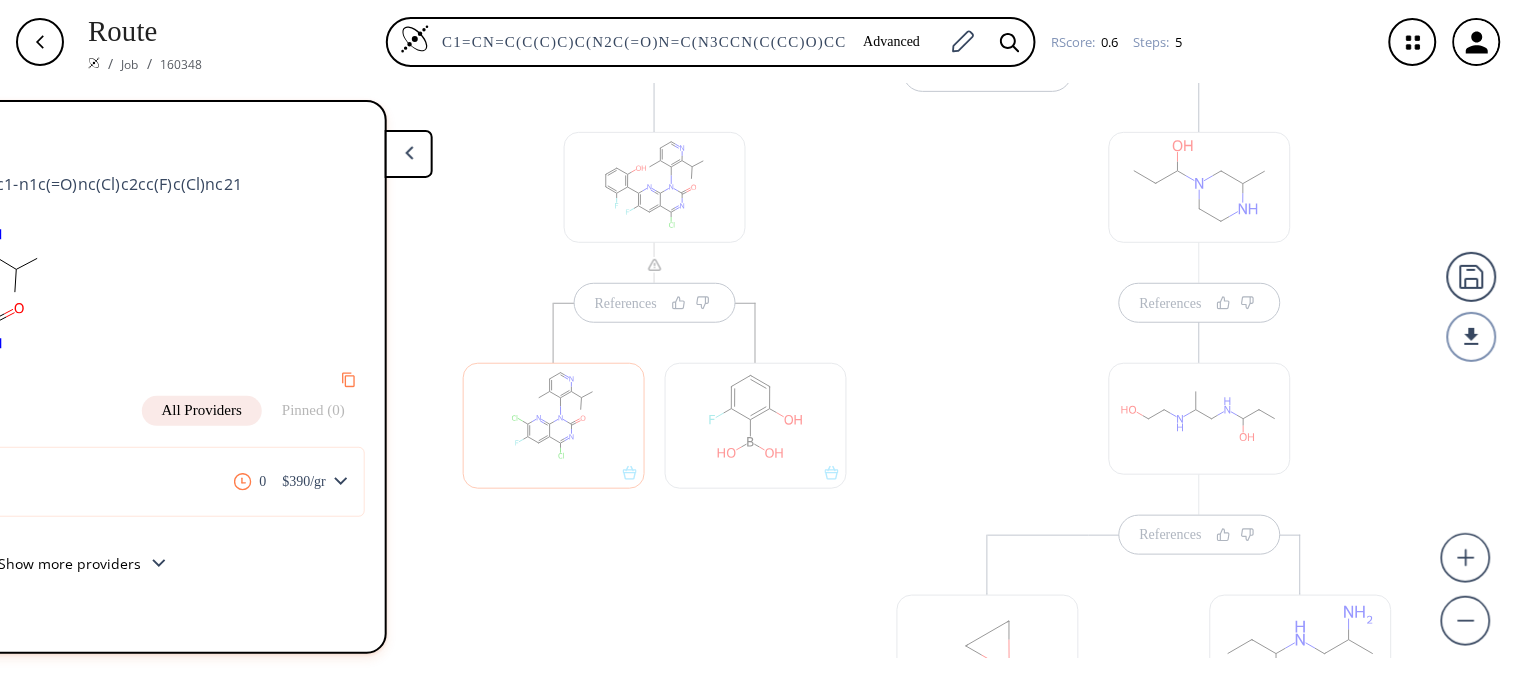 scroll, scrollTop: 252, scrollLeft: 0, axis: vertical 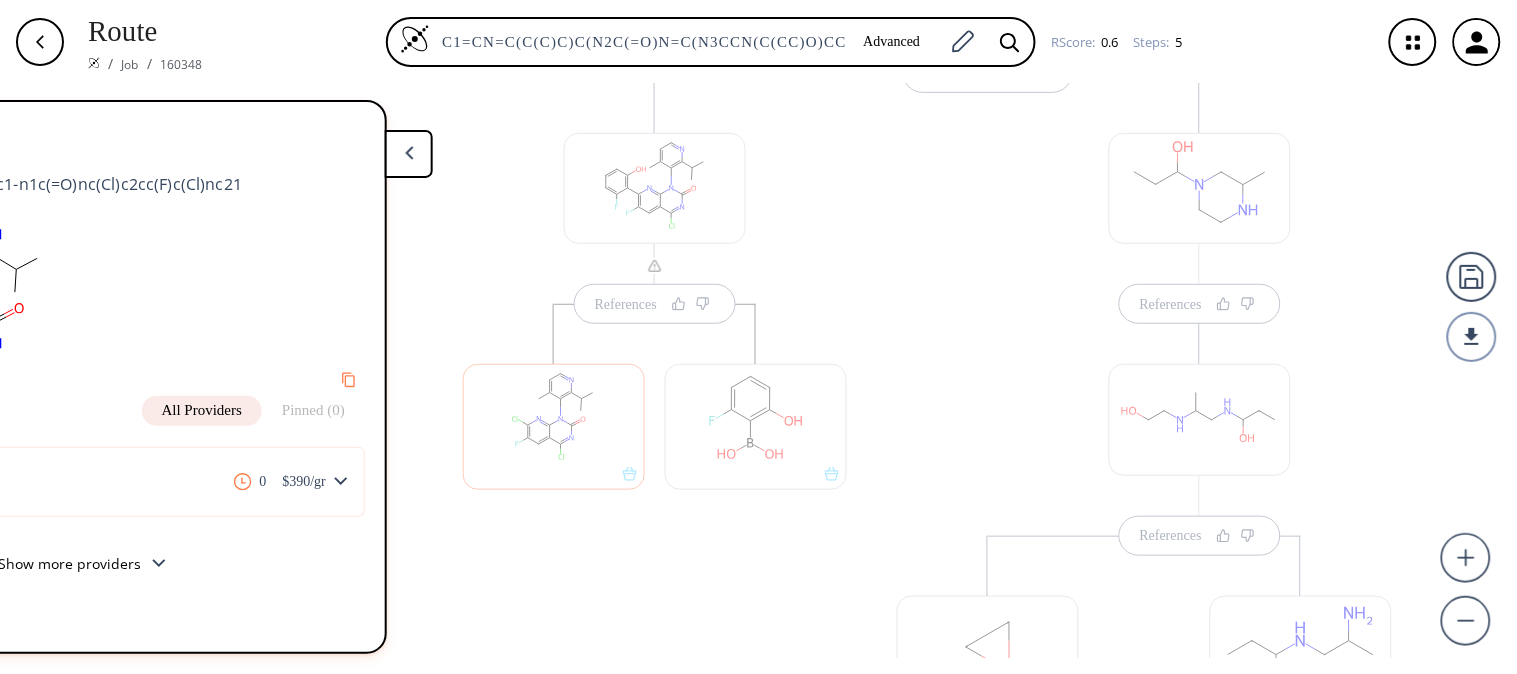 click on "References References" at bounding box center [1200, 688] 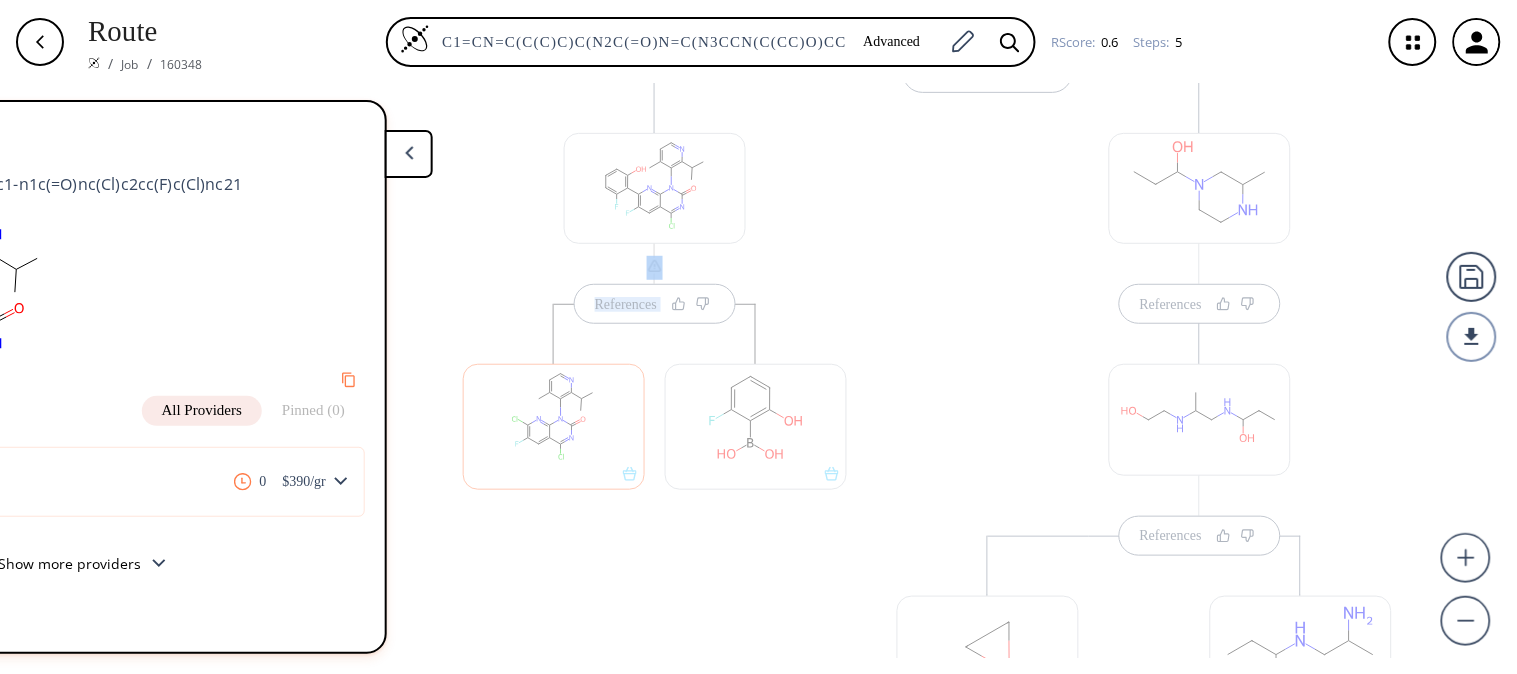 click at bounding box center [655, 188] 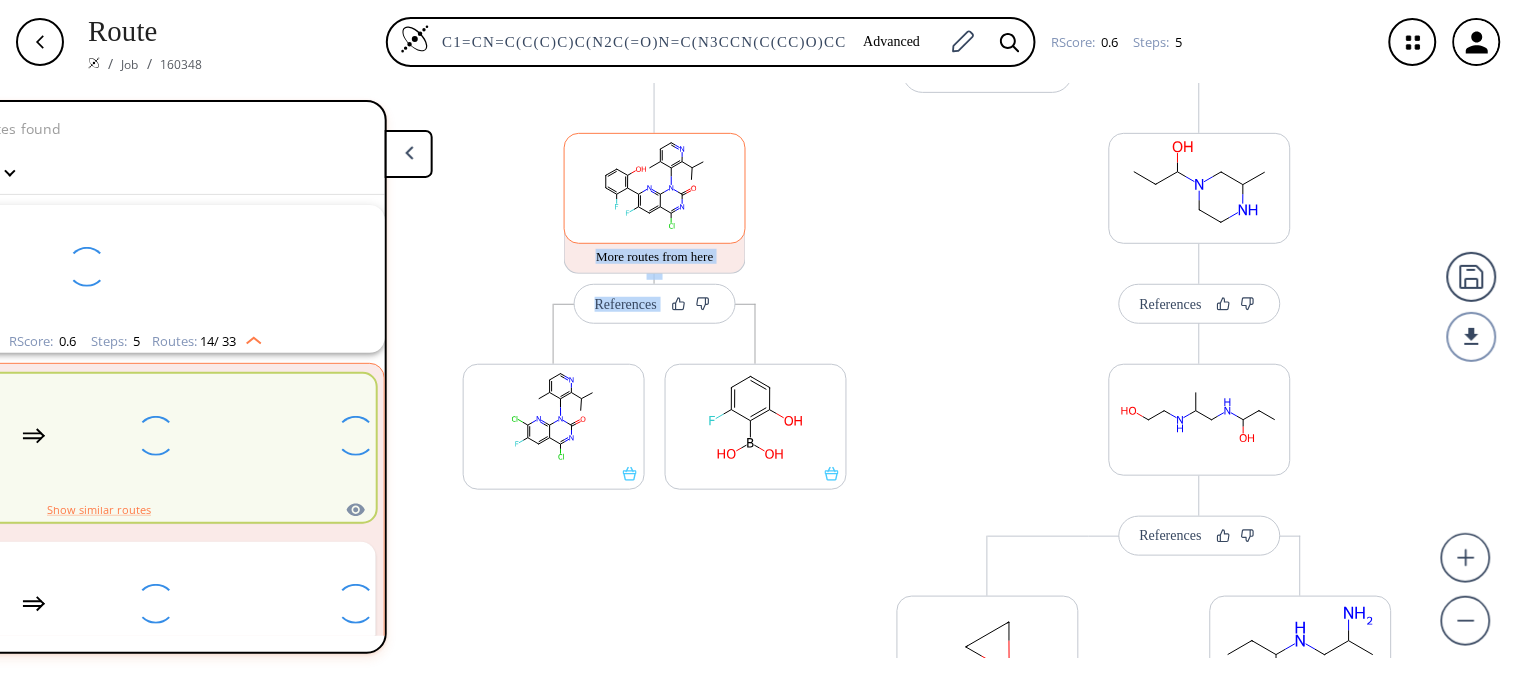 scroll, scrollTop: 43, scrollLeft: 0, axis: vertical 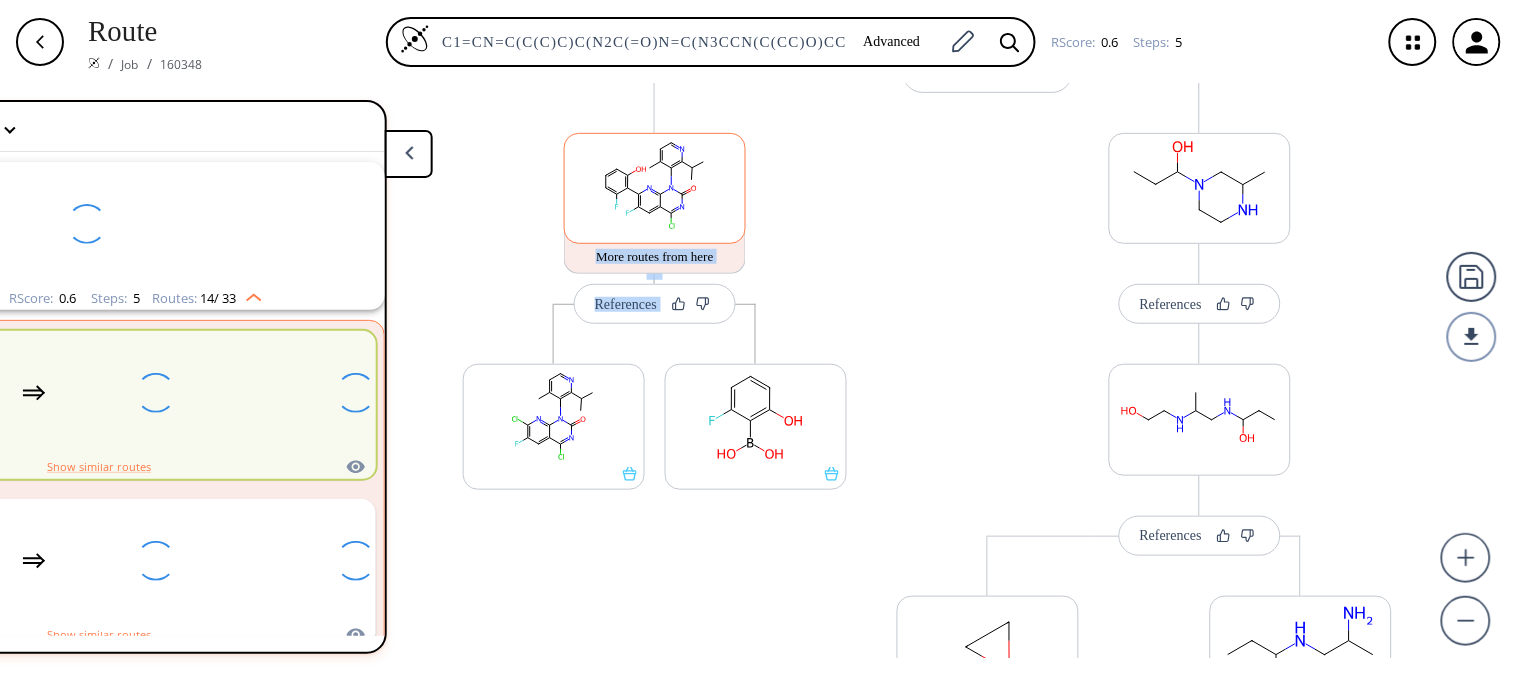 click at bounding box center (672, 189) 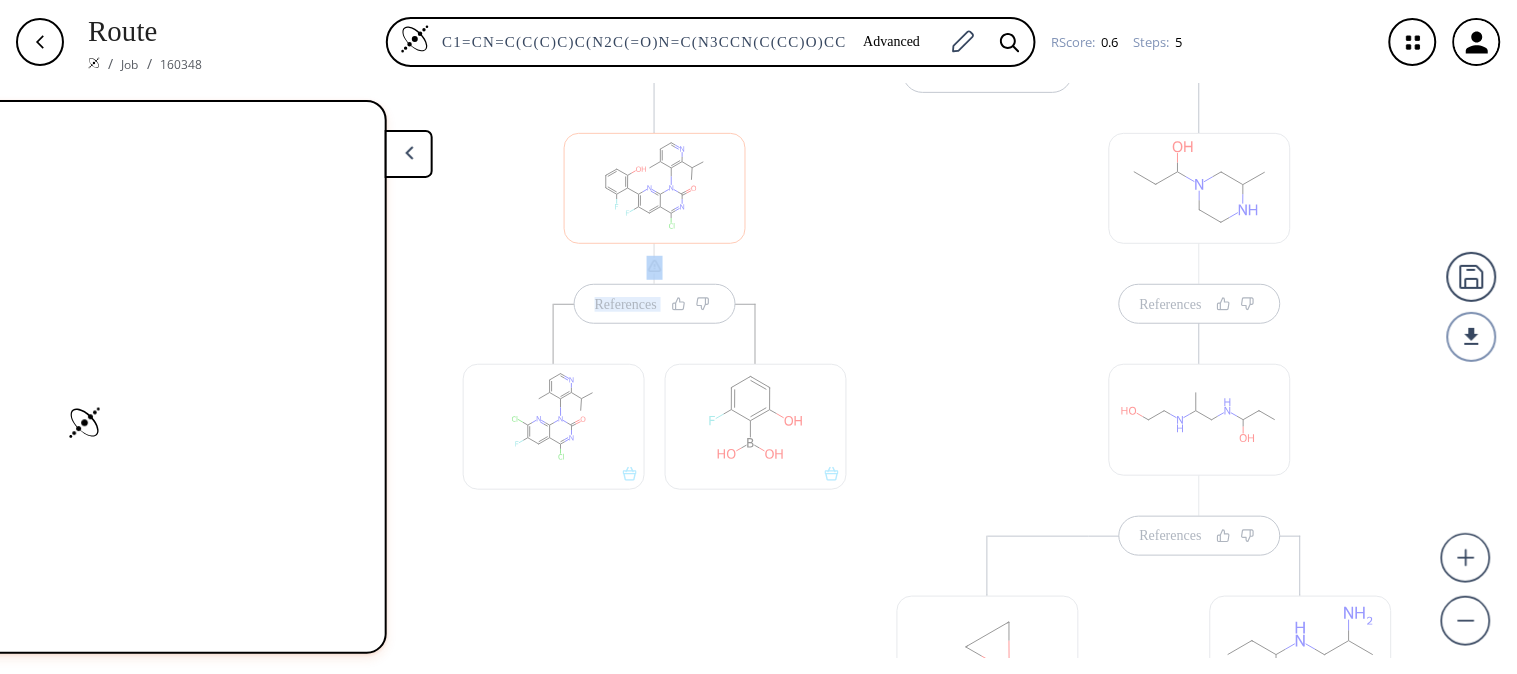 scroll, scrollTop: 0, scrollLeft: 0, axis: both 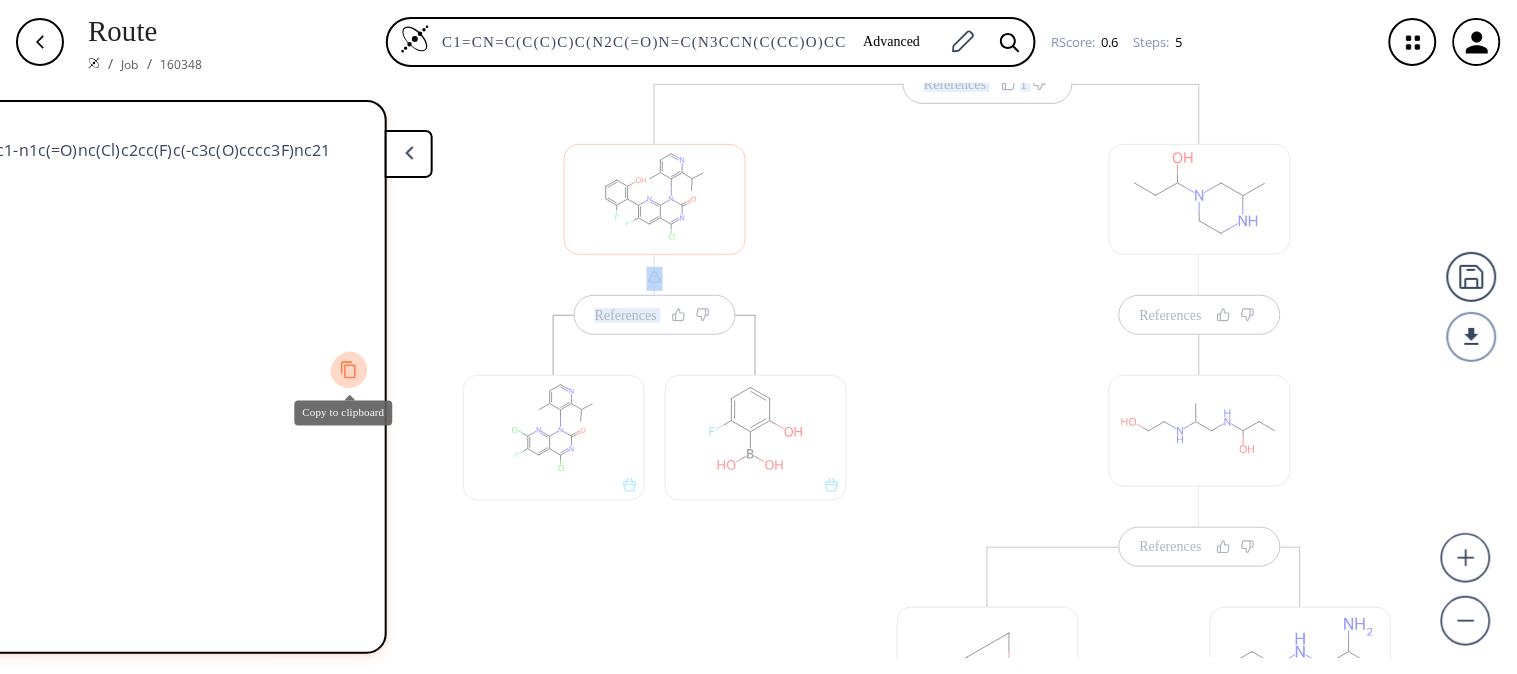 click at bounding box center [349, 369] 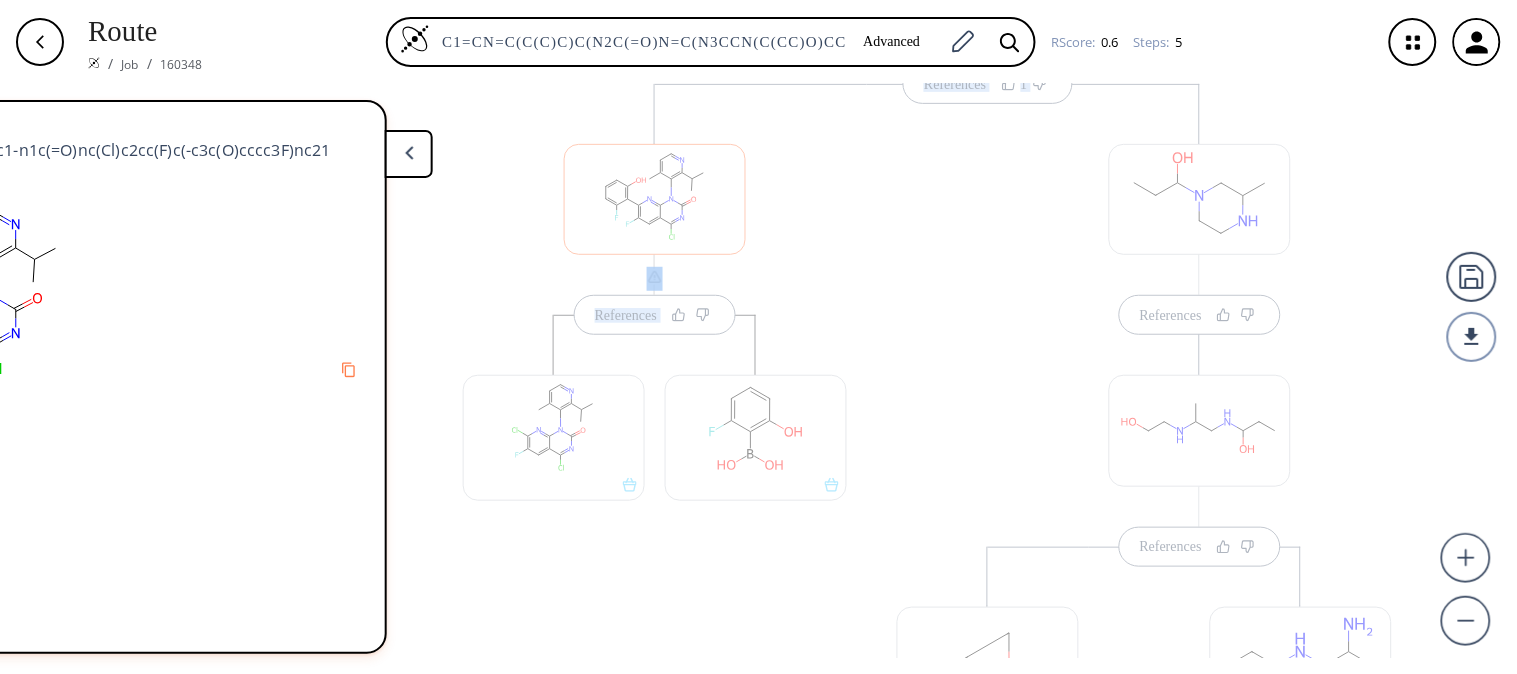 scroll, scrollTop: 0, scrollLeft: 233, axis: horizontal 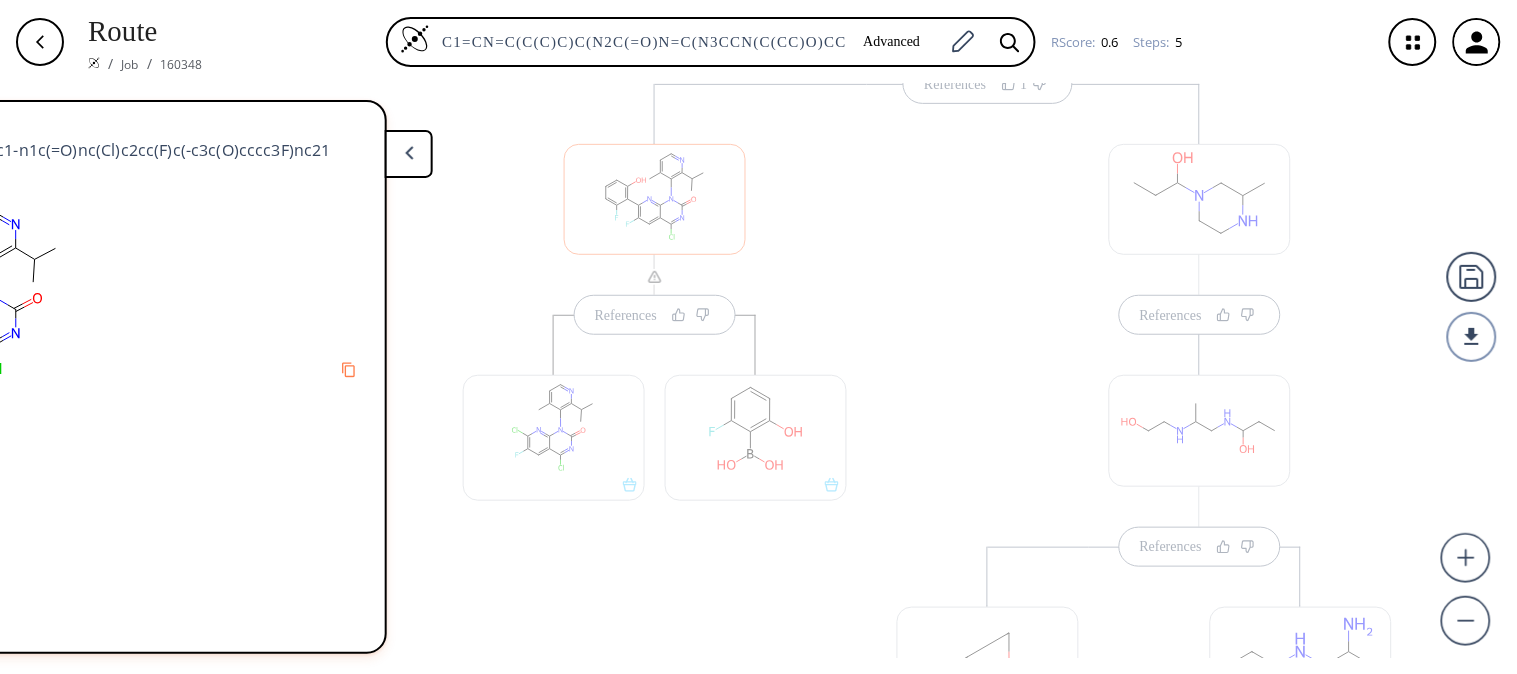 click at bounding box center [1200, 199] 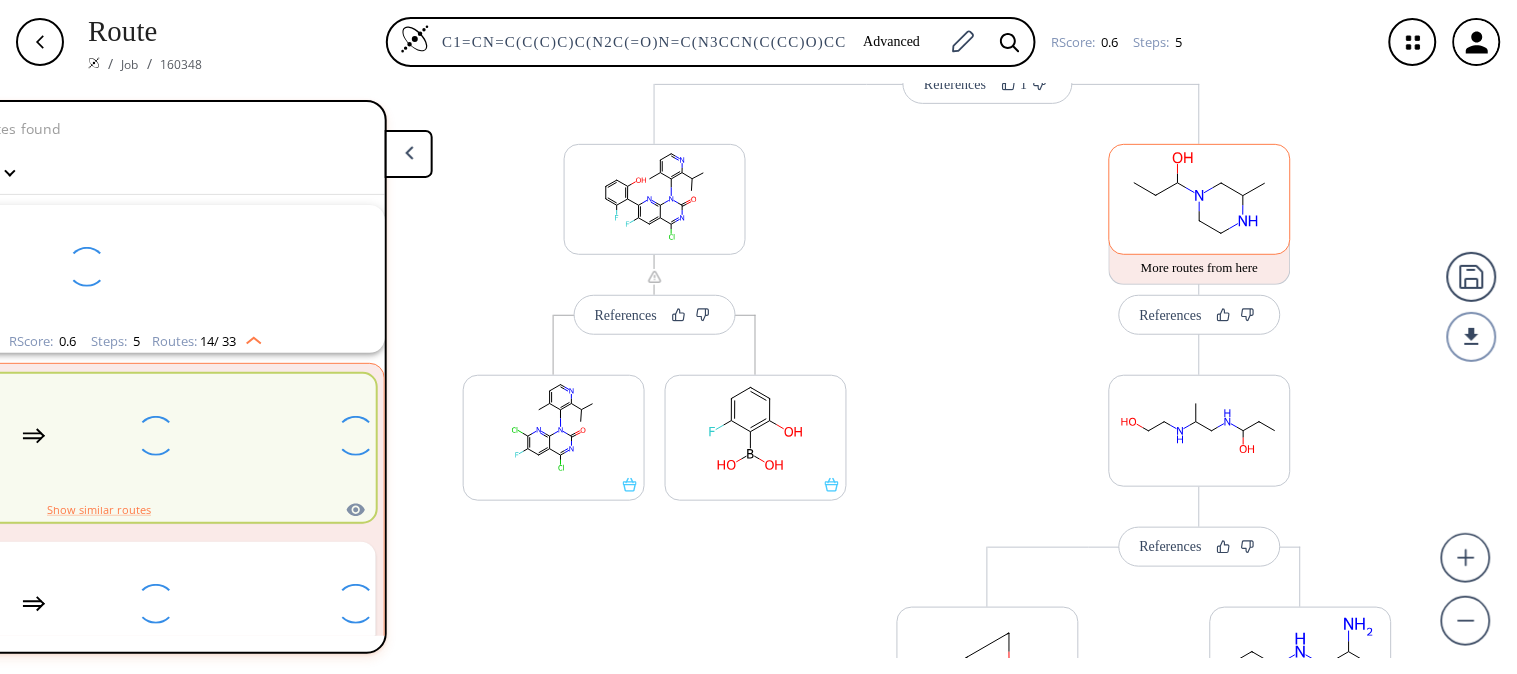 scroll, scrollTop: 43, scrollLeft: 0, axis: vertical 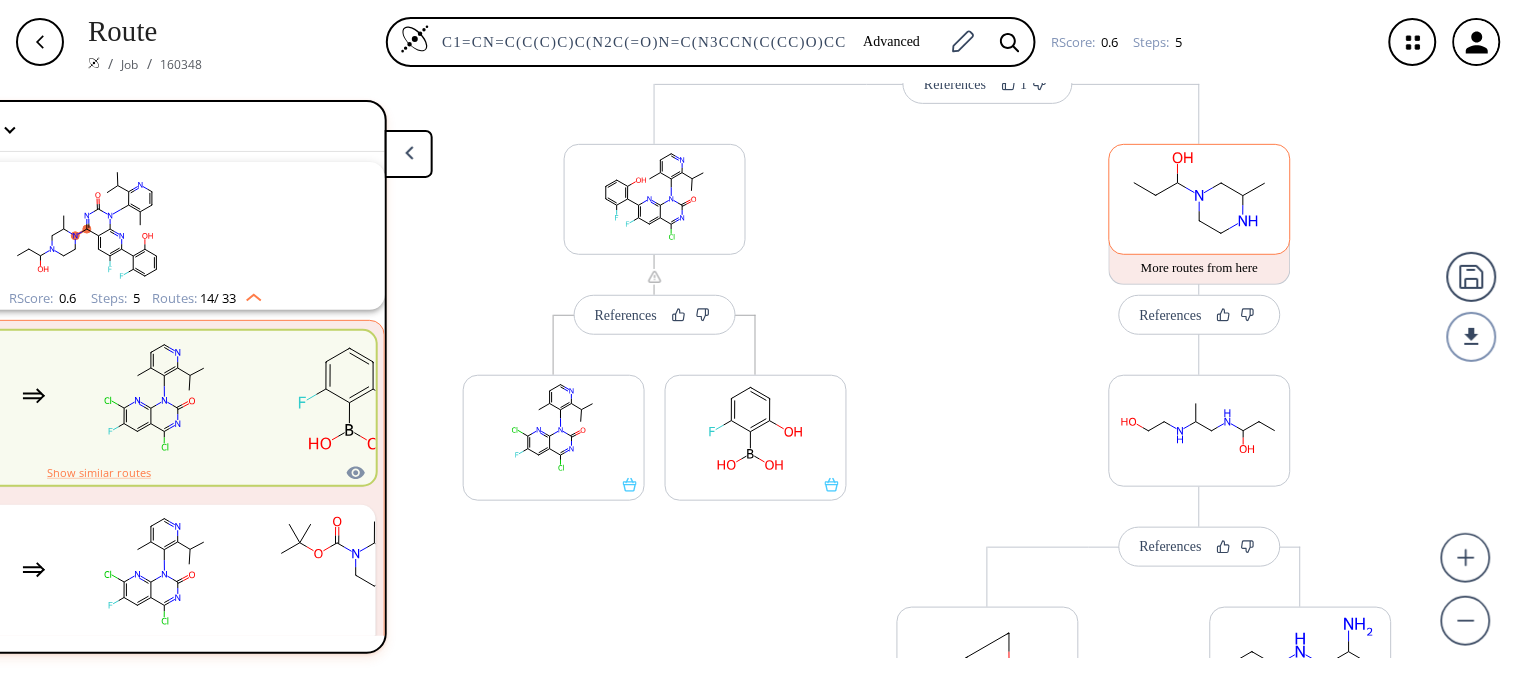 click at bounding box center (1200, 196) 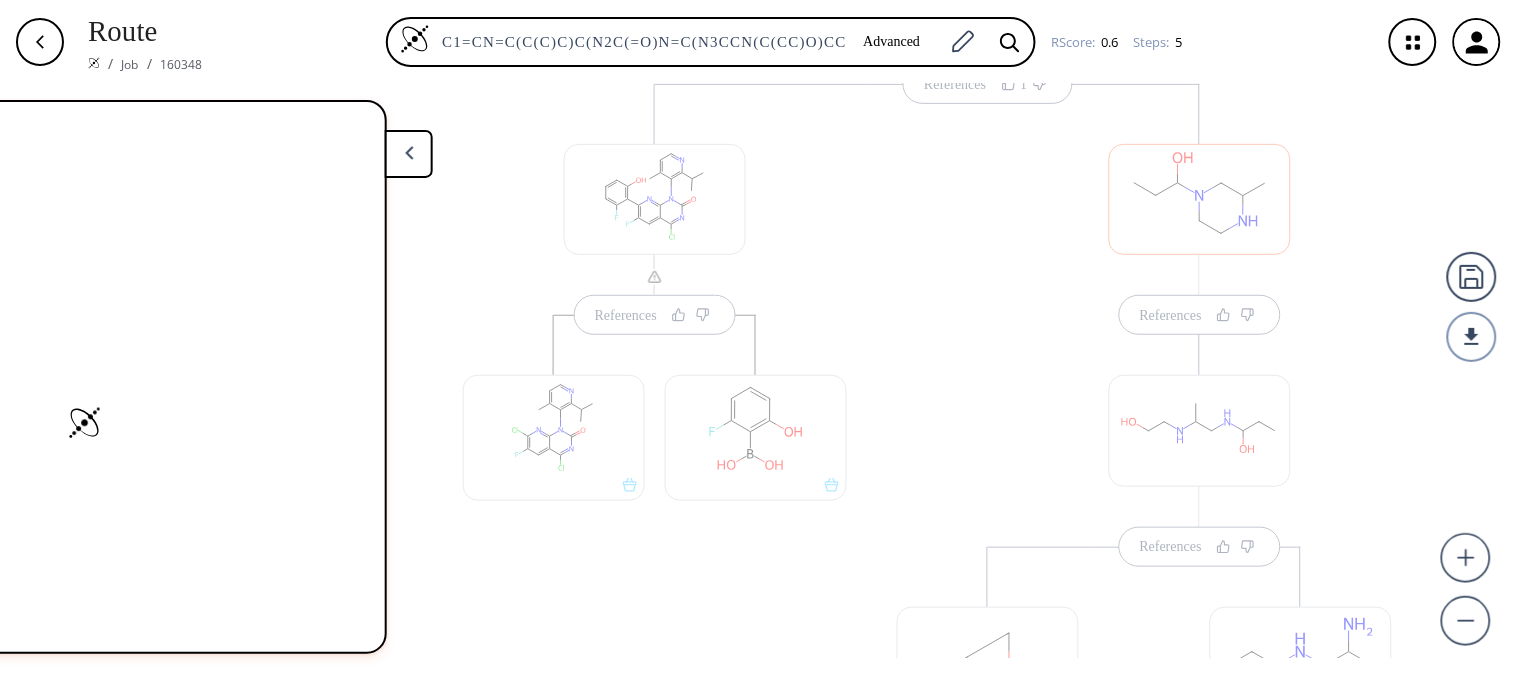 scroll, scrollTop: 0, scrollLeft: 0, axis: both 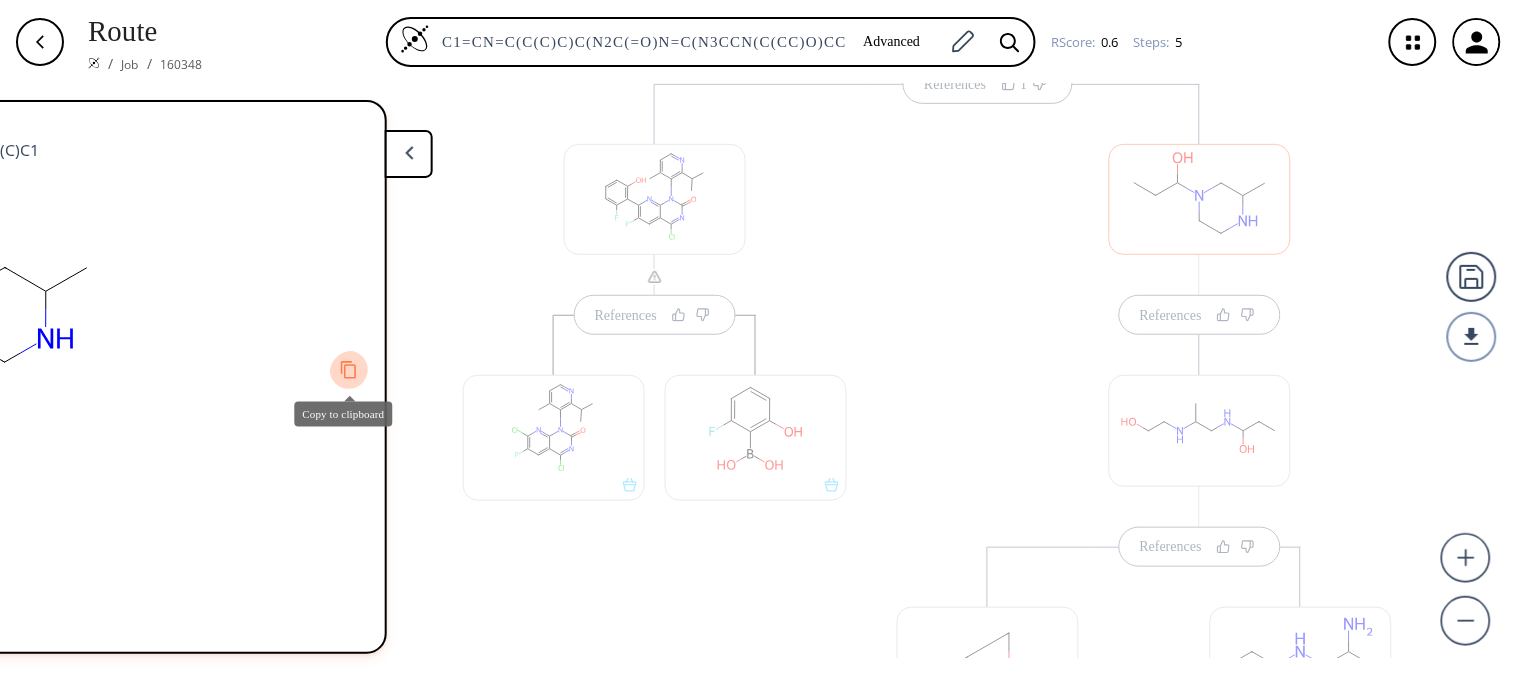 click at bounding box center [348, 369] 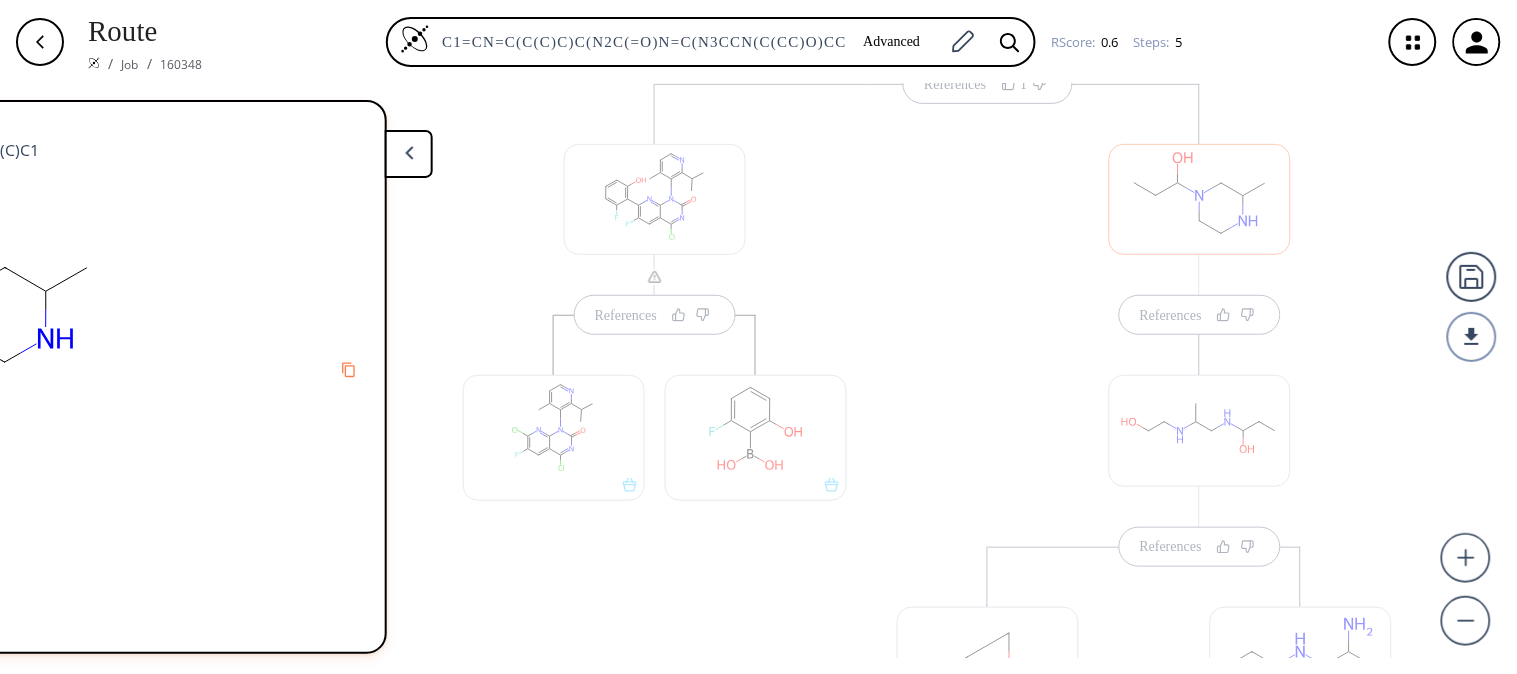 click at bounding box center [1200, 430] 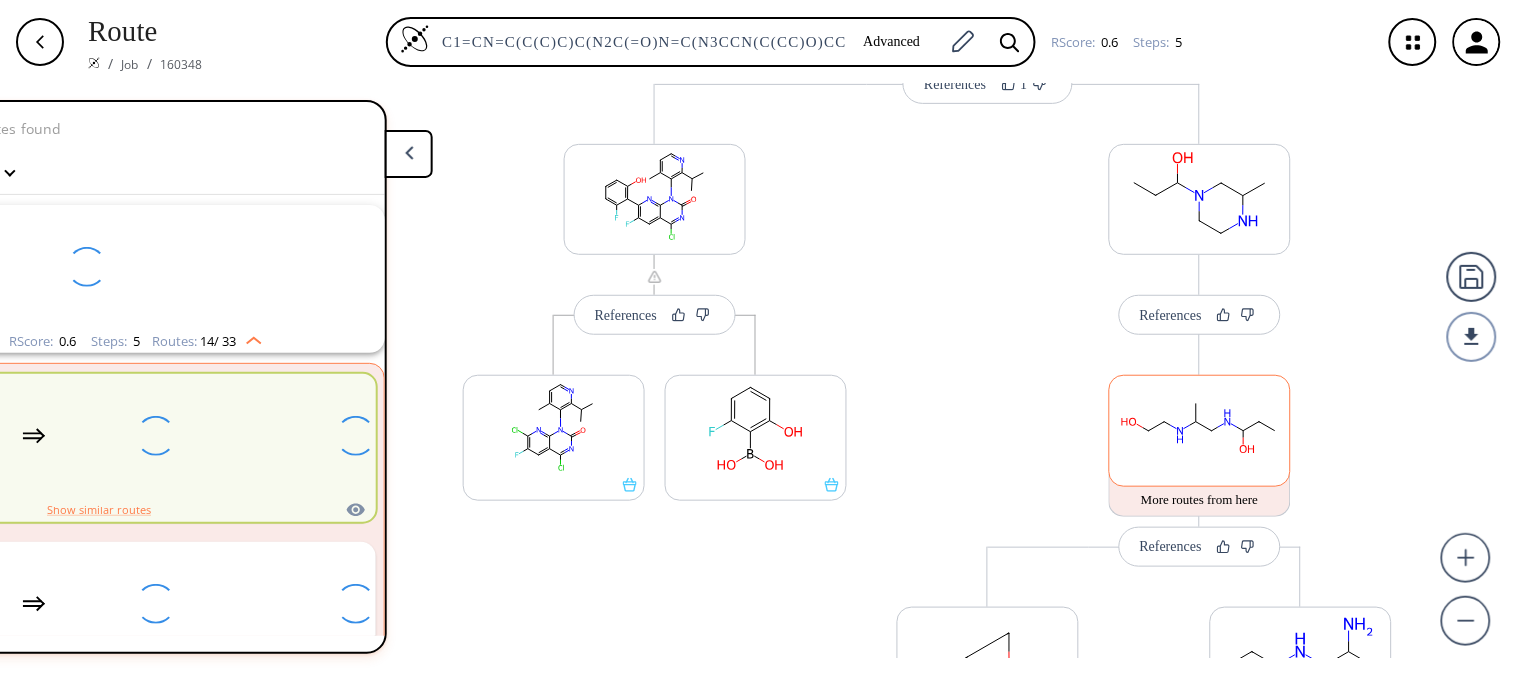 scroll, scrollTop: 43, scrollLeft: 0, axis: vertical 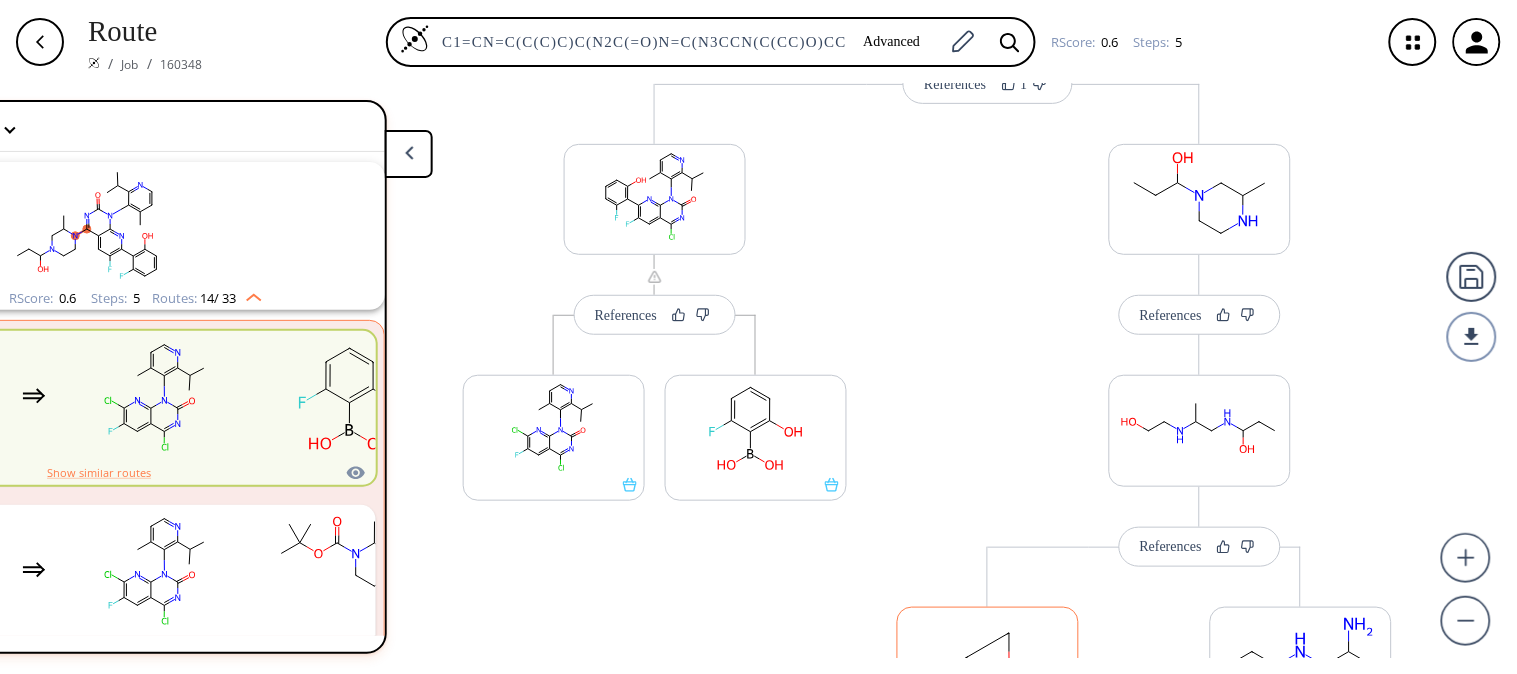 click at bounding box center [1010, 633] 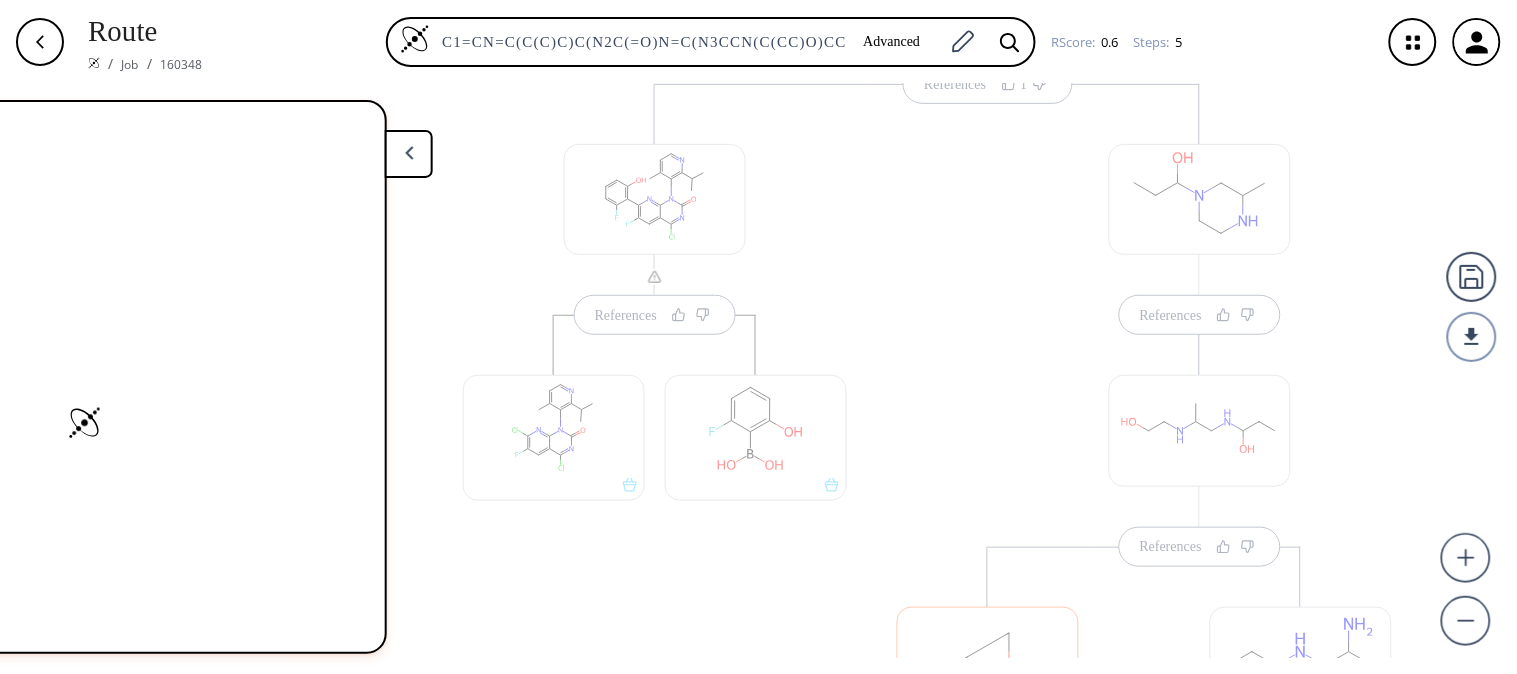scroll, scrollTop: 0, scrollLeft: 0, axis: both 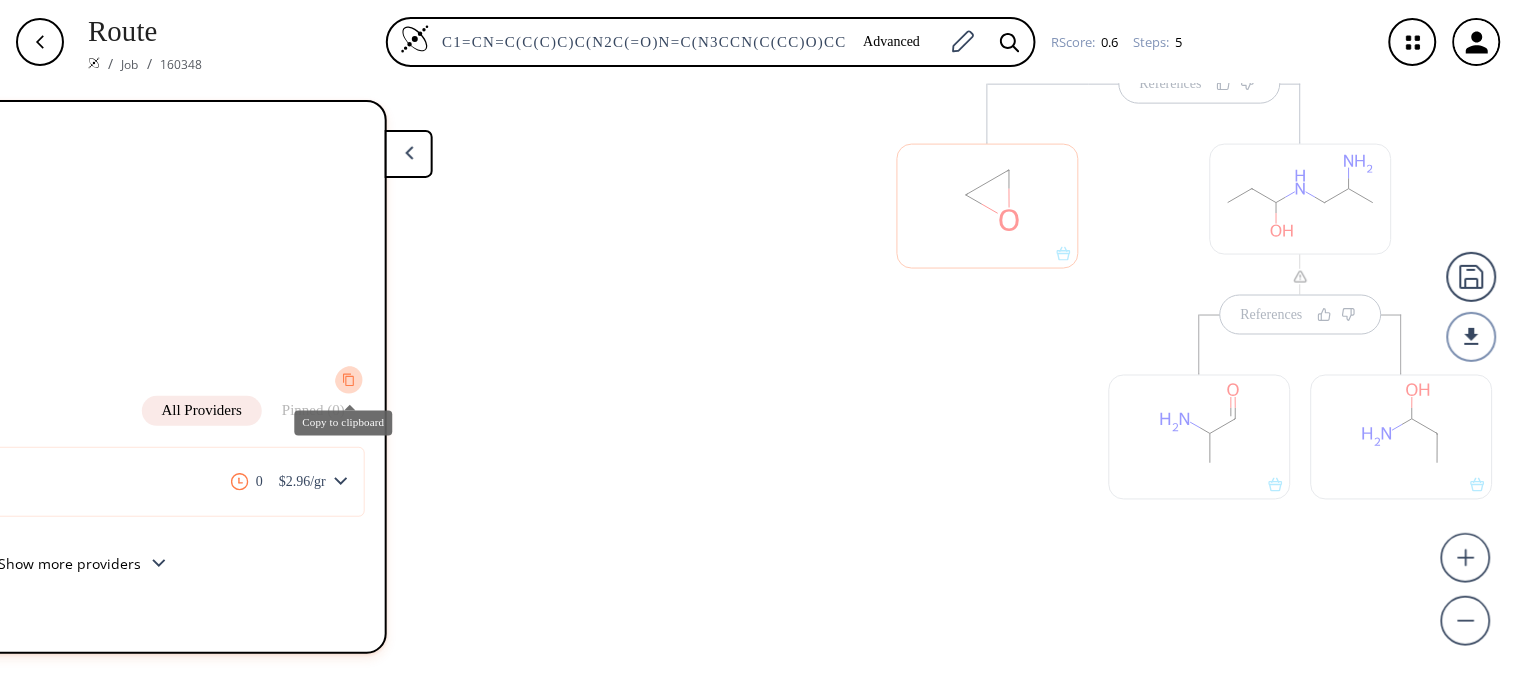 click at bounding box center (349, 380) 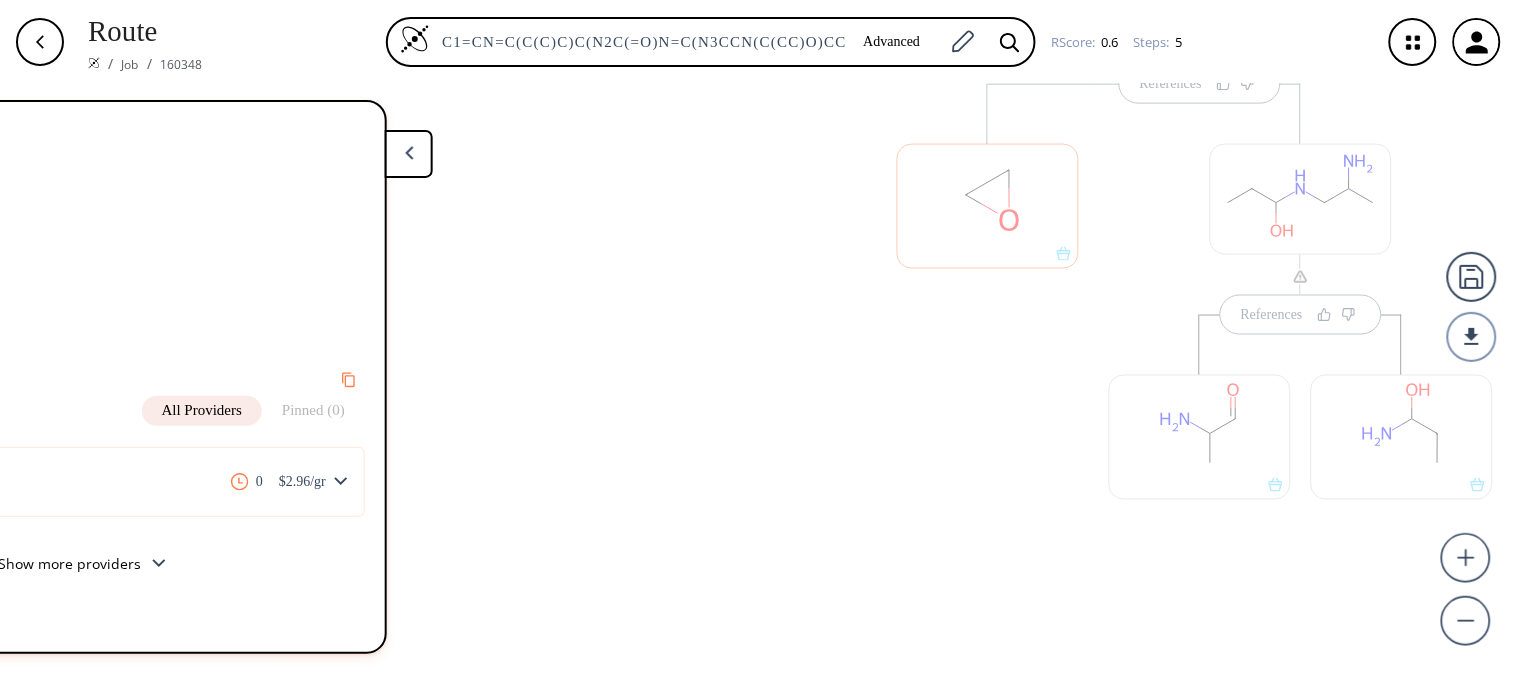 click at bounding box center (1301, 199) 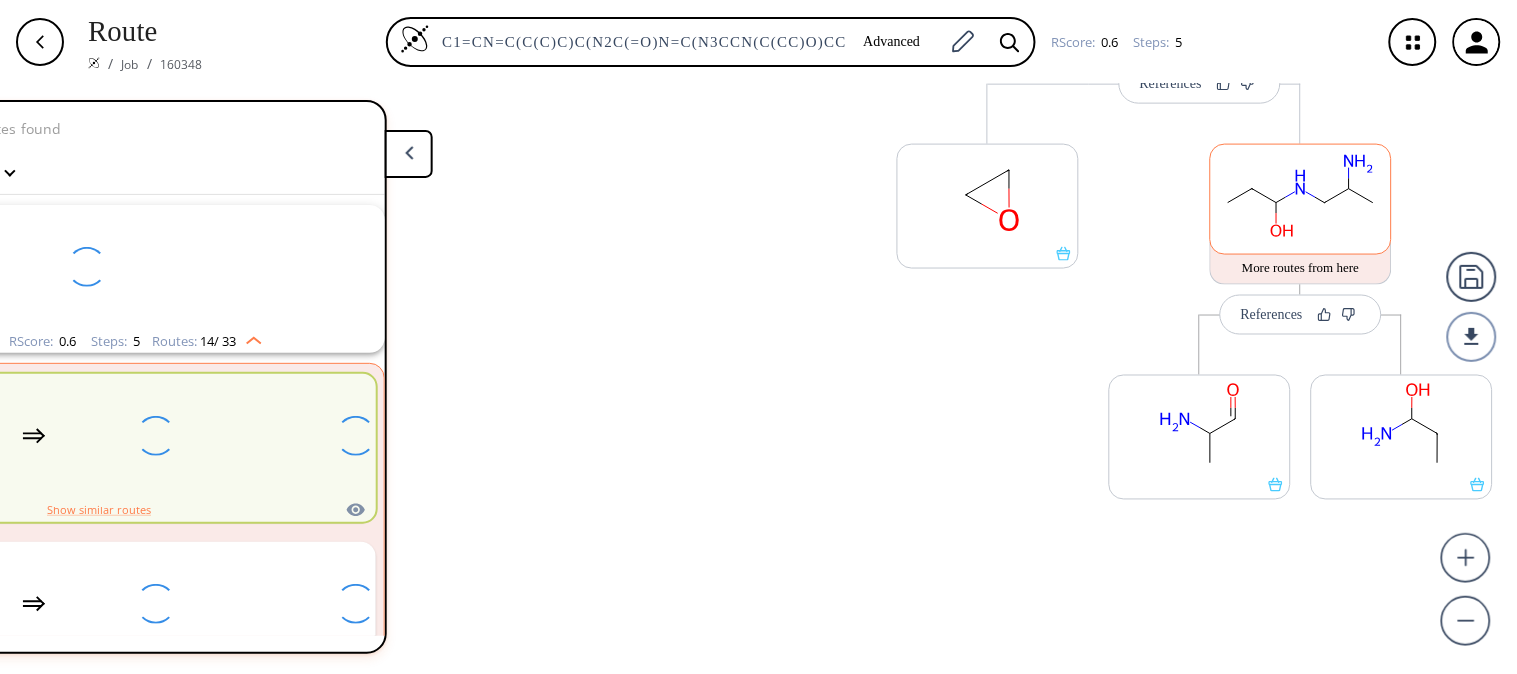 scroll, scrollTop: 43, scrollLeft: 0, axis: vertical 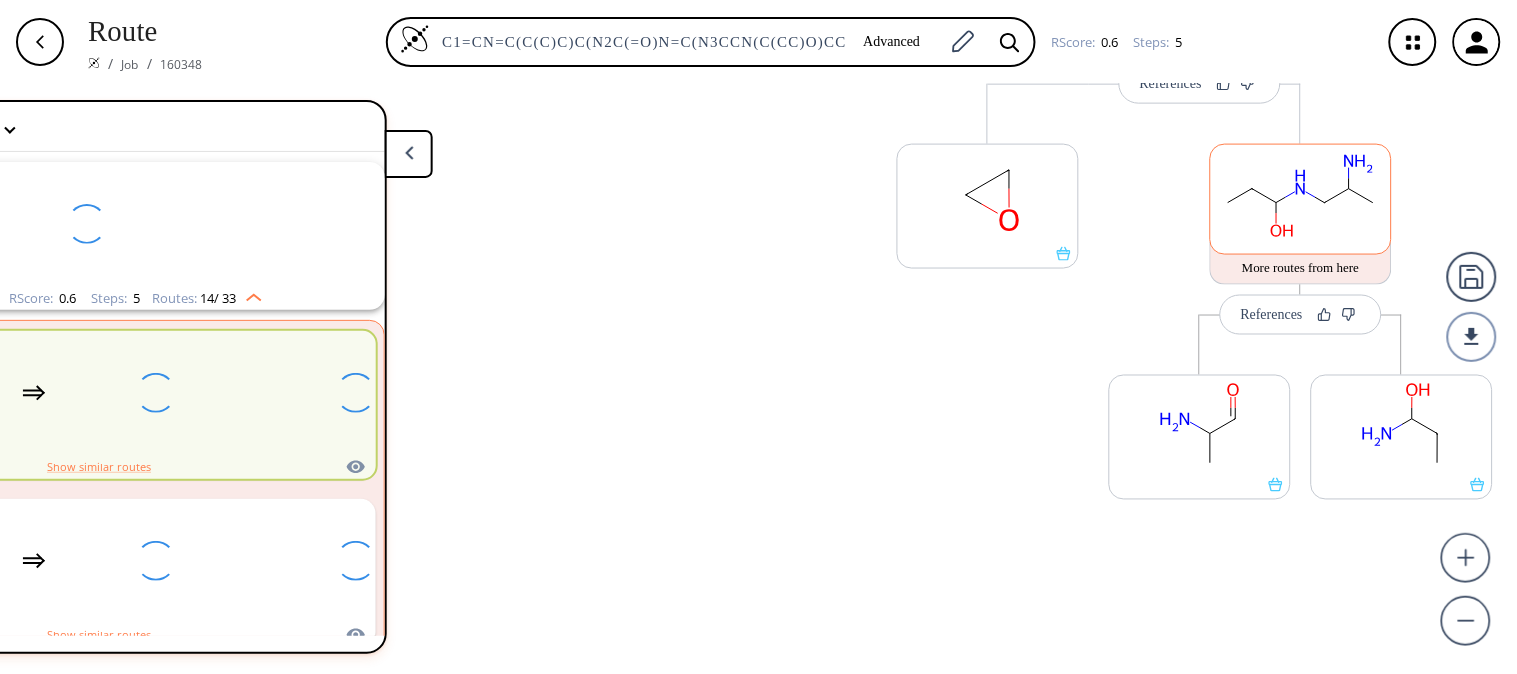 click at bounding box center (1301, 196) 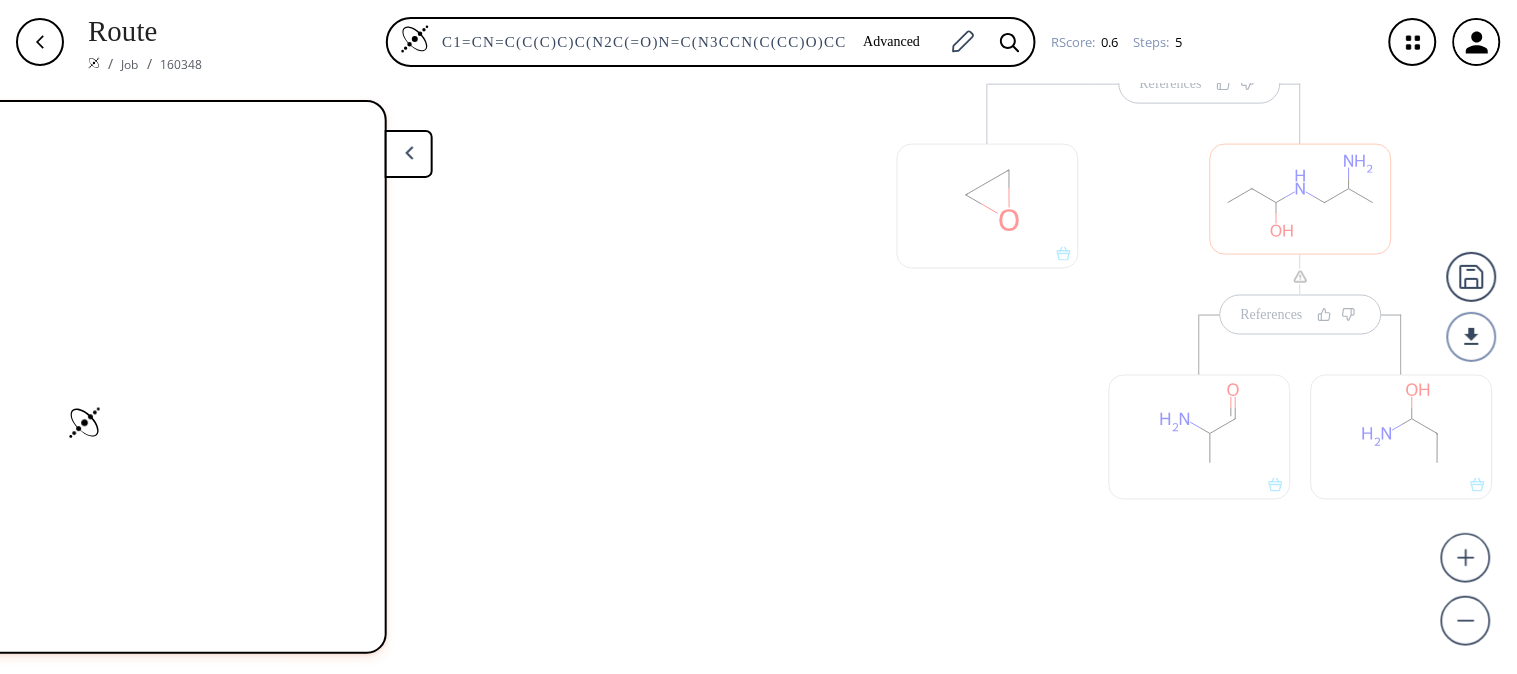 scroll, scrollTop: 0, scrollLeft: 0, axis: both 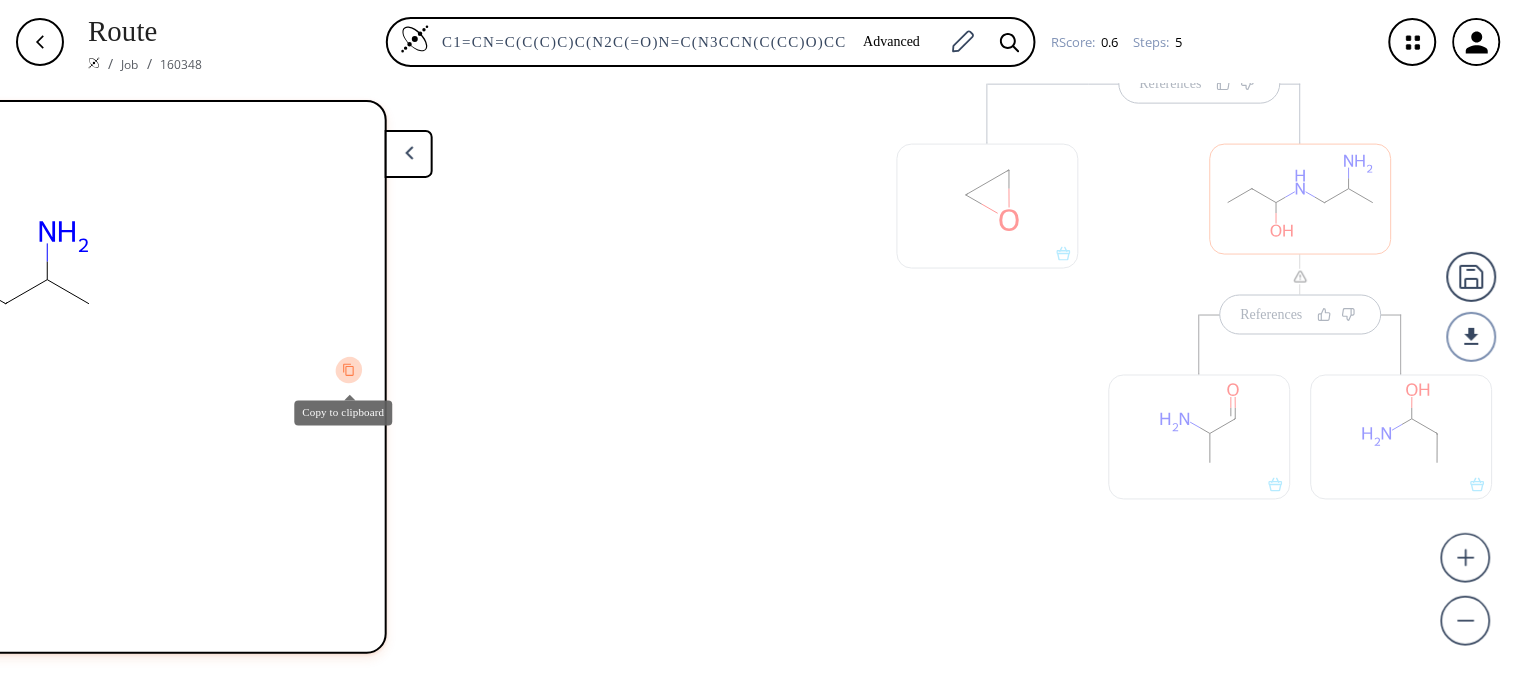 click at bounding box center (348, 369) 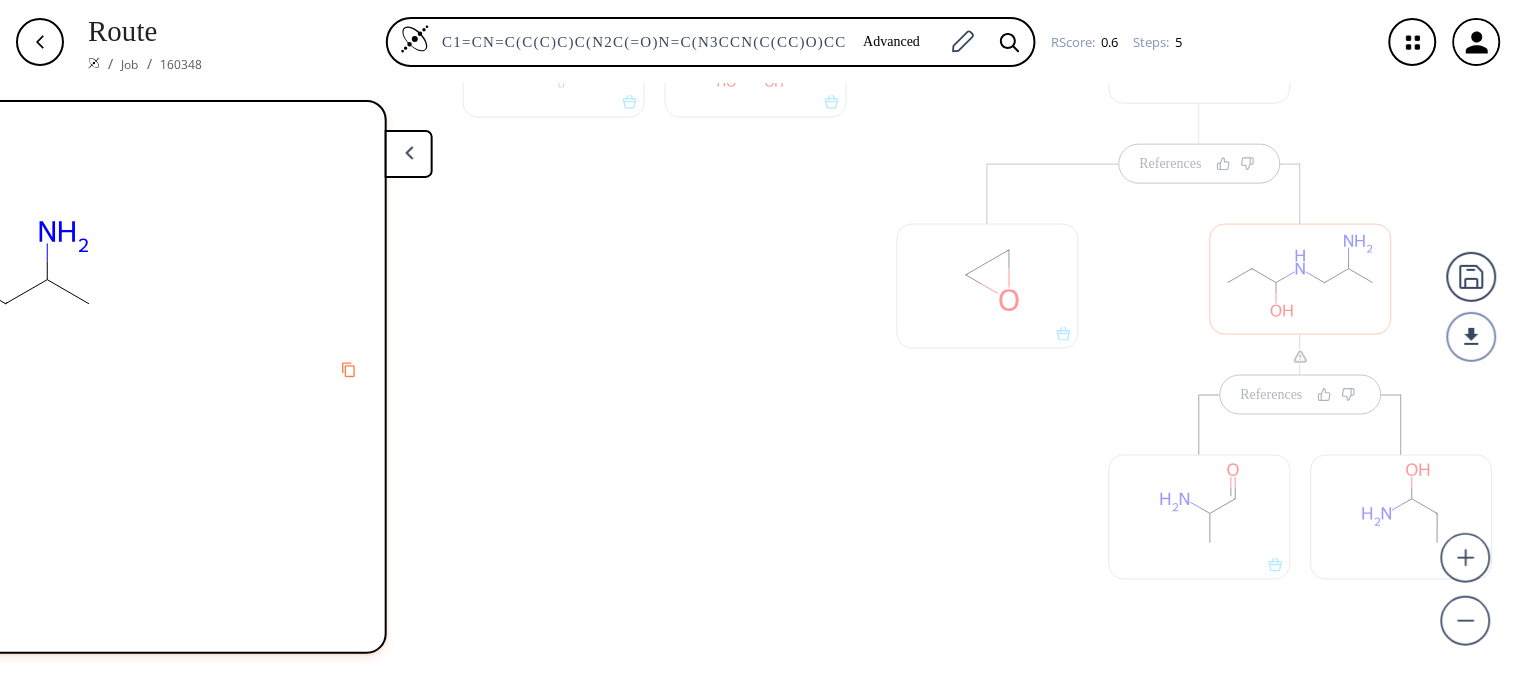 scroll, scrollTop: 530, scrollLeft: 0, axis: vertical 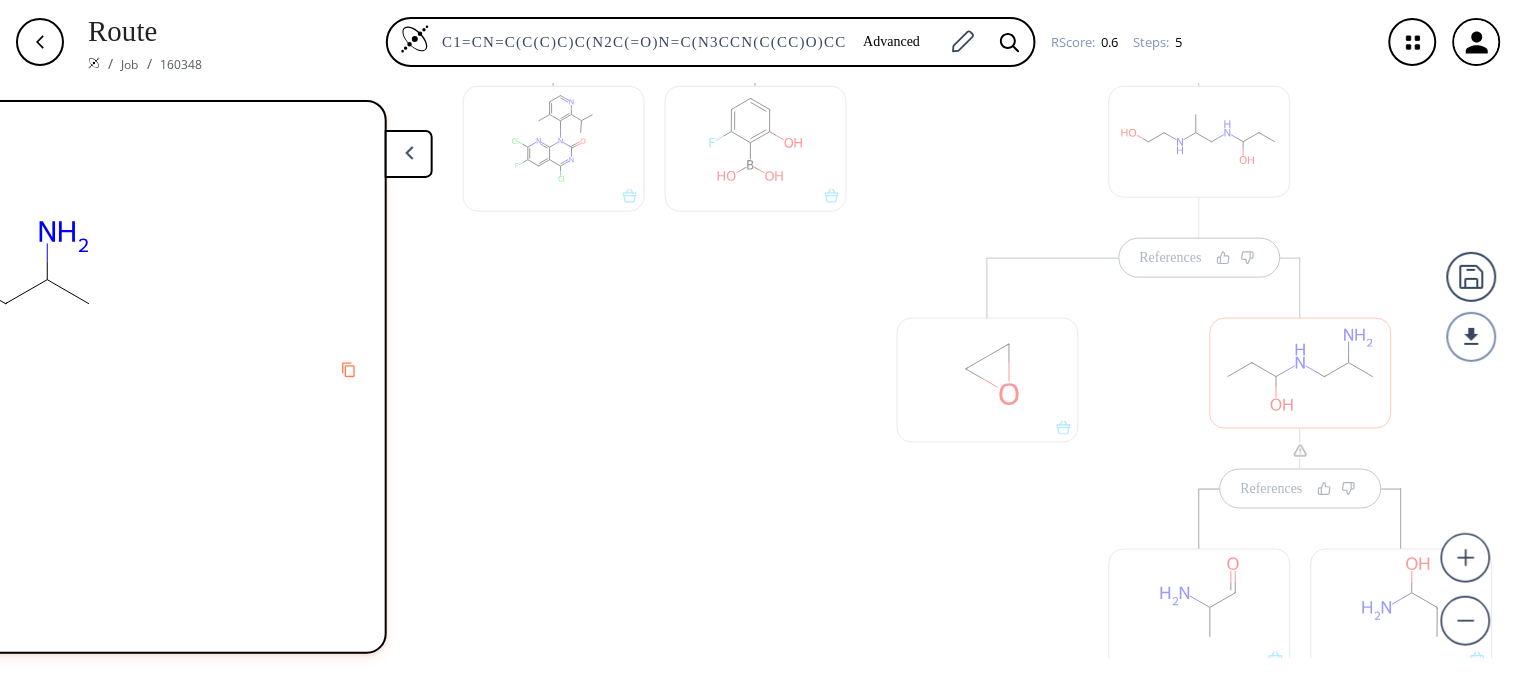 drag, startPoint x: 1120, startPoint y: 178, endPoint x: 1120, endPoint y: 353, distance: 175 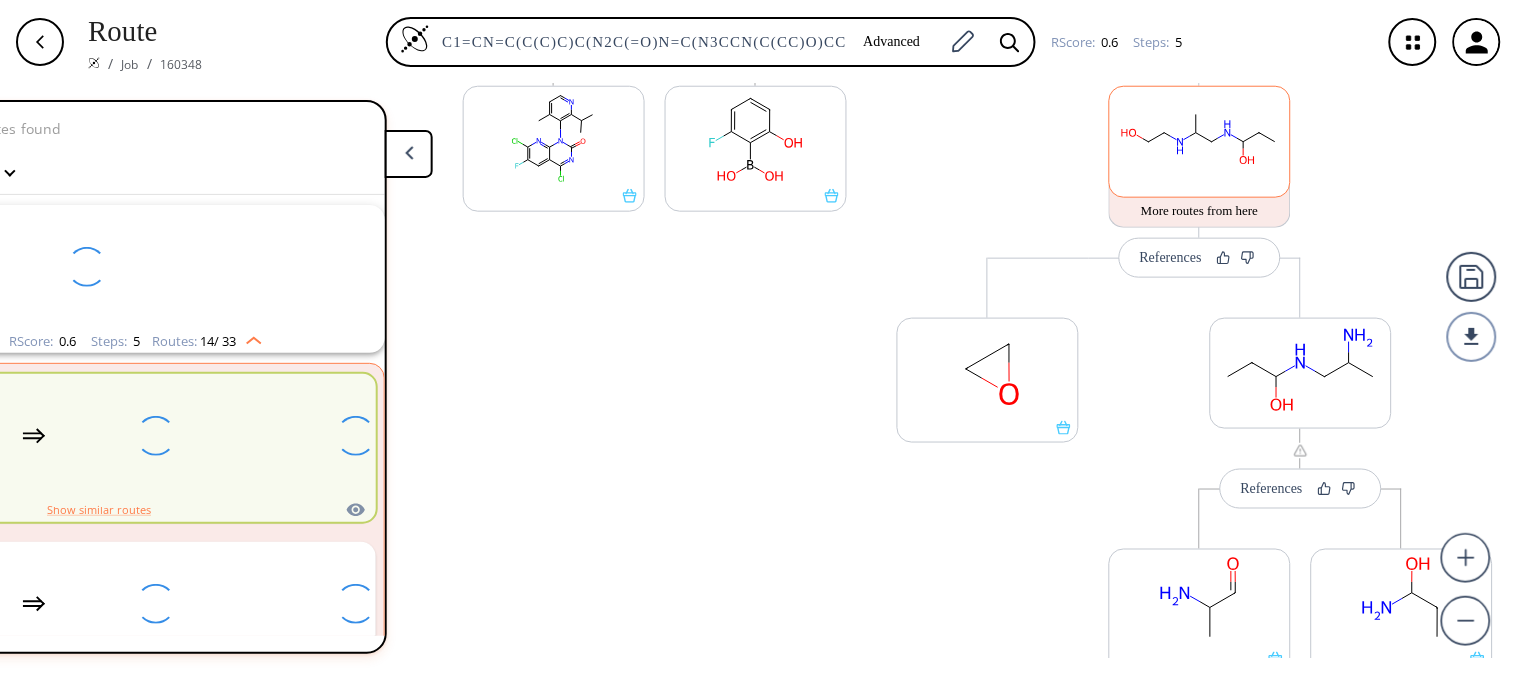 scroll, scrollTop: 43, scrollLeft: 0, axis: vertical 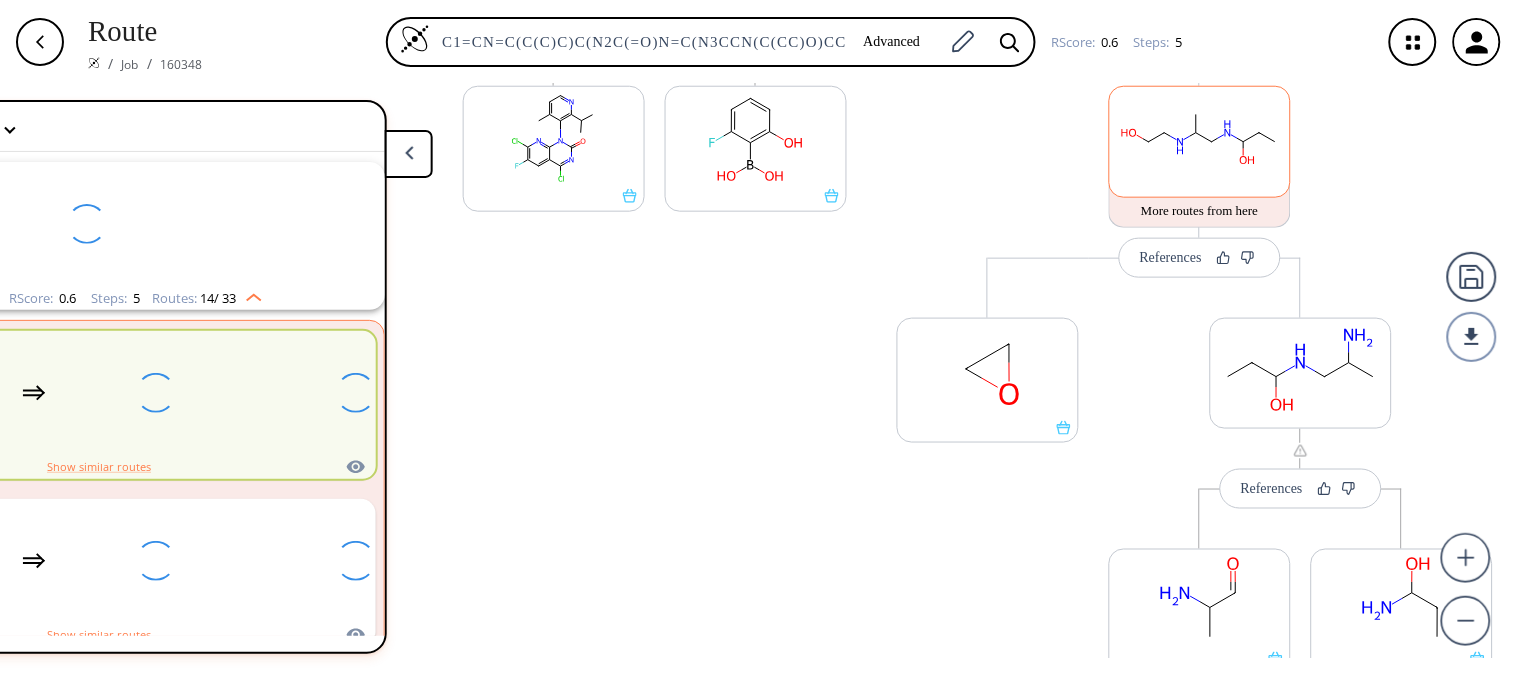 click at bounding box center (1200, 138) 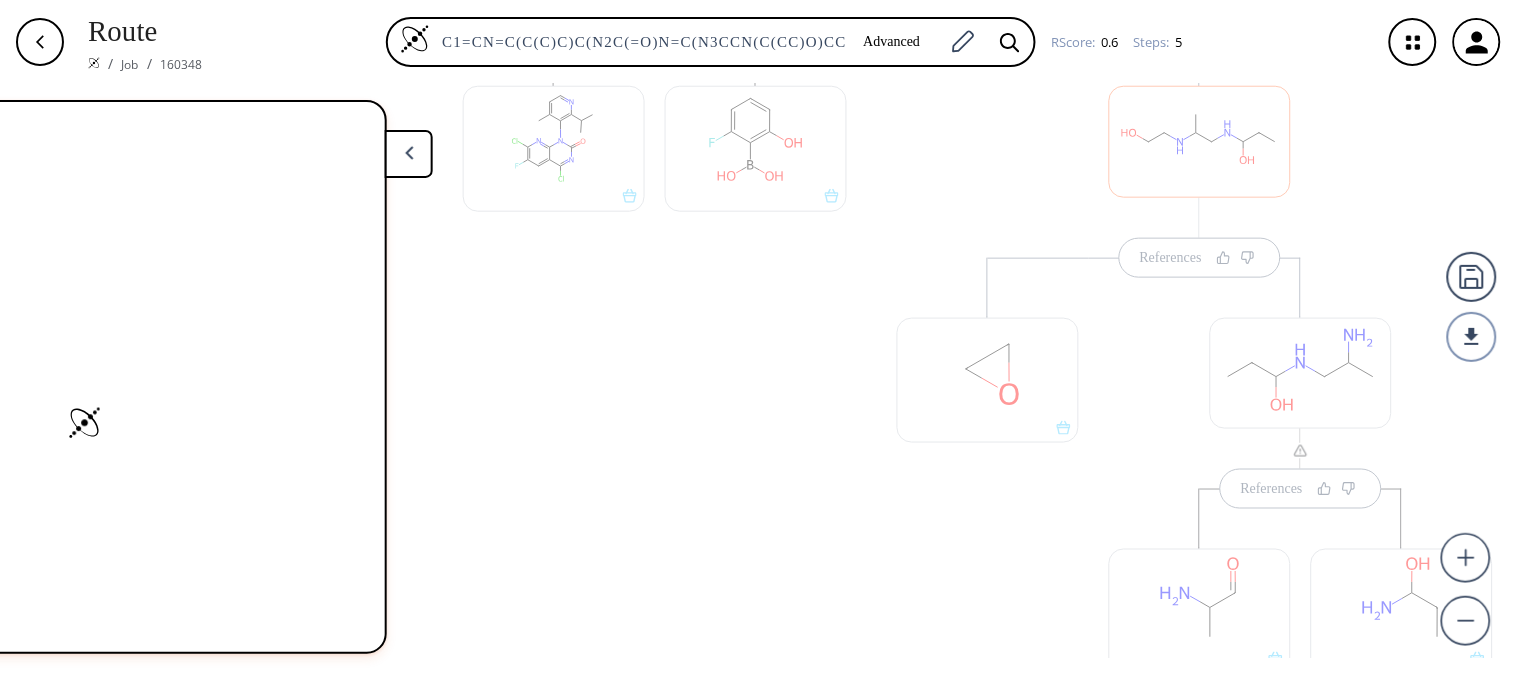 click at bounding box center [1200, 141] 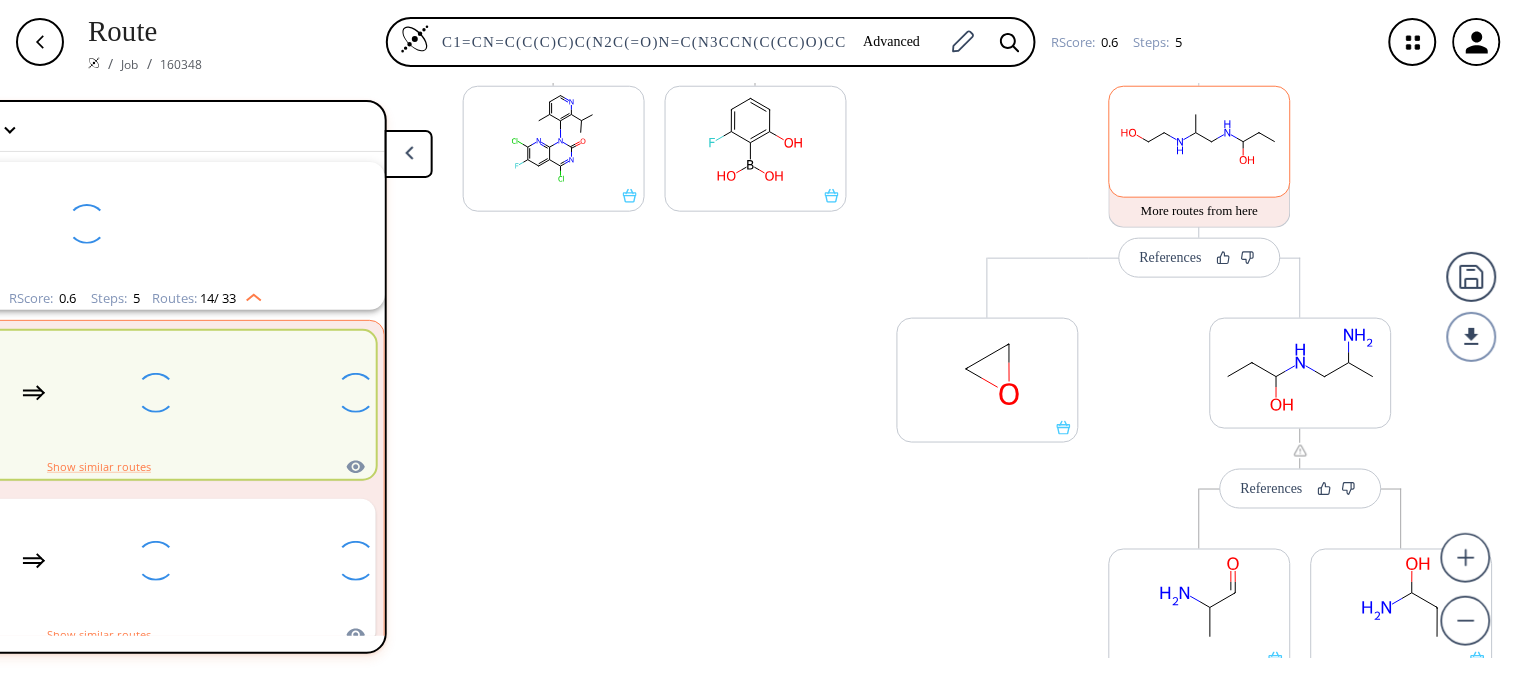 scroll, scrollTop: 43, scrollLeft: 0, axis: vertical 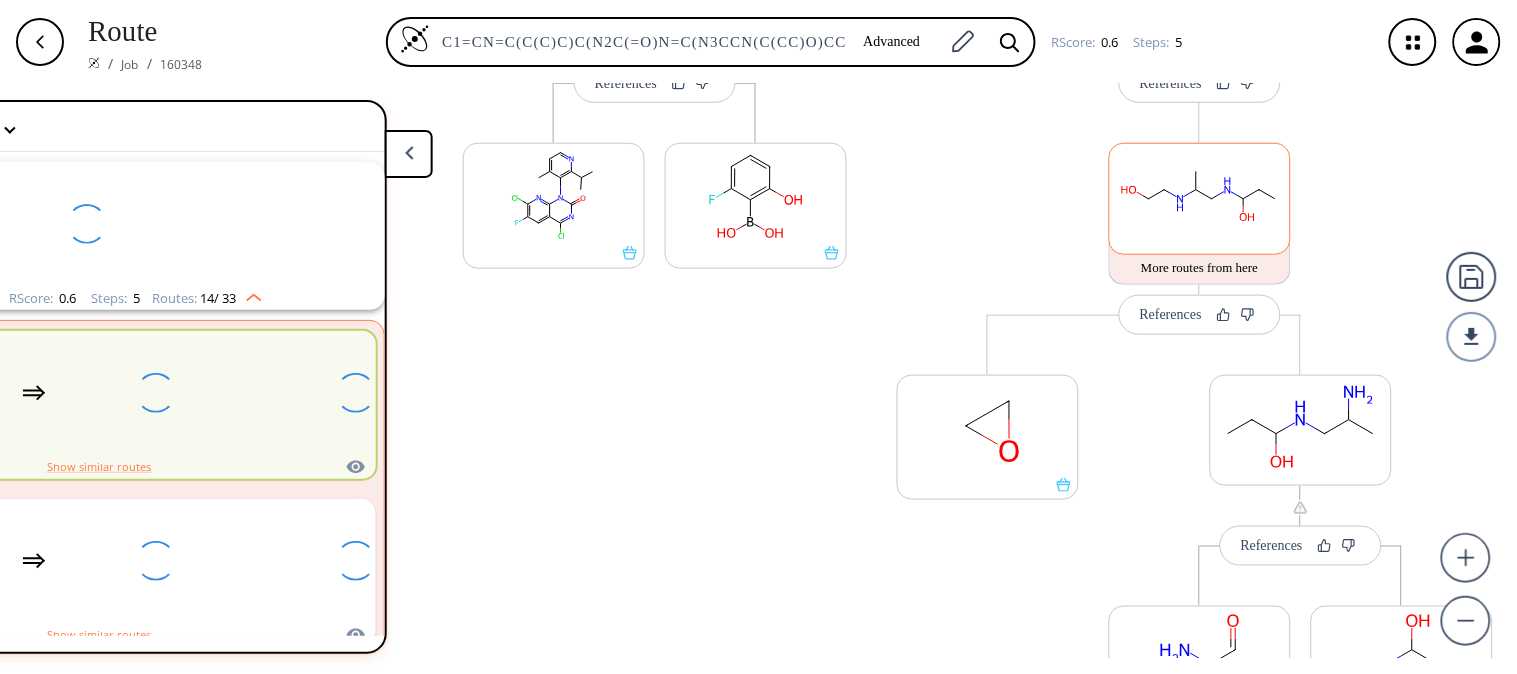 click at bounding box center [1200, 195] 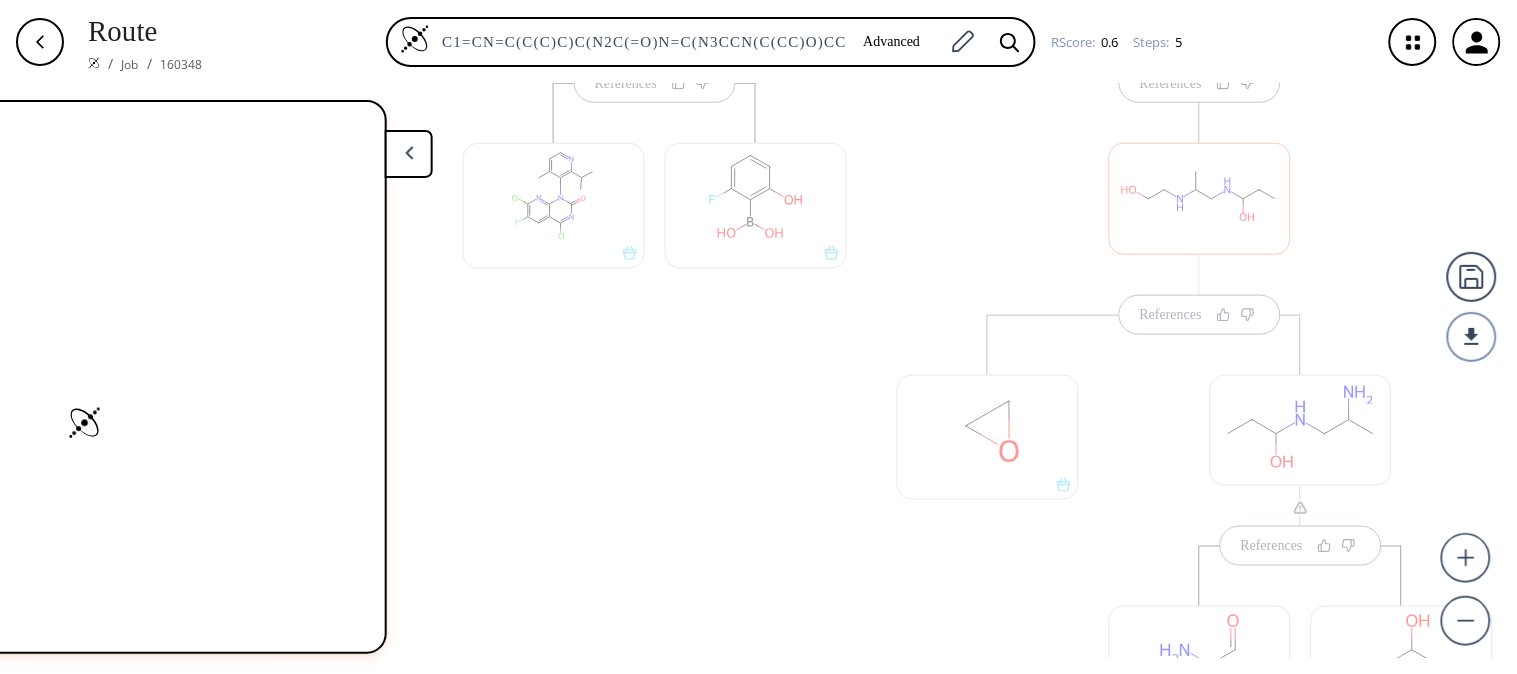 scroll, scrollTop: 0, scrollLeft: 0, axis: both 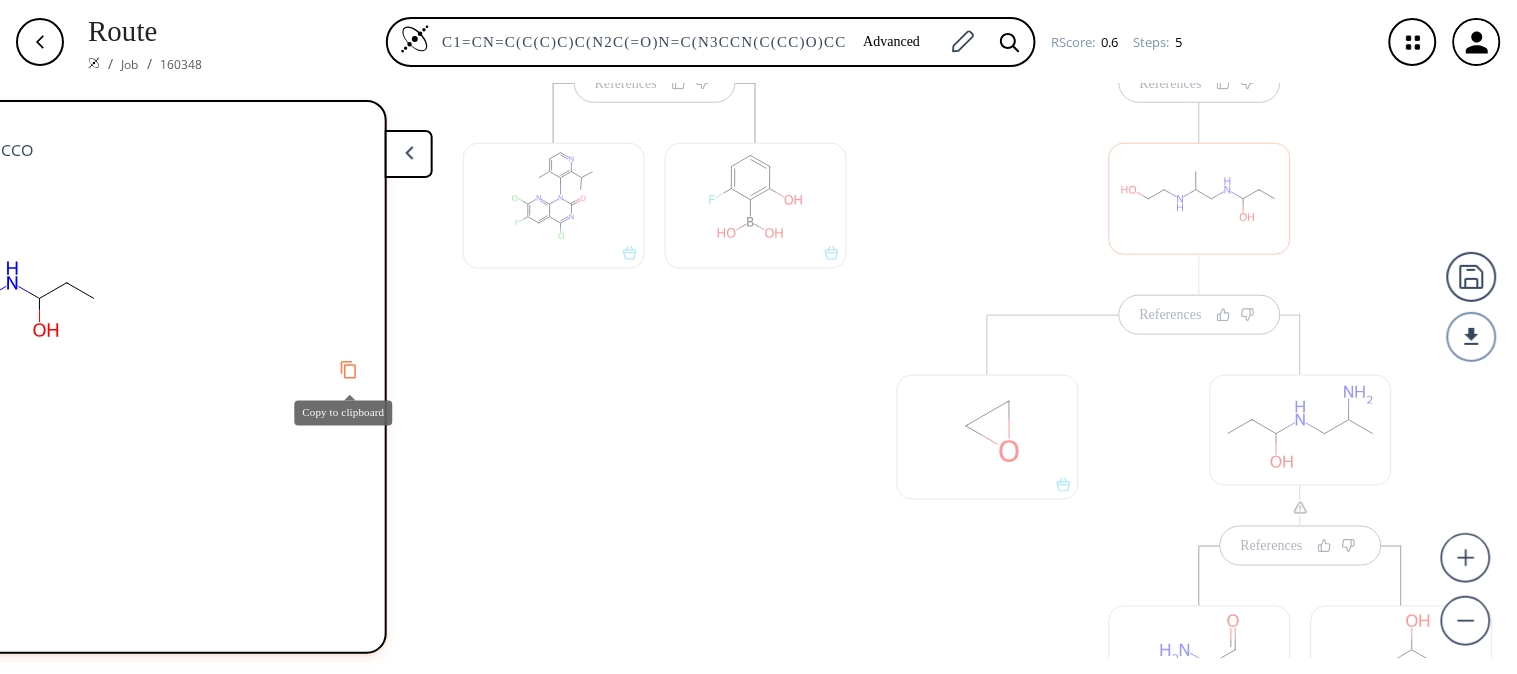 click at bounding box center (348, 369) 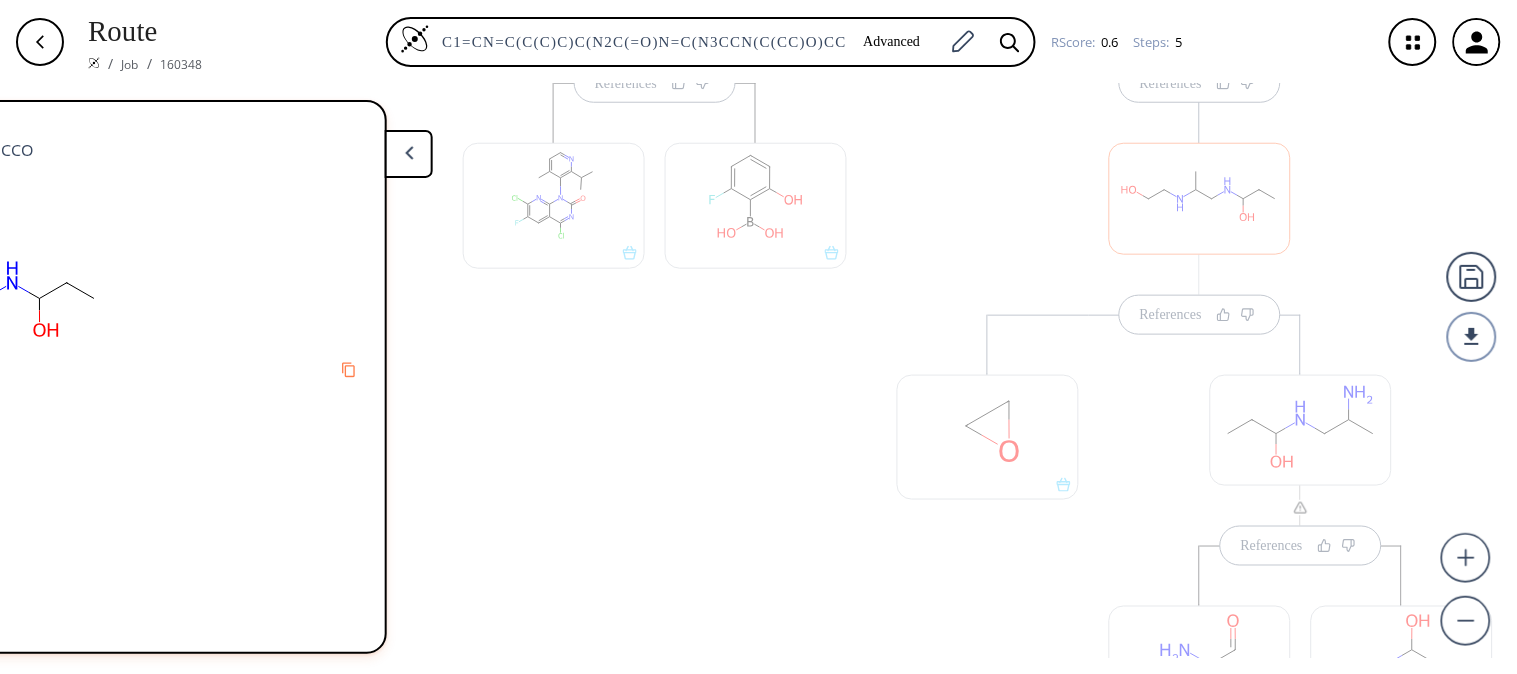 scroll, scrollTop: 1, scrollLeft: 233, axis: both 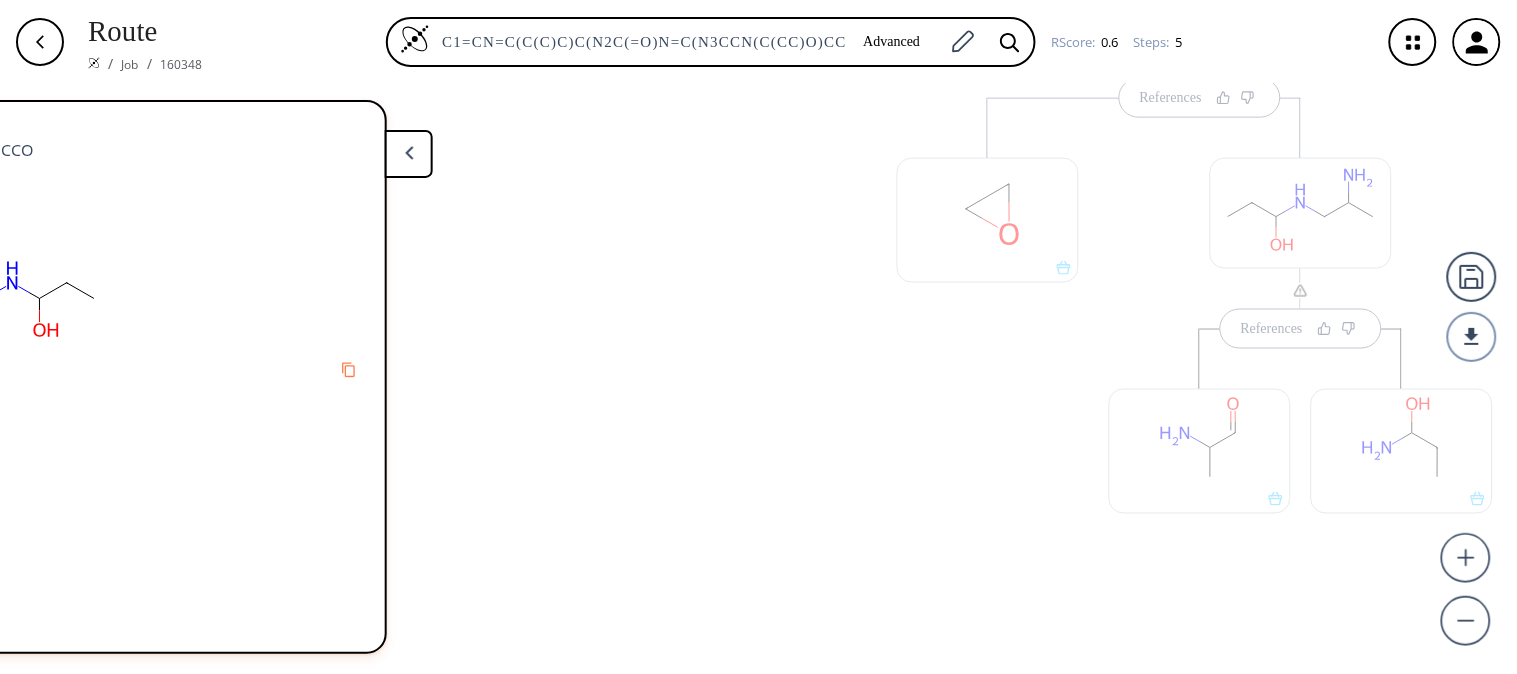 drag, startPoint x: 1292, startPoint y: 436, endPoint x: 1228, endPoint y: 221, distance: 224.32343 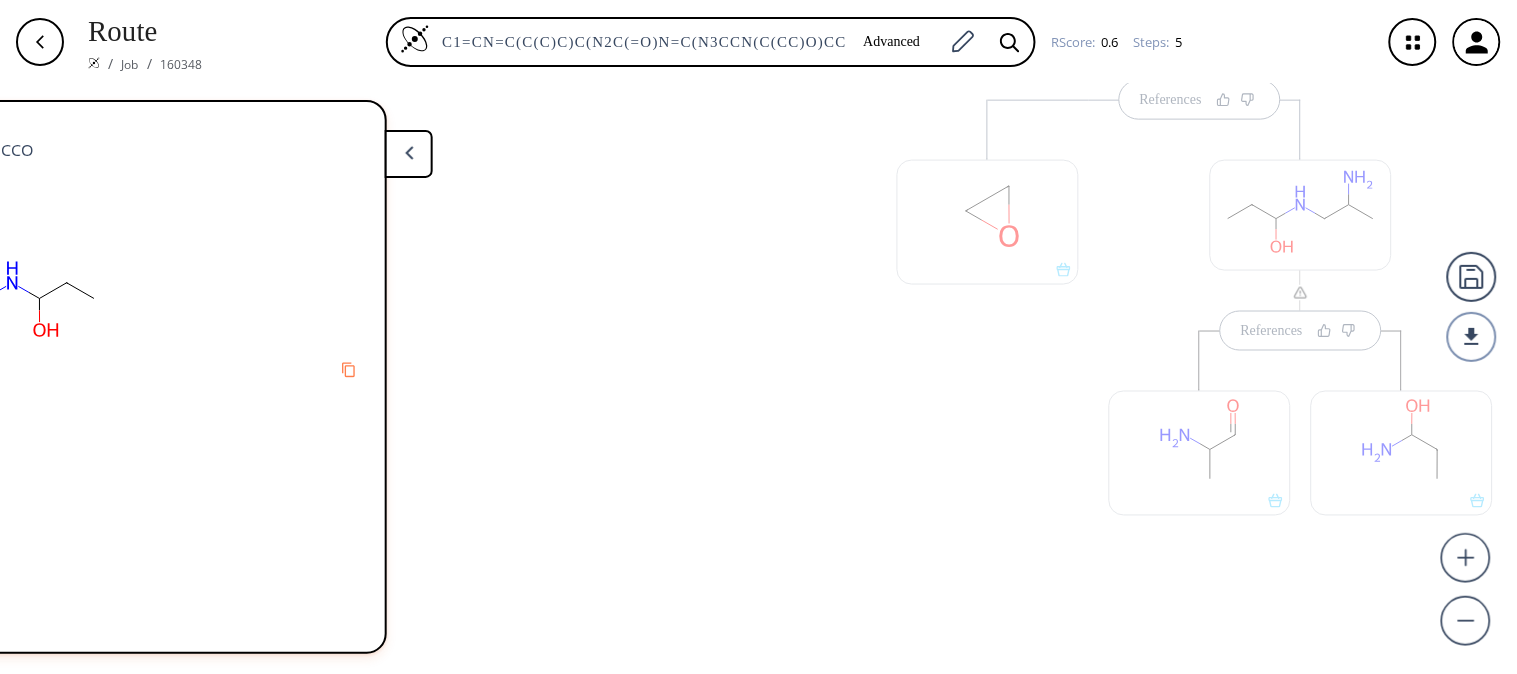 click at bounding box center [1402, 453] 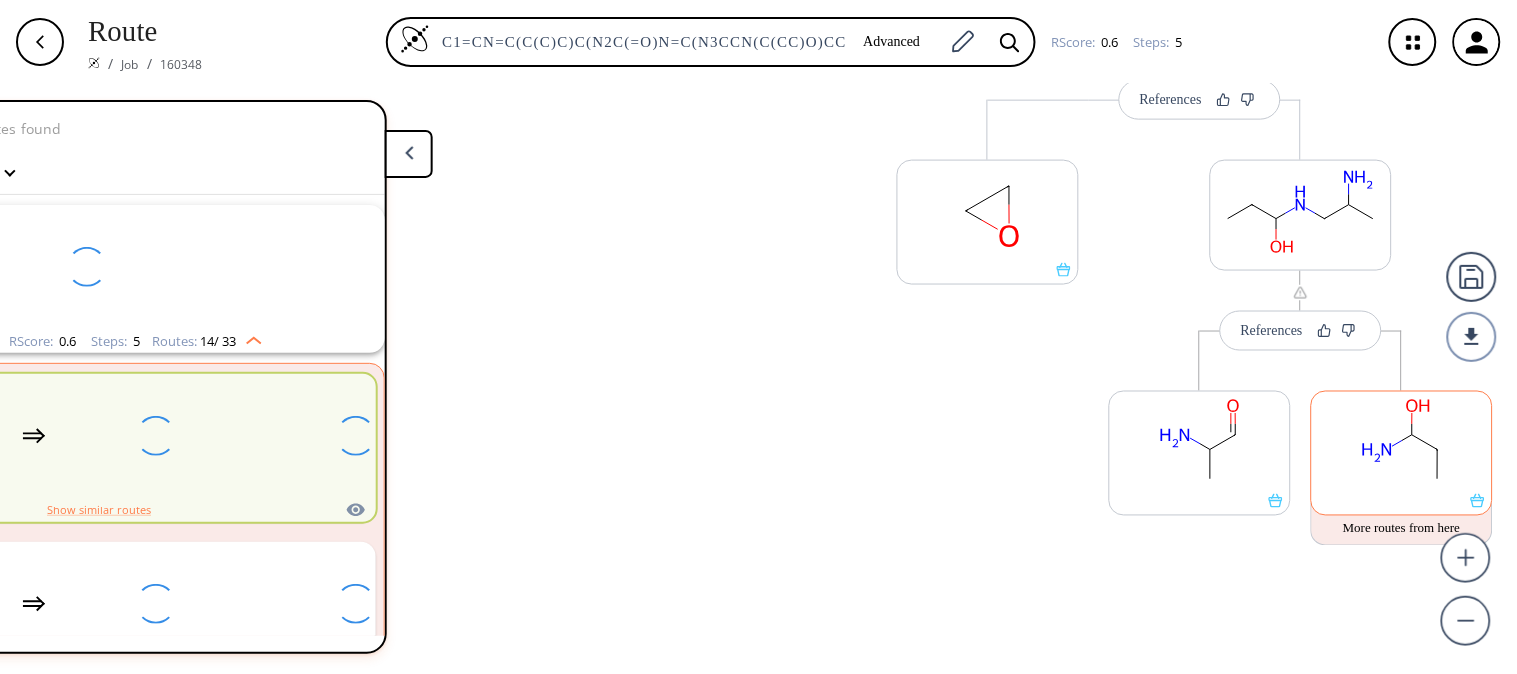 scroll, scrollTop: 43, scrollLeft: 0, axis: vertical 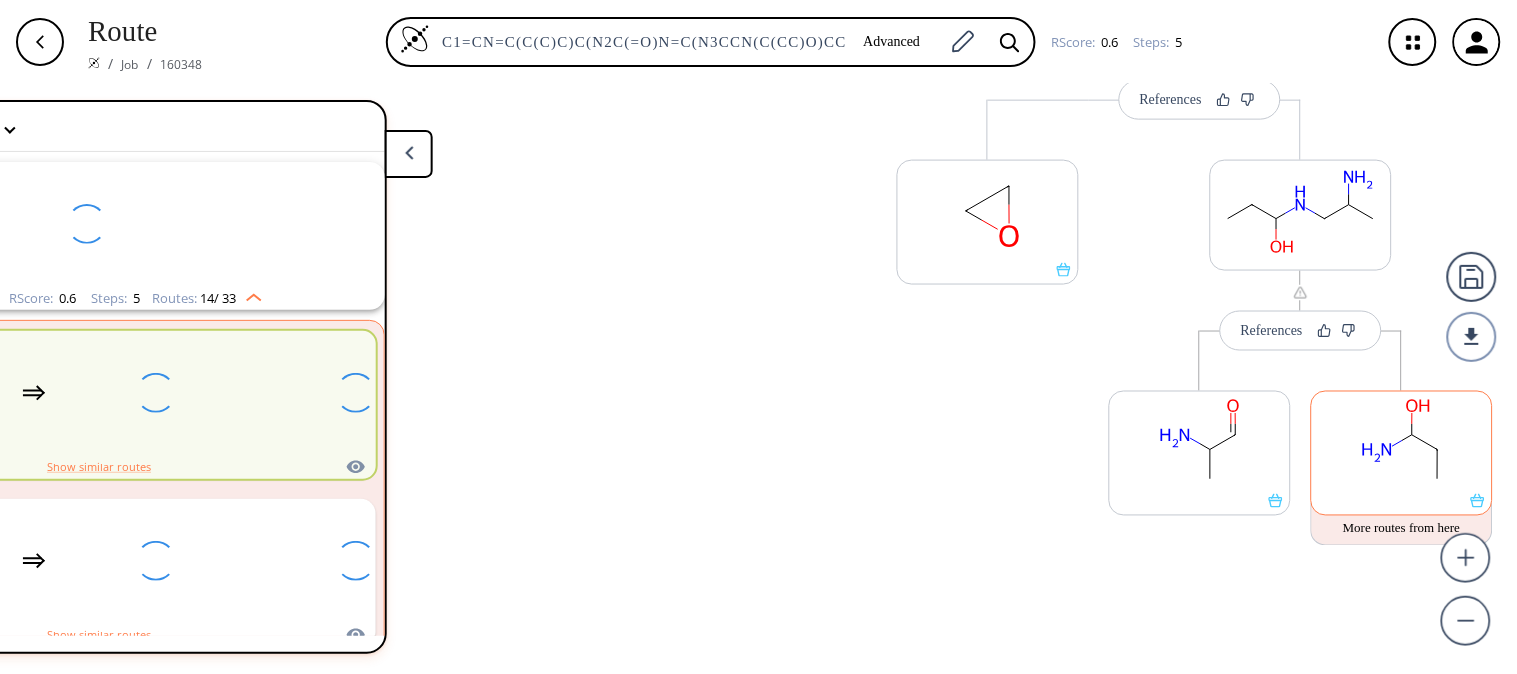 click at bounding box center [1402, 443] 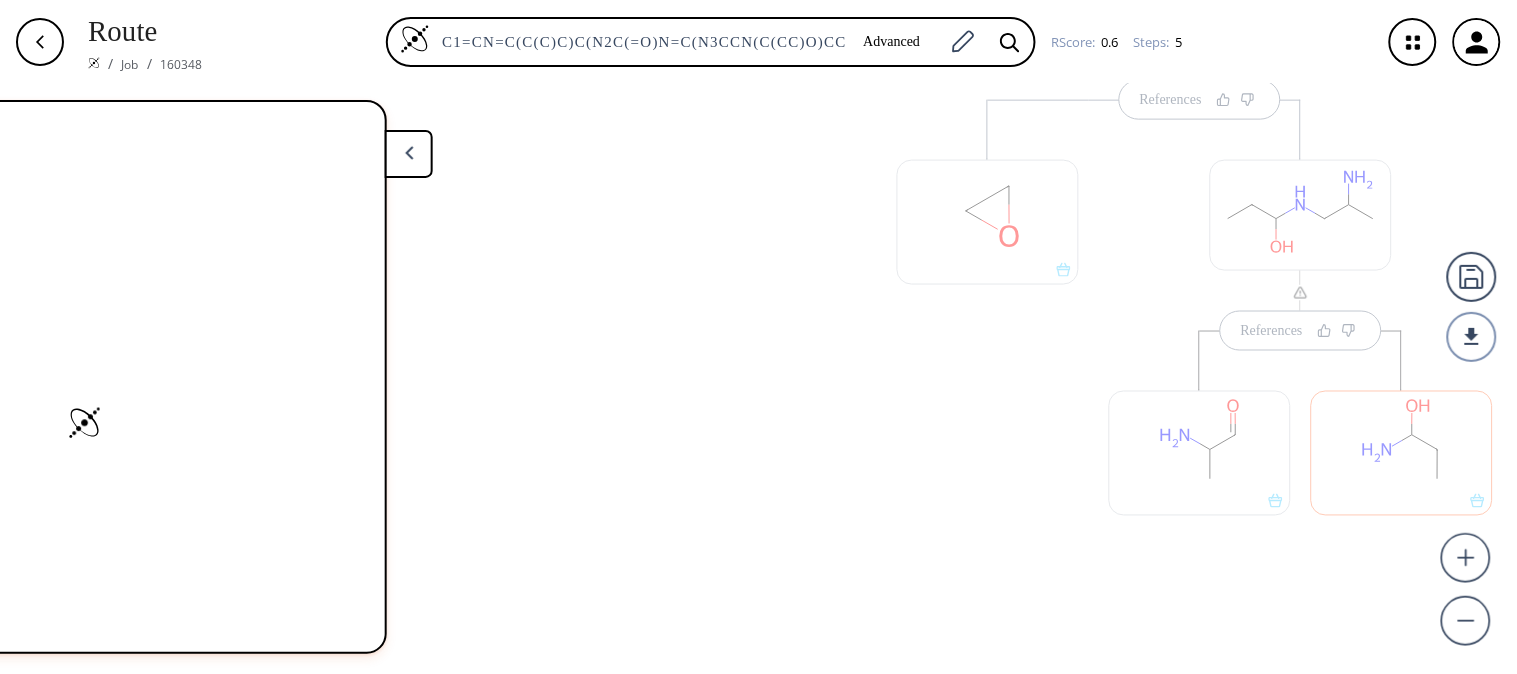 scroll, scrollTop: 0, scrollLeft: 0, axis: both 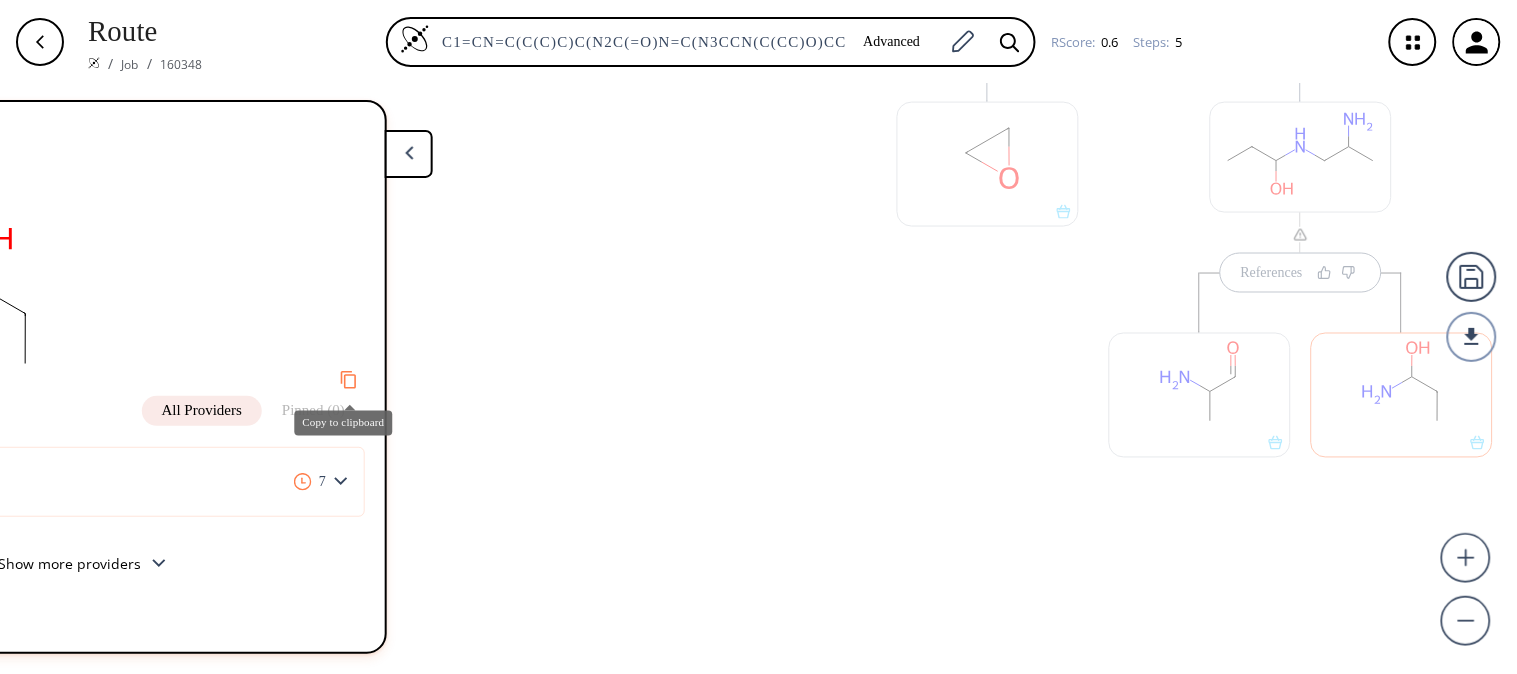 click at bounding box center (348, 379) 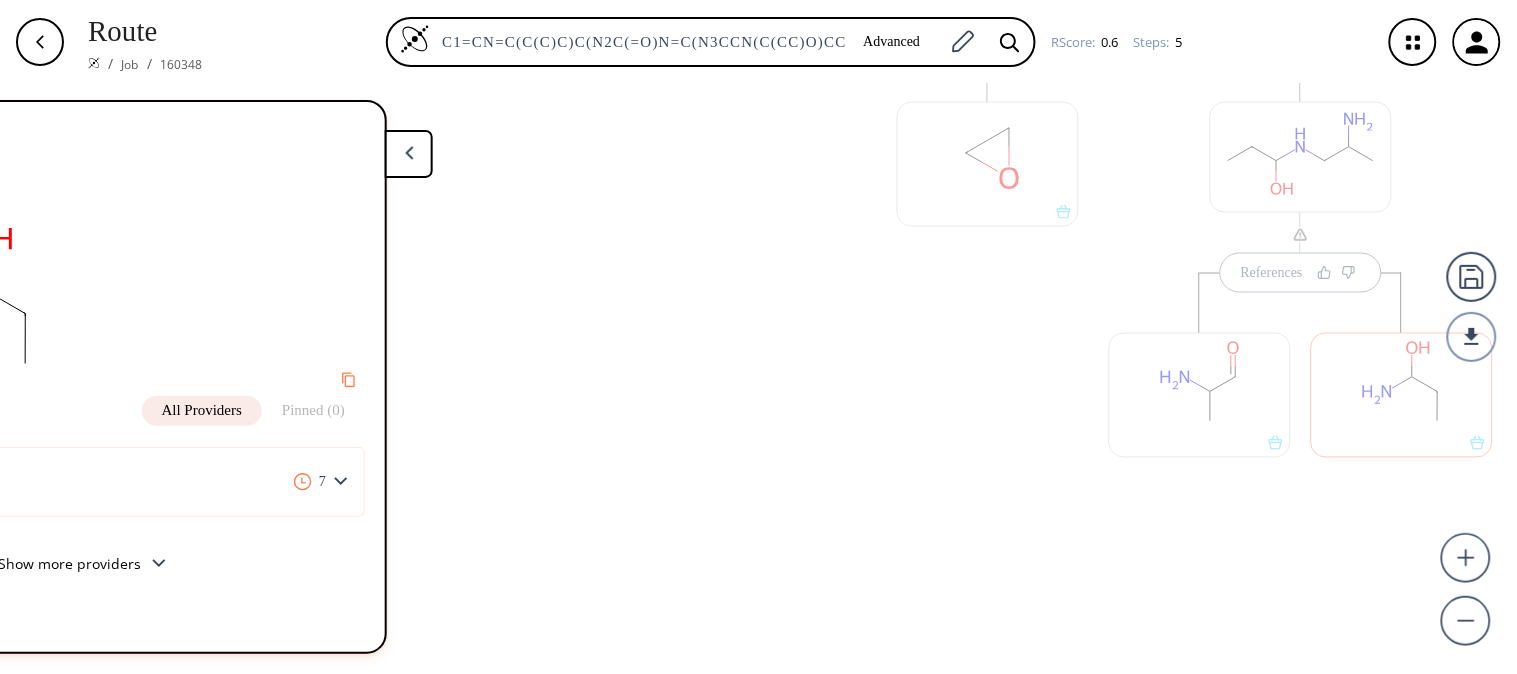 click at bounding box center (1200, 395) 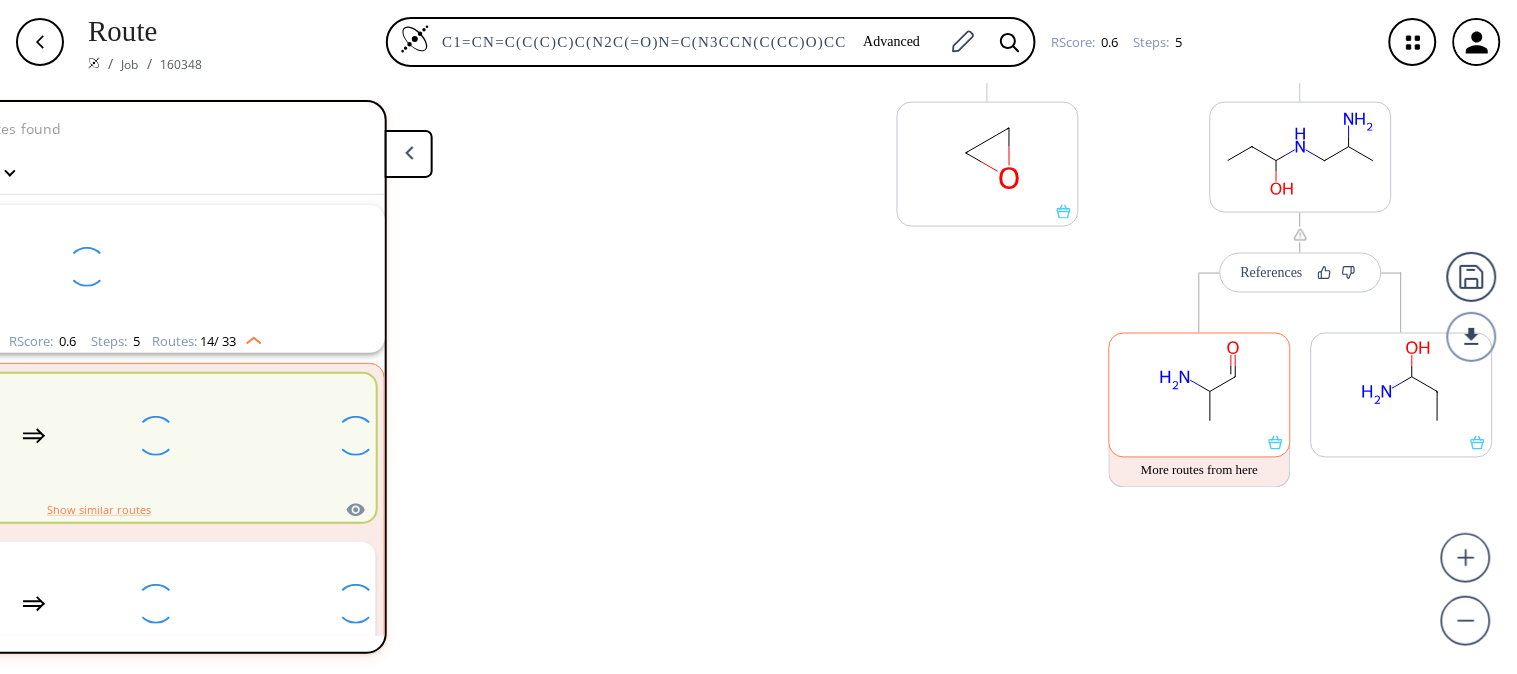 scroll, scrollTop: 43, scrollLeft: 0, axis: vertical 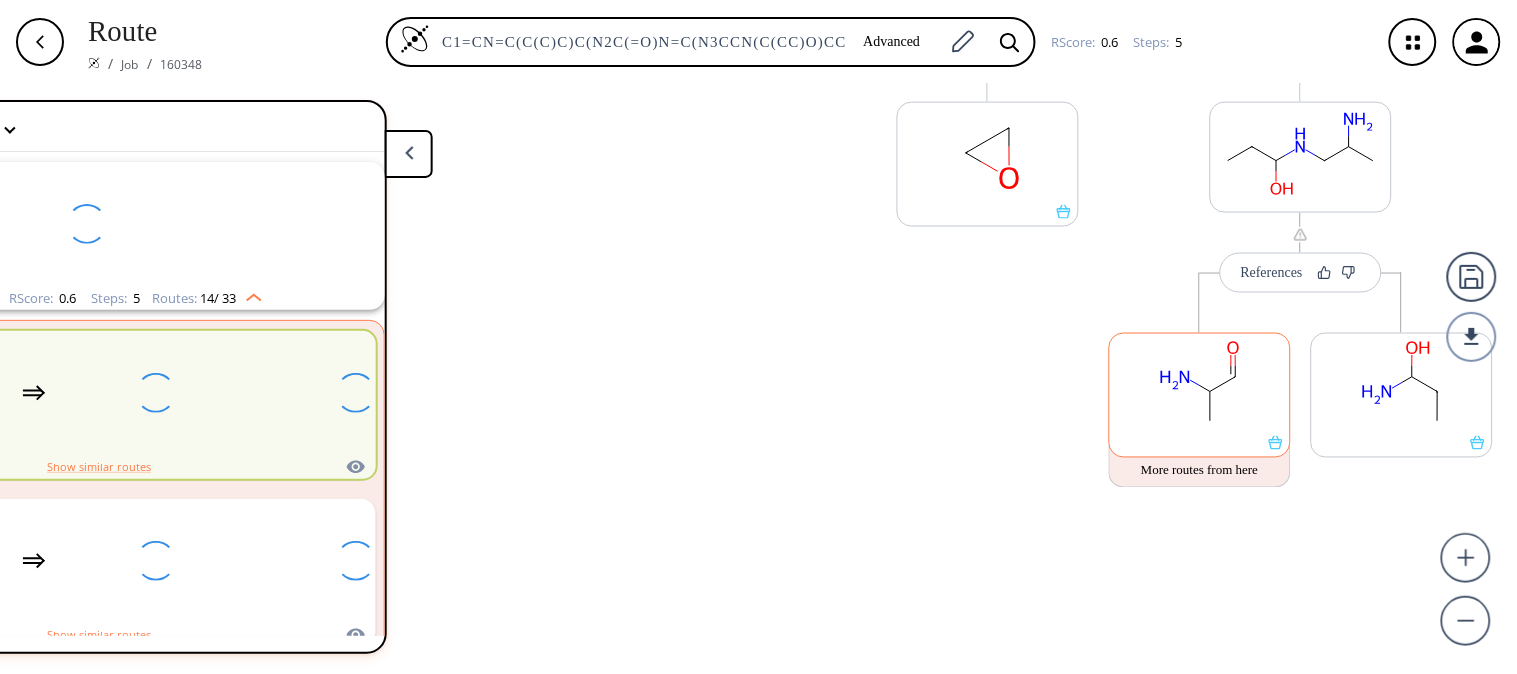 click at bounding box center (1200, 385) 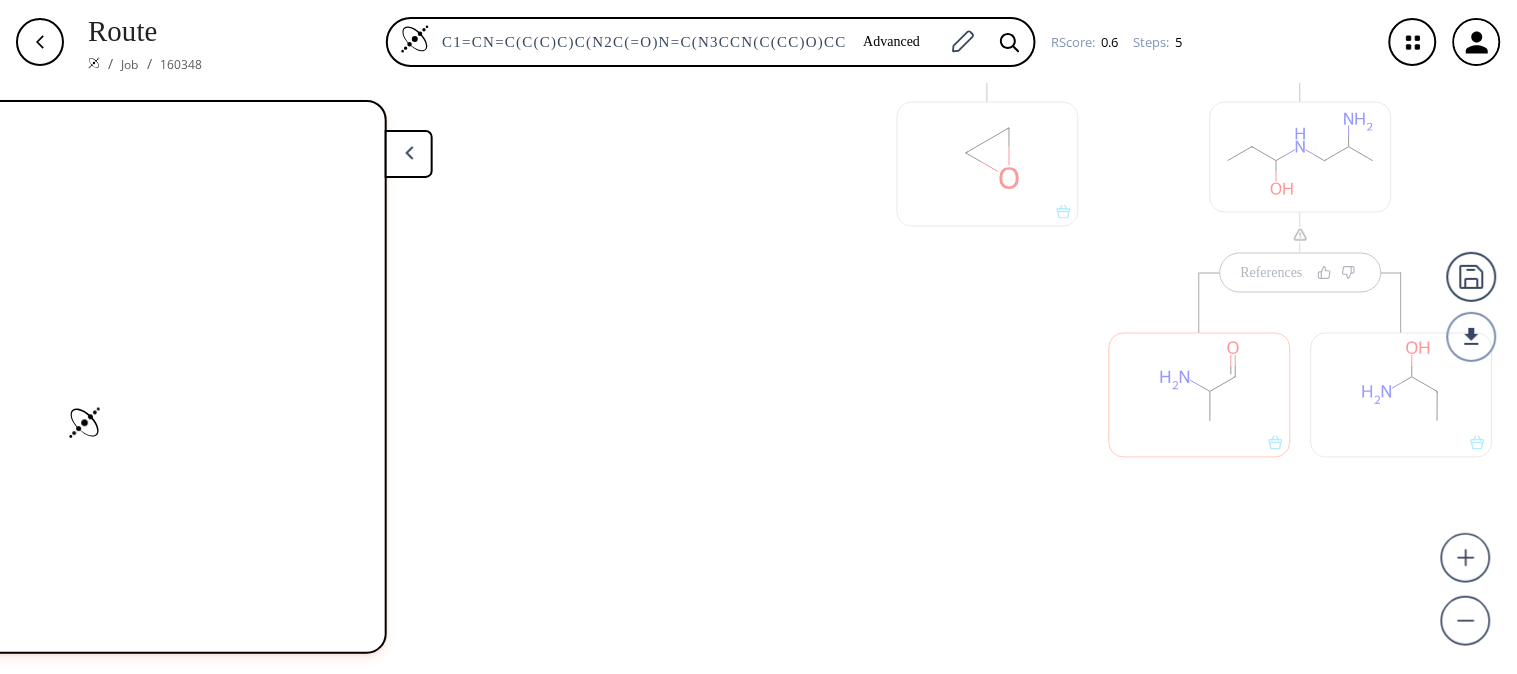 scroll, scrollTop: 0, scrollLeft: 0, axis: both 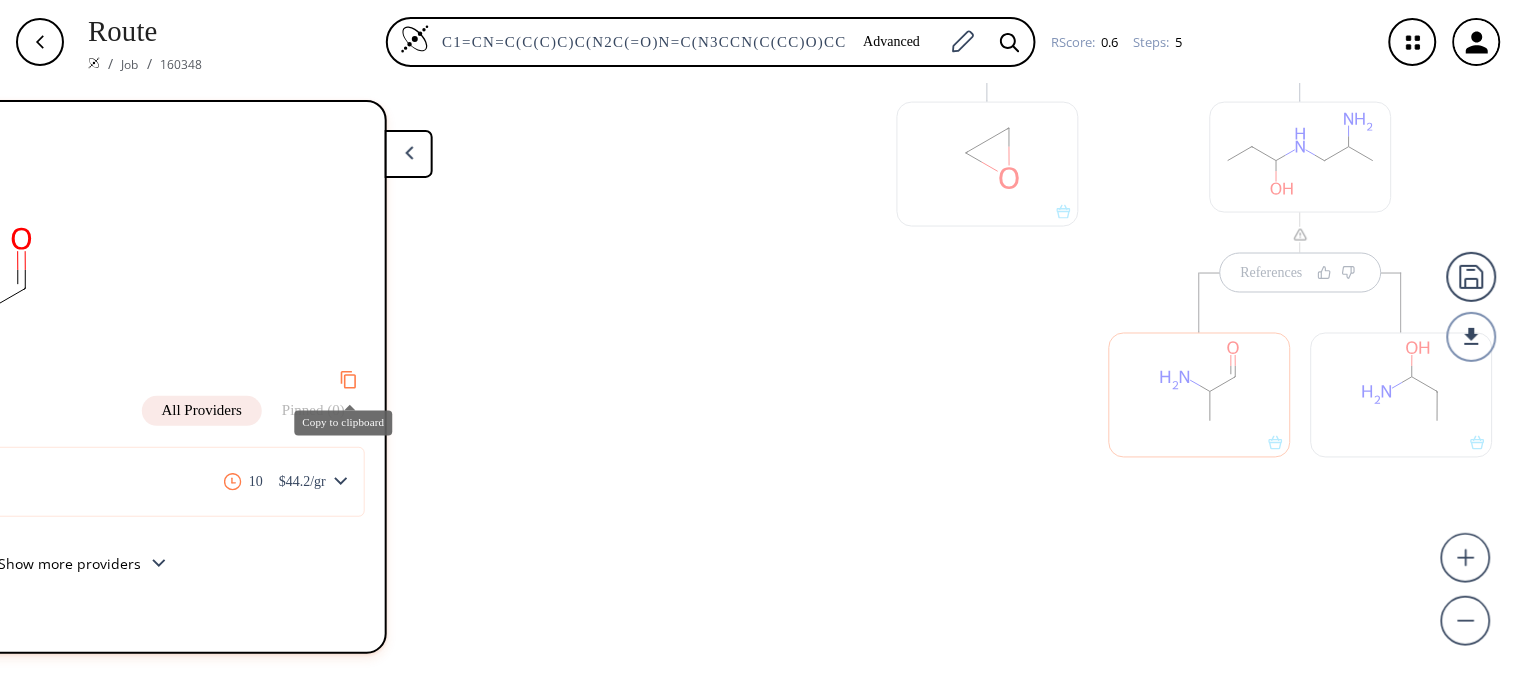 click at bounding box center (348, 379) 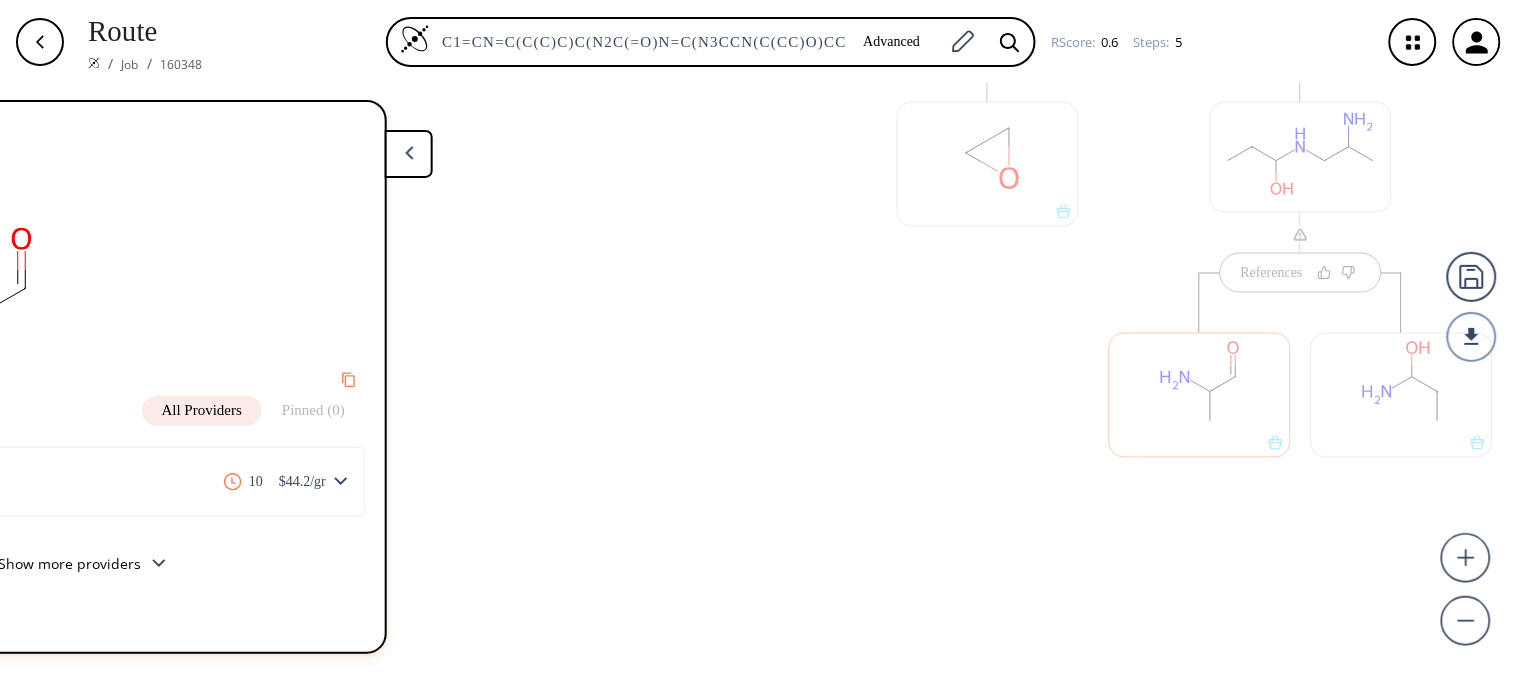 click at bounding box center (1301, 157) 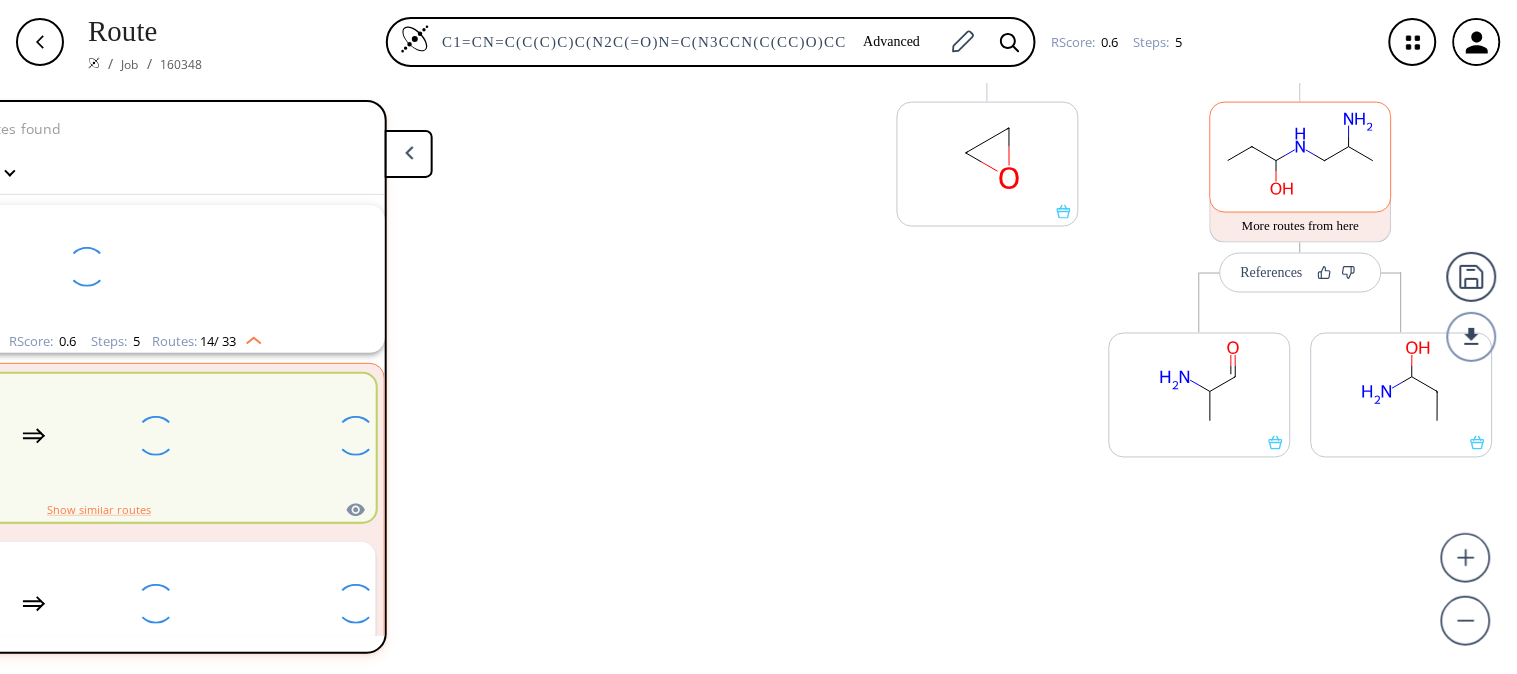 scroll, scrollTop: 43, scrollLeft: 0, axis: vertical 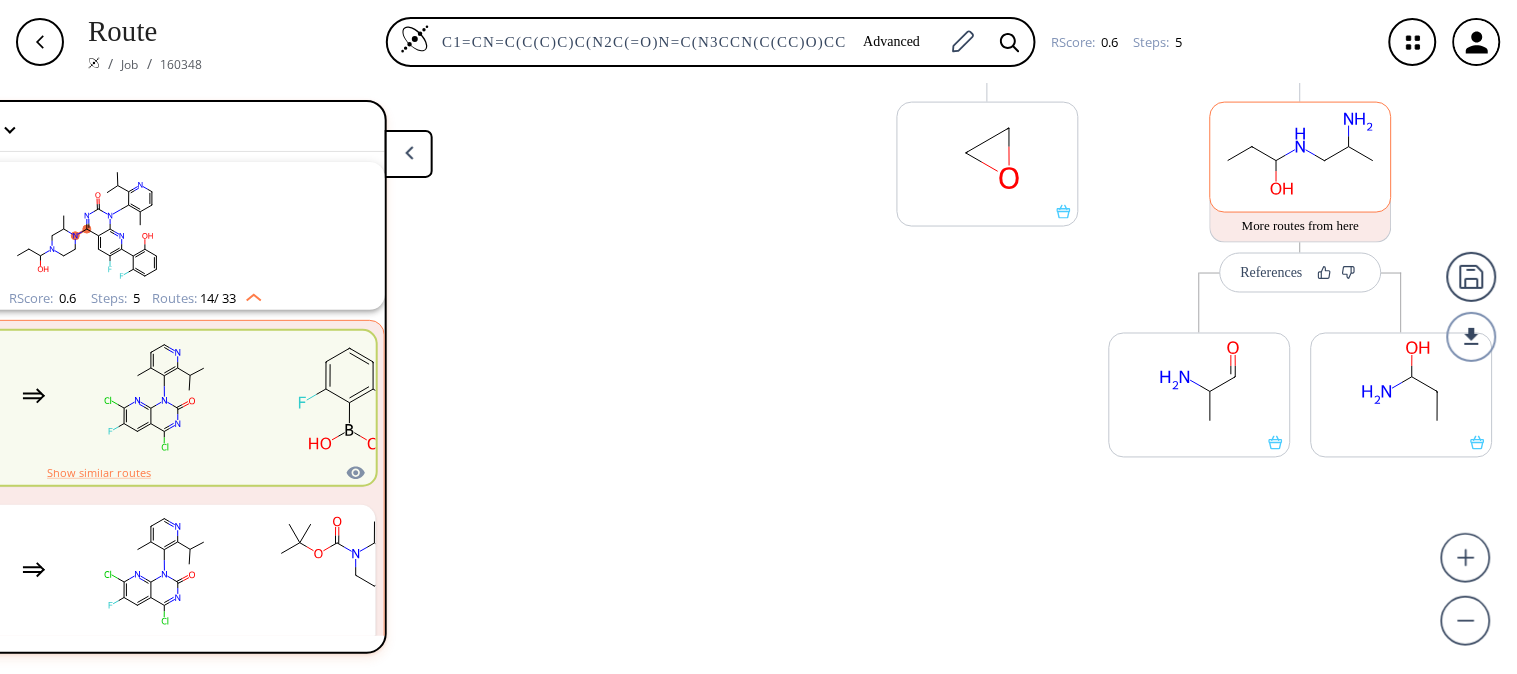 click at bounding box center [1301, 154] 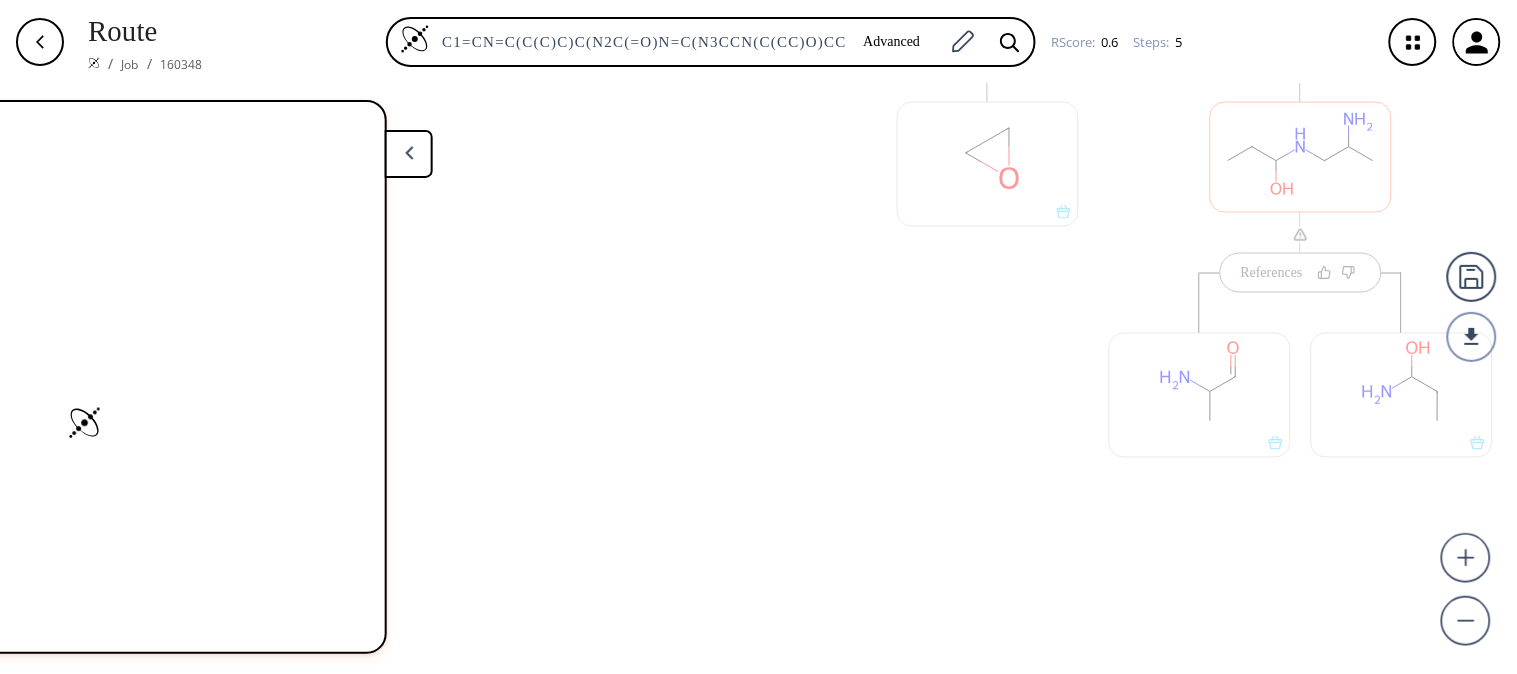 scroll, scrollTop: 0, scrollLeft: 0, axis: both 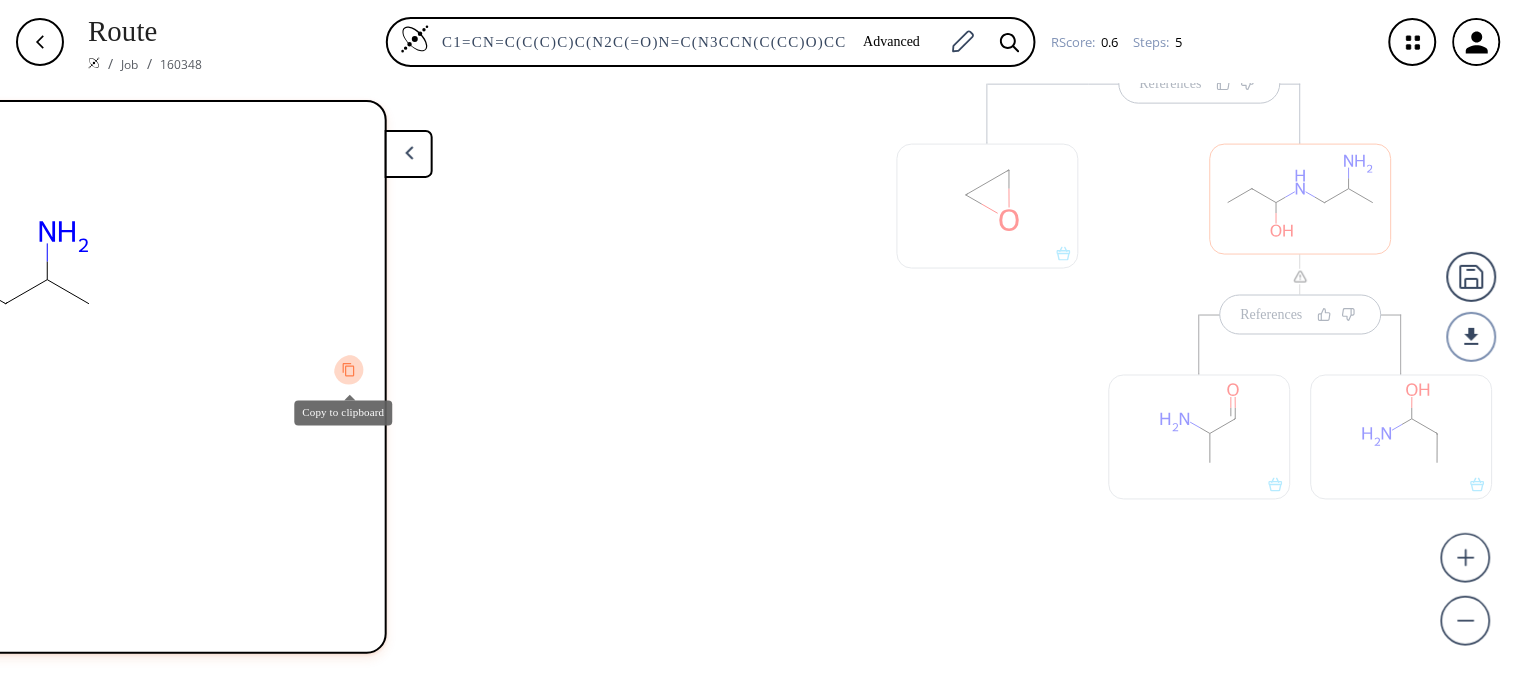click at bounding box center (349, 369) 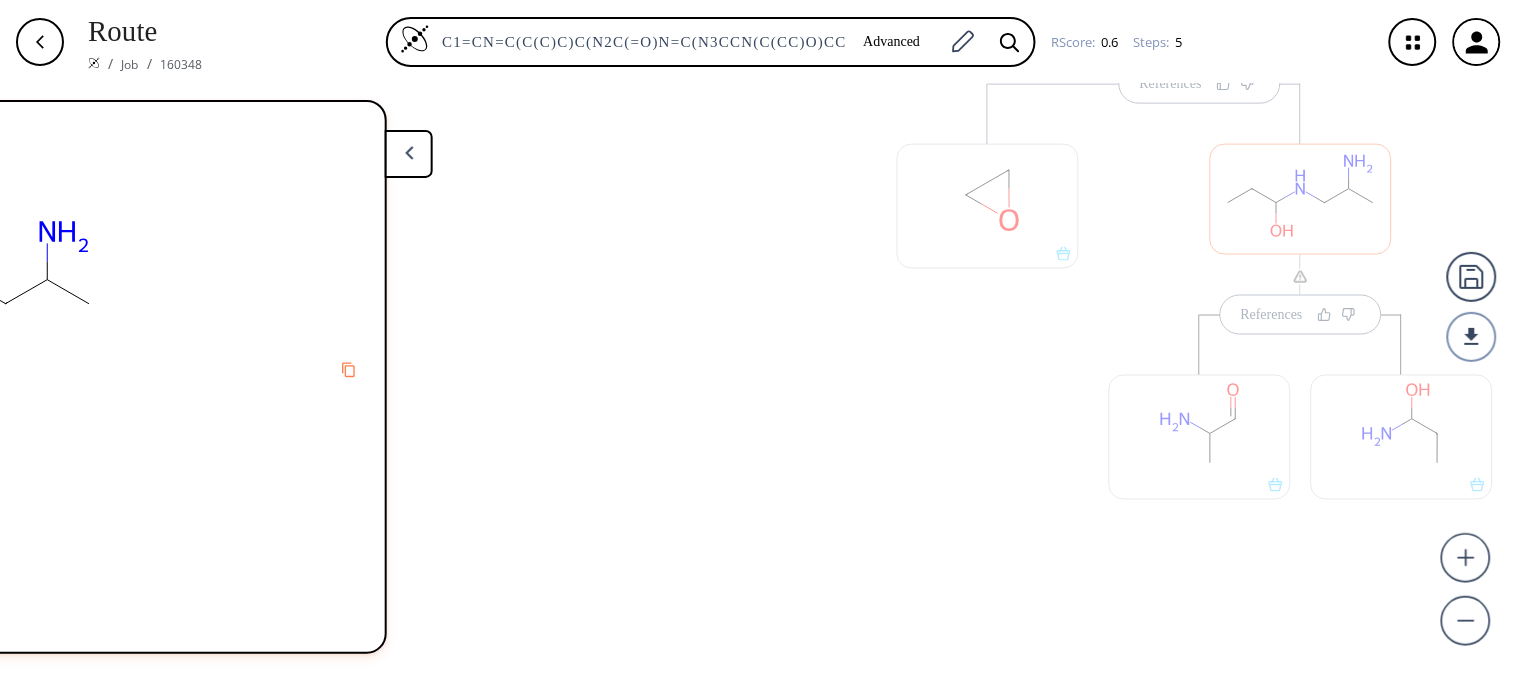 scroll, scrollTop: 0, scrollLeft: 233, axis: horizontal 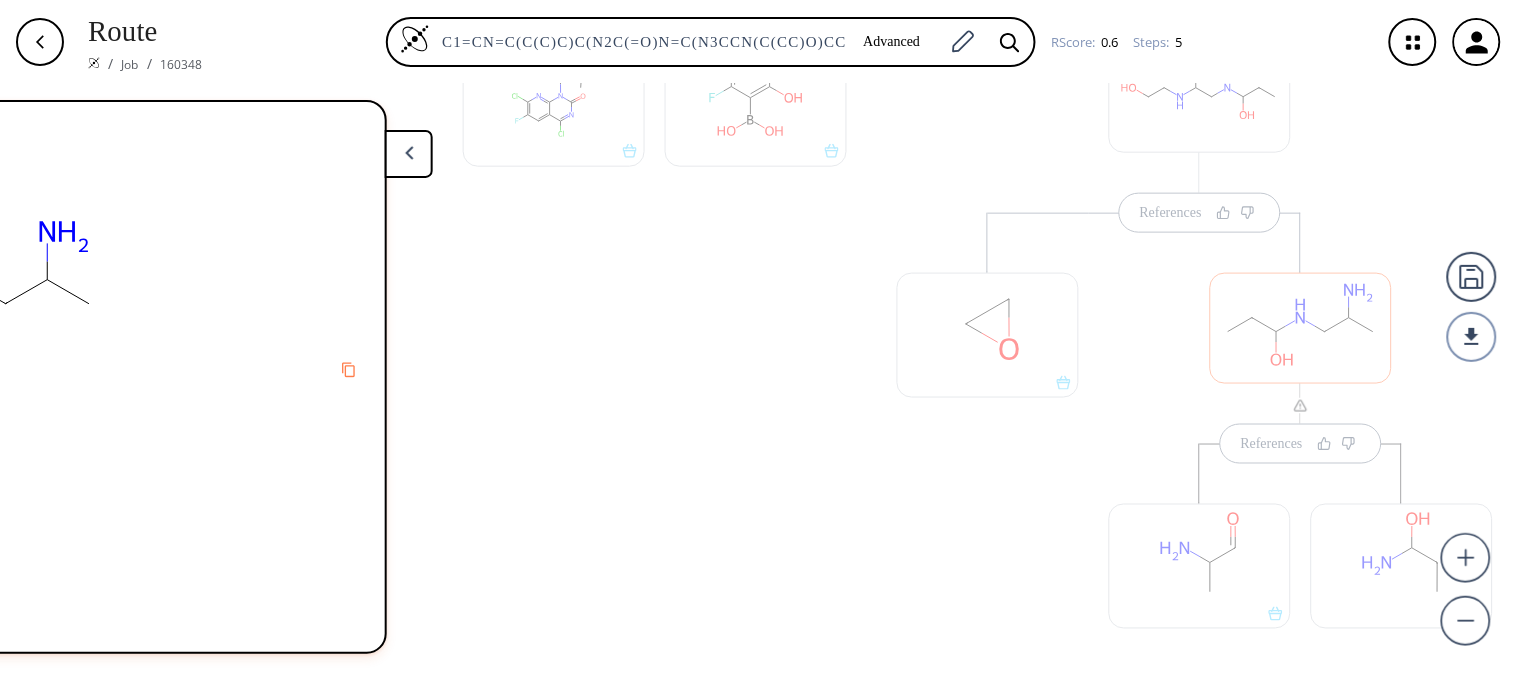 drag, startPoint x: 1405, startPoint y: 120, endPoint x: 1410, endPoint y: 250, distance: 130.09612 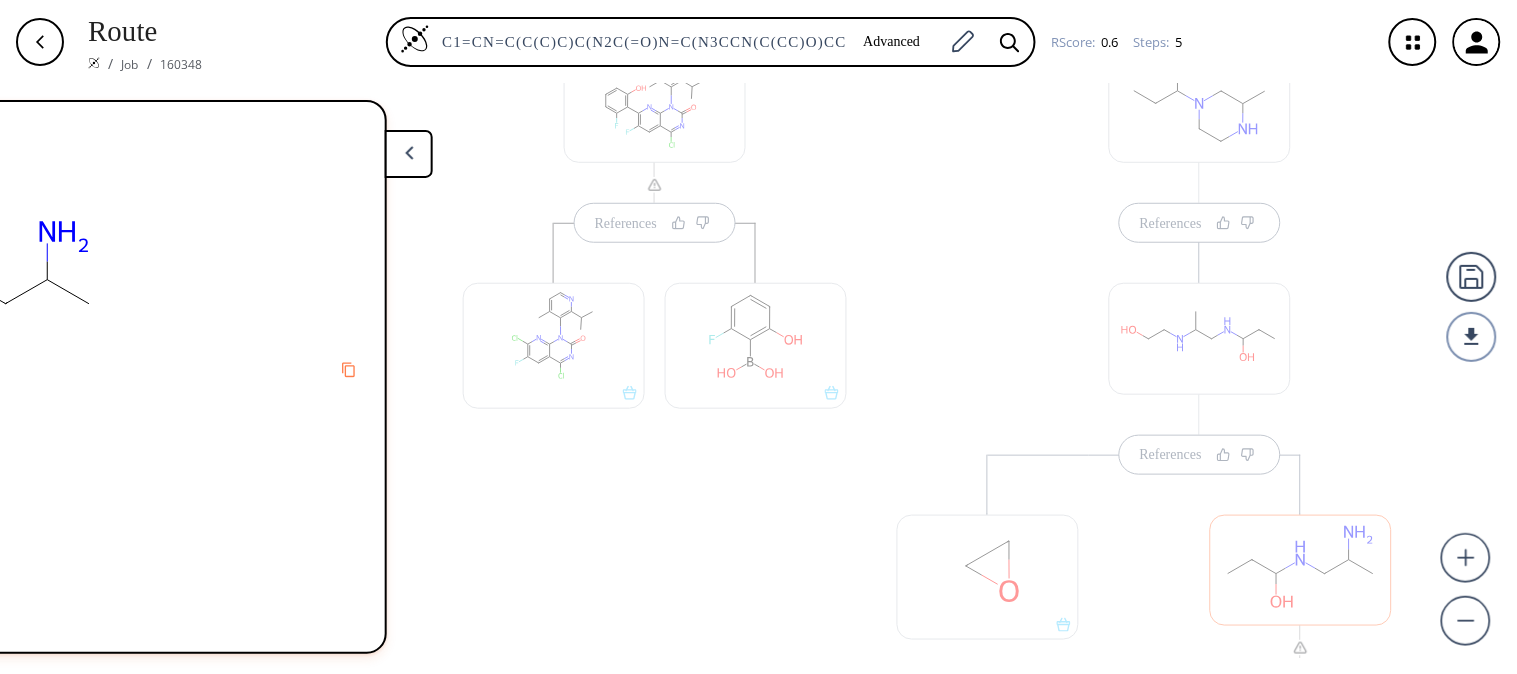 scroll, scrollTop: 276, scrollLeft: 0, axis: vertical 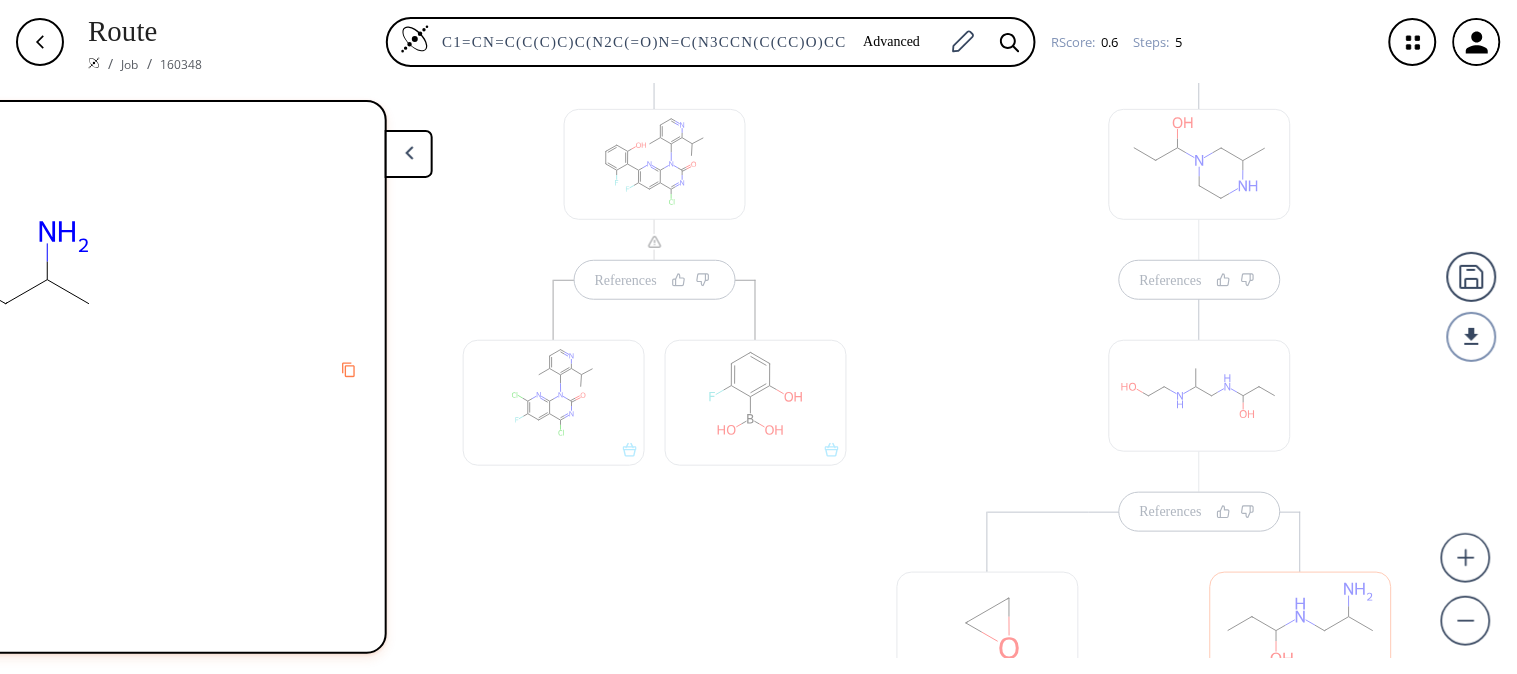 drag, startPoint x: 1411, startPoint y: 183, endPoint x: 1391, endPoint y: 481, distance: 298.67038 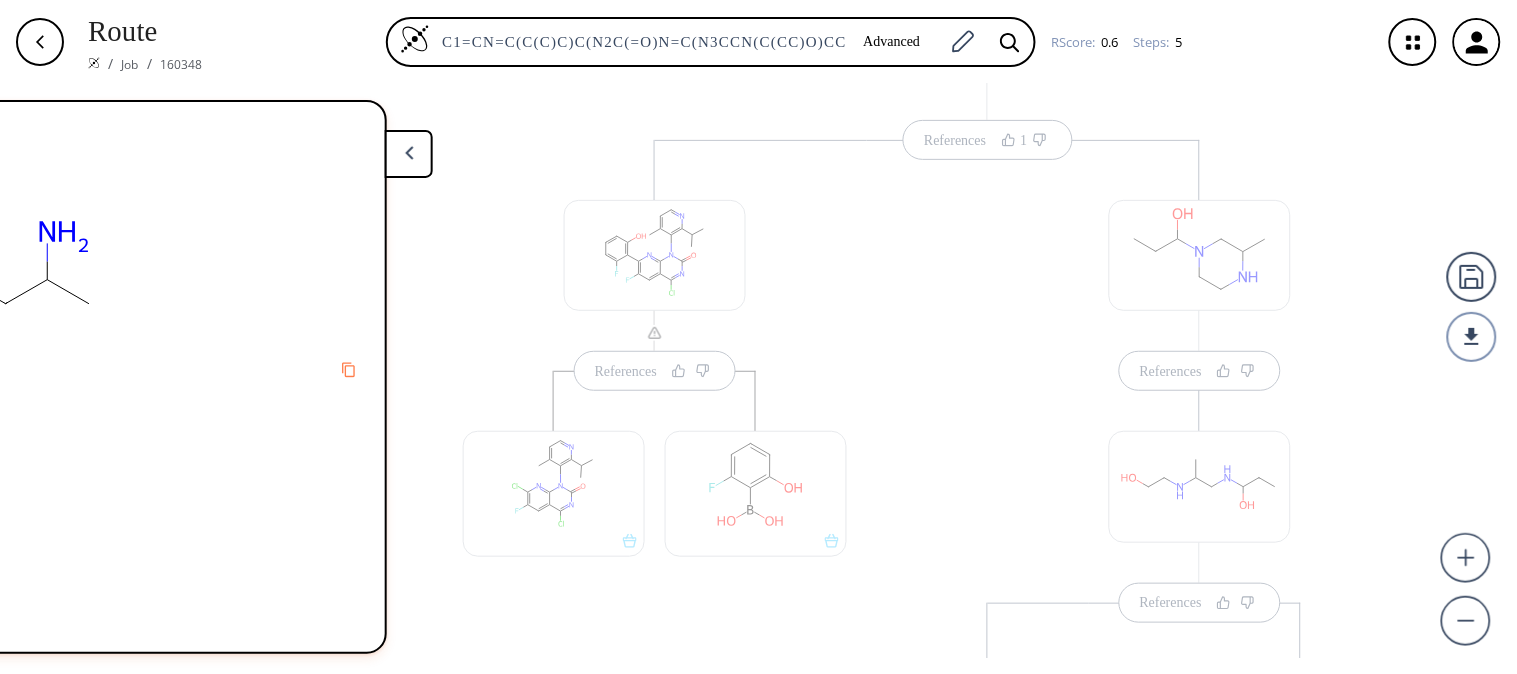 scroll, scrollTop: 184, scrollLeft: 0, axis: vertical 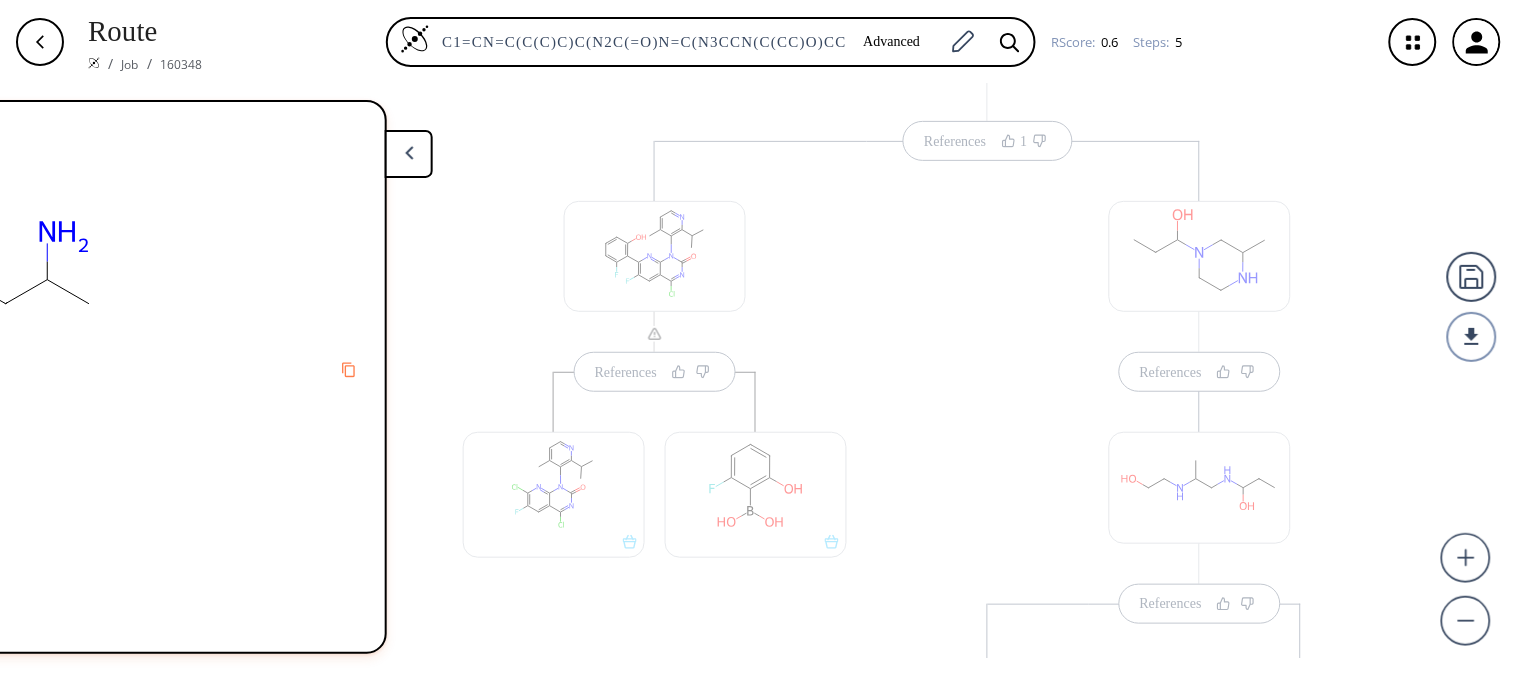 drag, startPoint x: 1375, startPoint y: 286, endPoint x: 1371, endPoint y: 378, distance: 92.086914 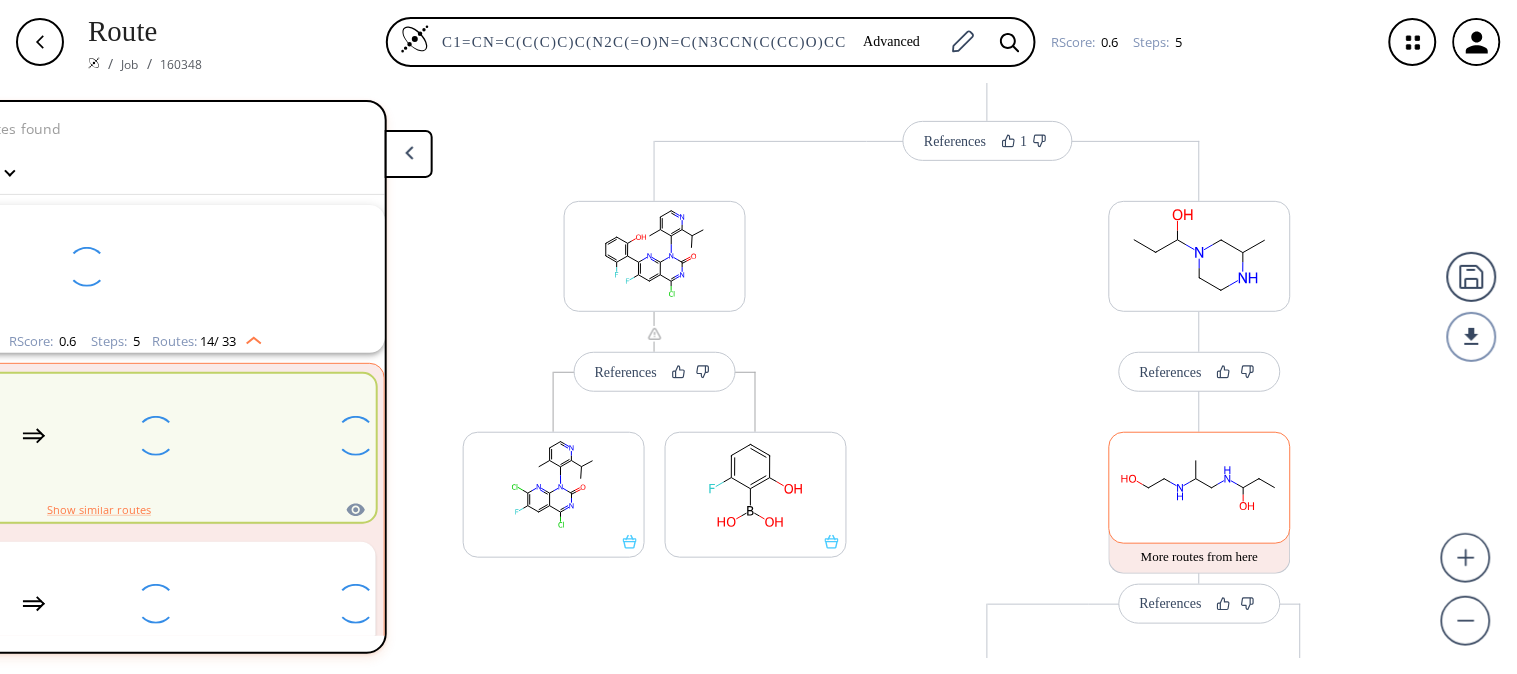 scroll, scrollTop: 43, scrollLeft: 0, axis: vertical 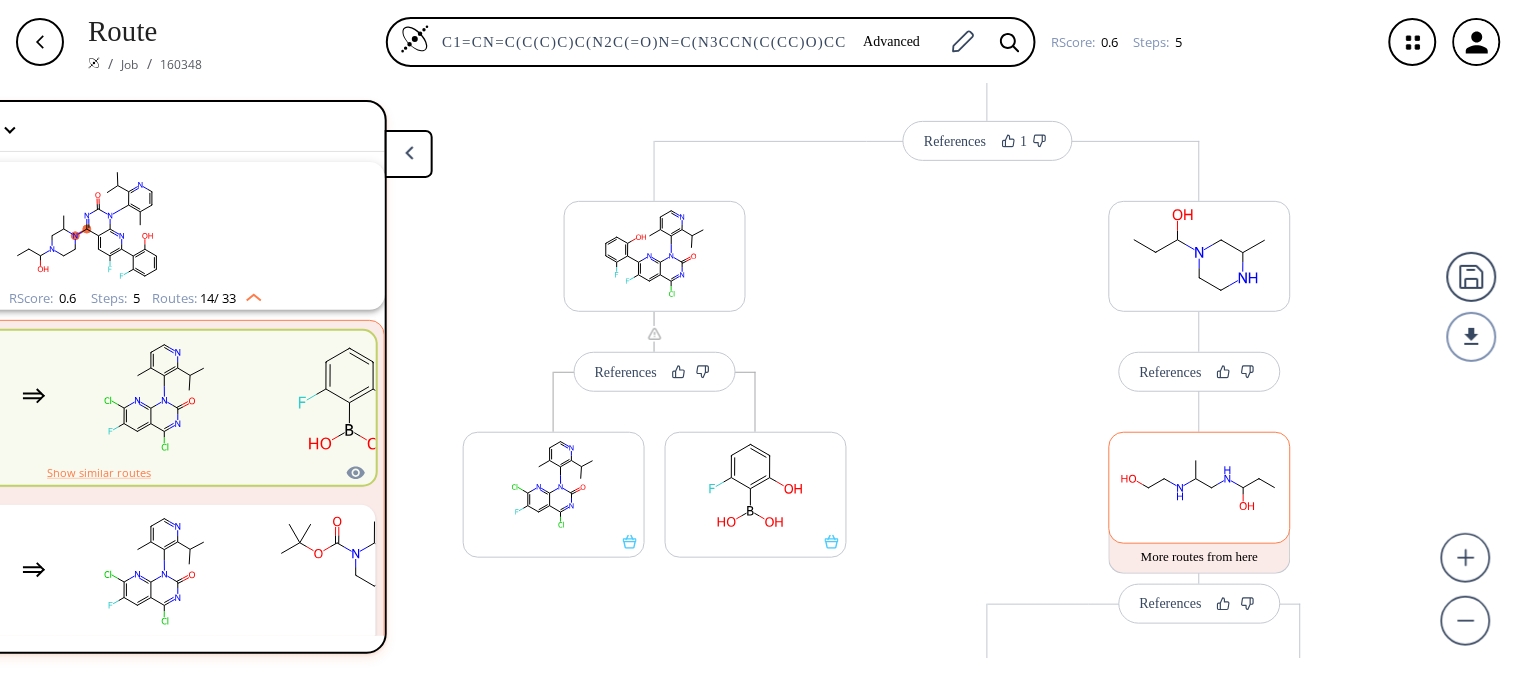 click at bounding box center (1200, 484) 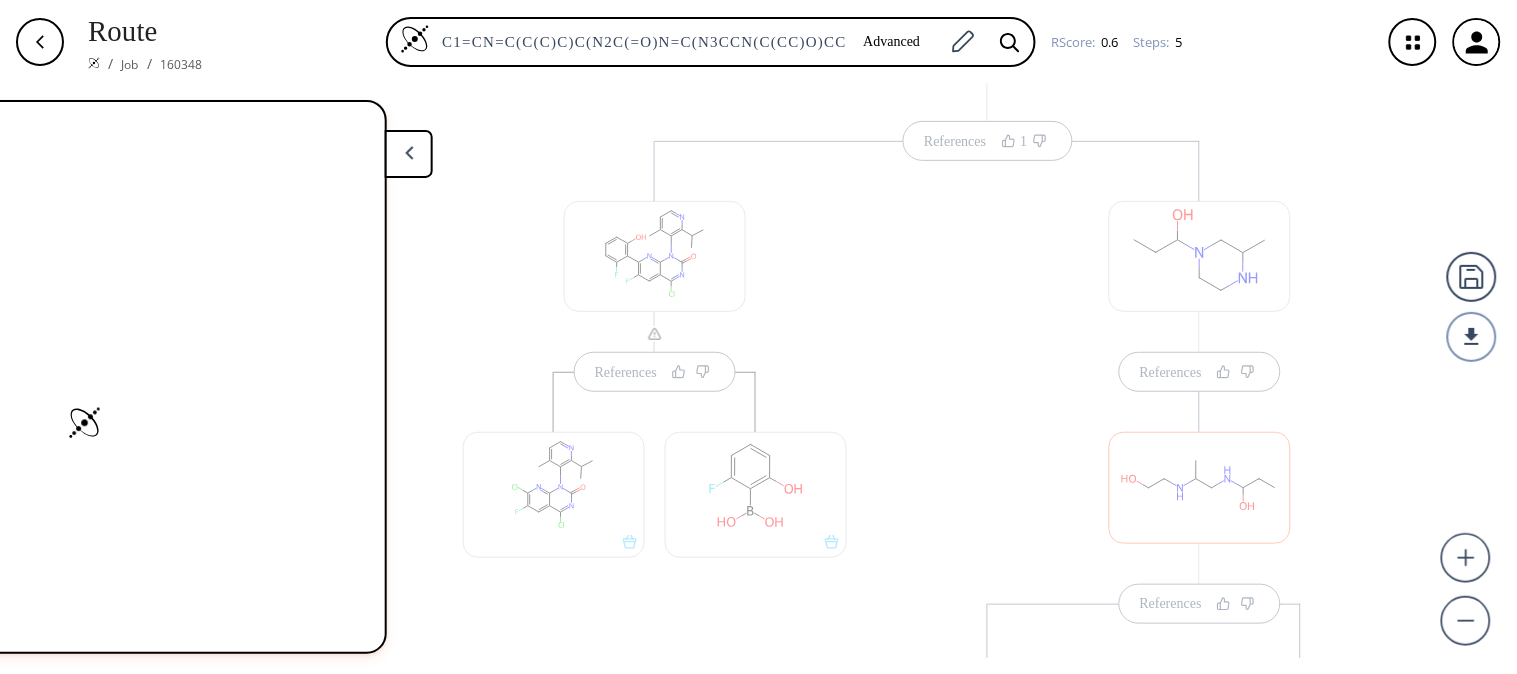 scroll, scrollTop: 0, scrollLeft: 0, axis: both 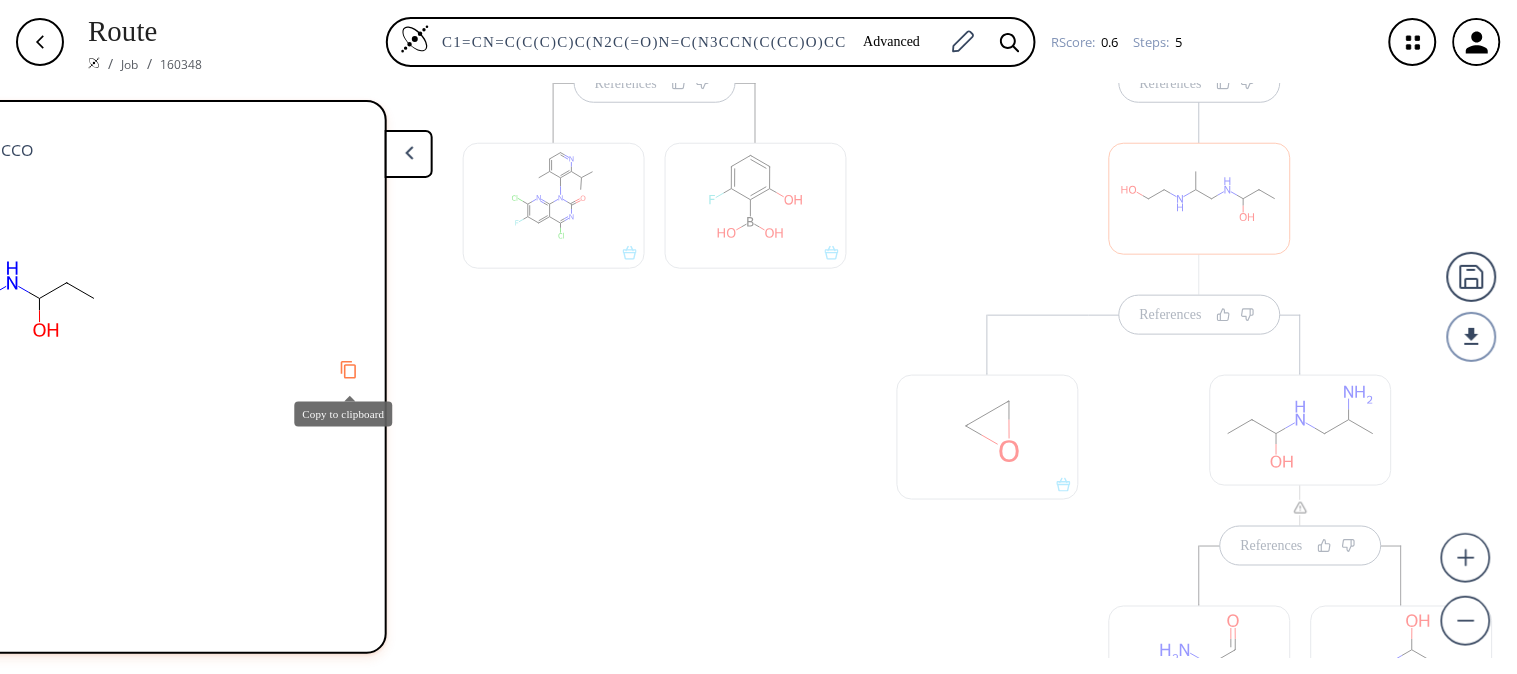 click at bounding box center (348, 369) 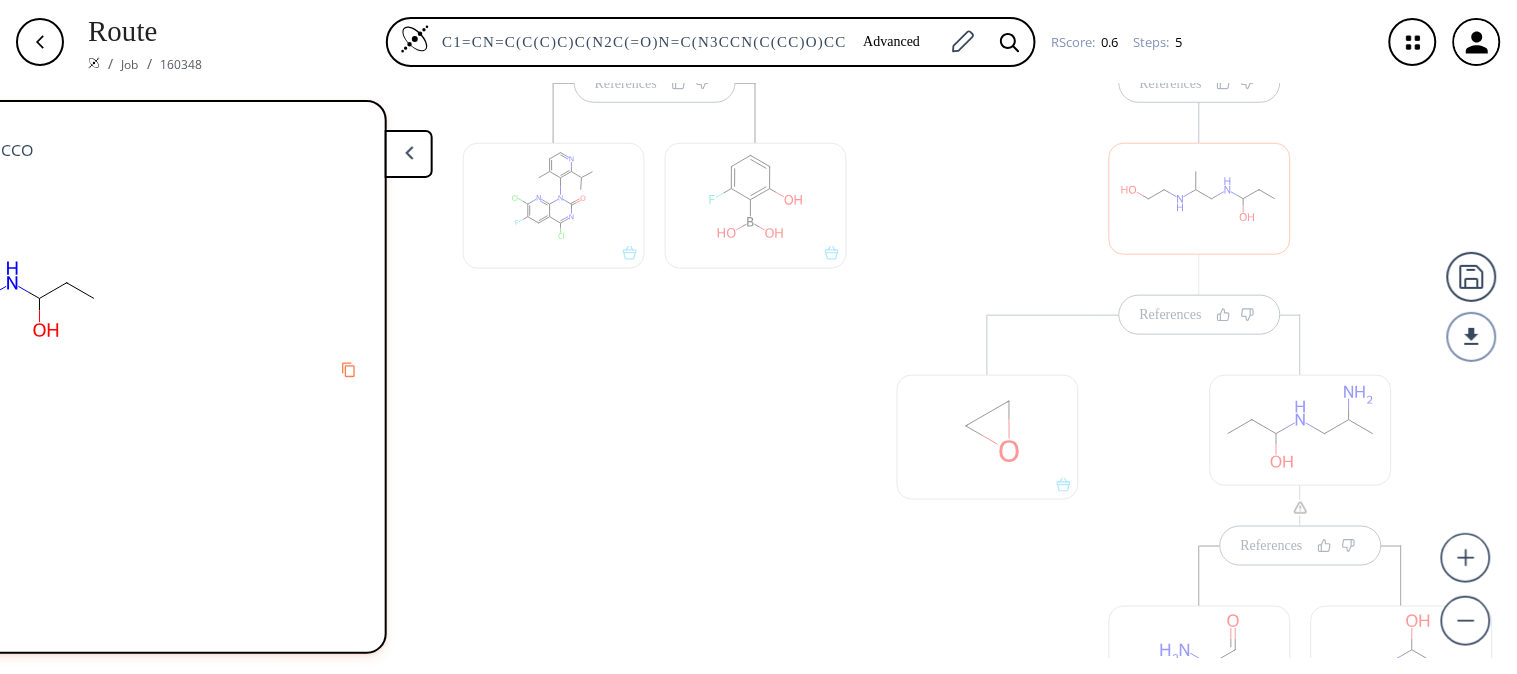 click on "References References" at bounding box center [1200, 467] 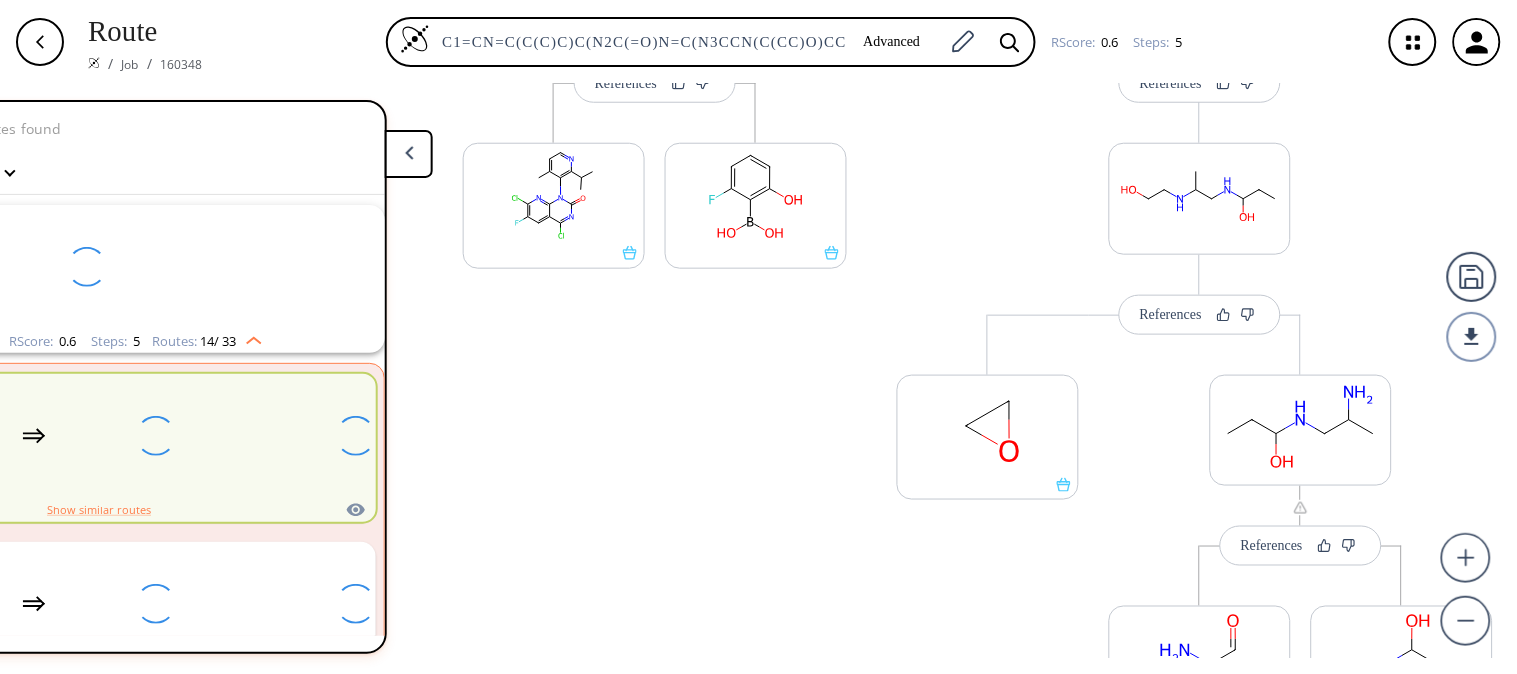 scroll, scrollTop: 43, scrollLeft: 0, axis: vertical 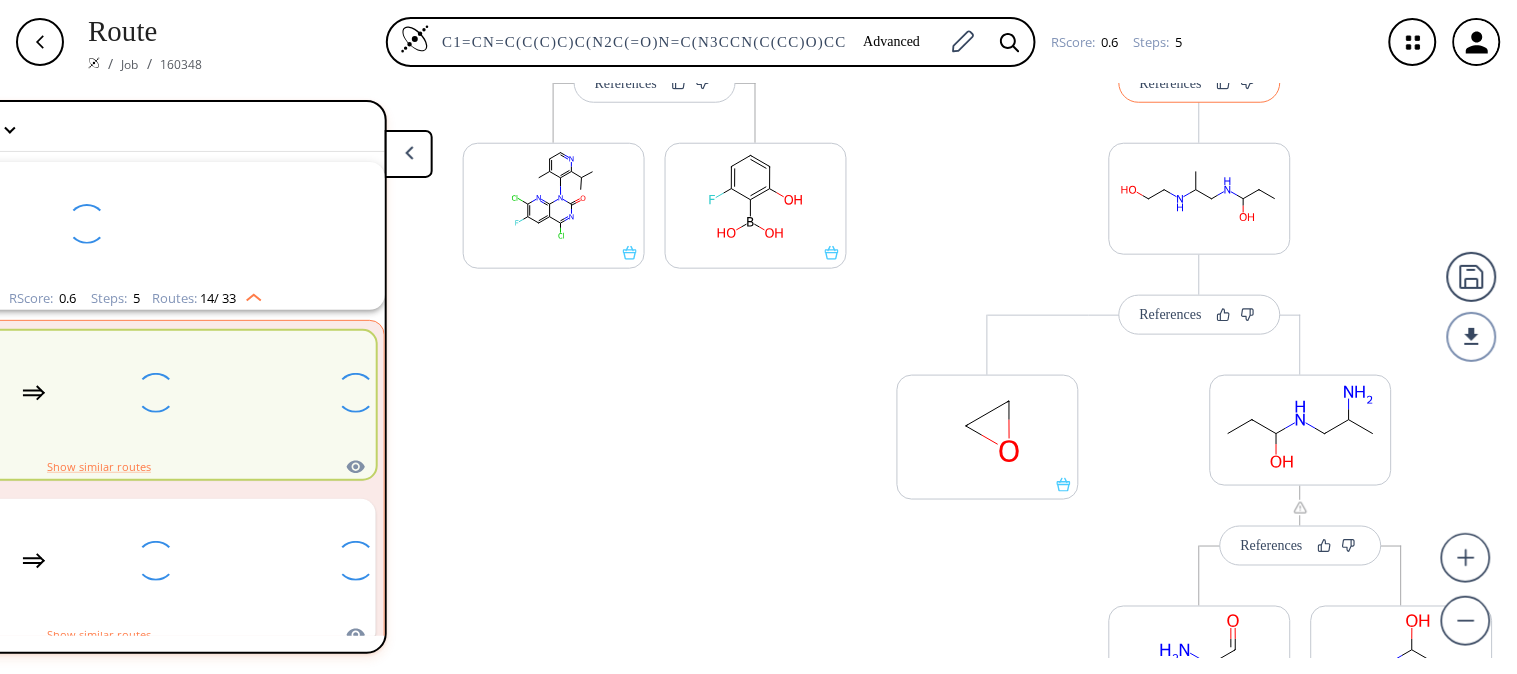 click on "References" at bounding box center [1200, 83] 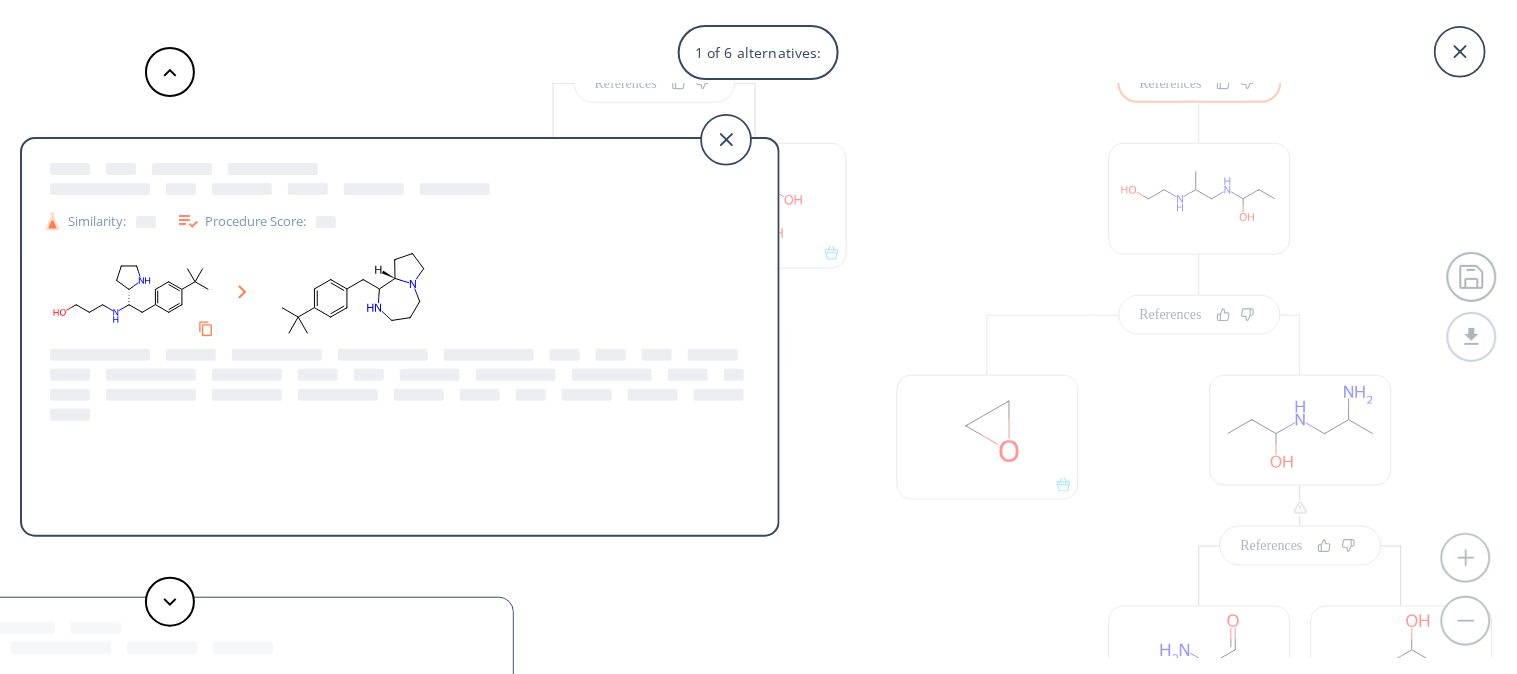 drag, startPoint x: 1365, startPoint y: 124, endPoint x: 1364, endPoint y: 216, distance: 92.00543 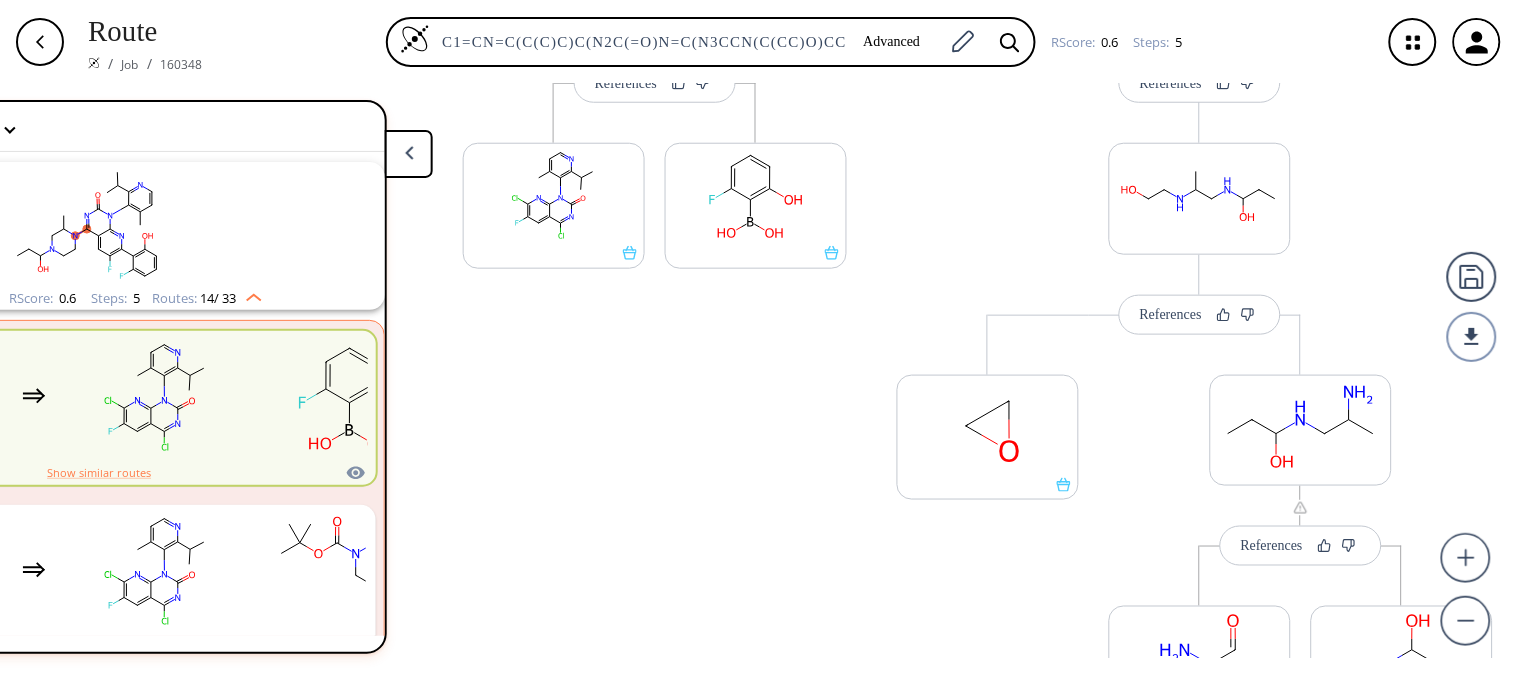 scroll, scrollTop: 453, scrollLeft: 0, axis: vertical 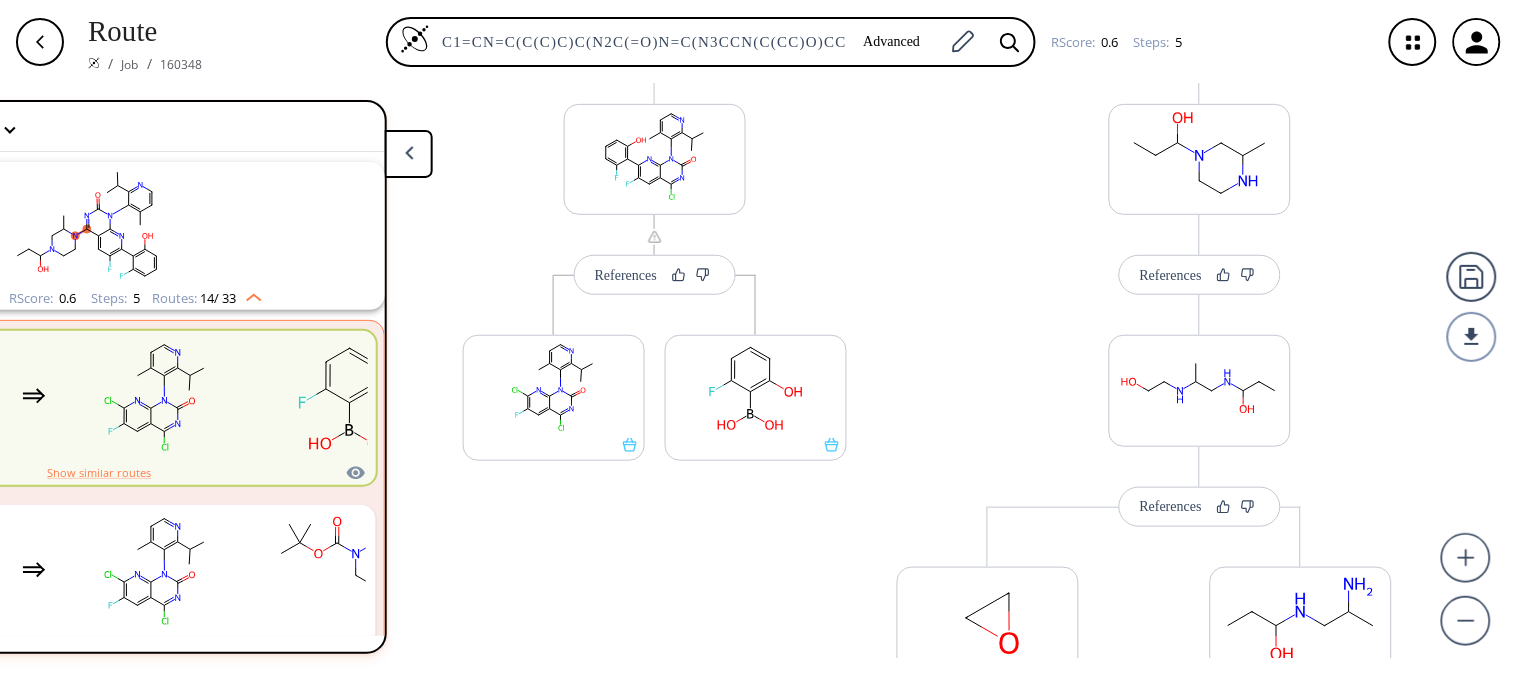 drag, startPoint x: 1305, startPoint y: 131, endPoint x: 1312, endPoint y: 303, distance: 172.14238 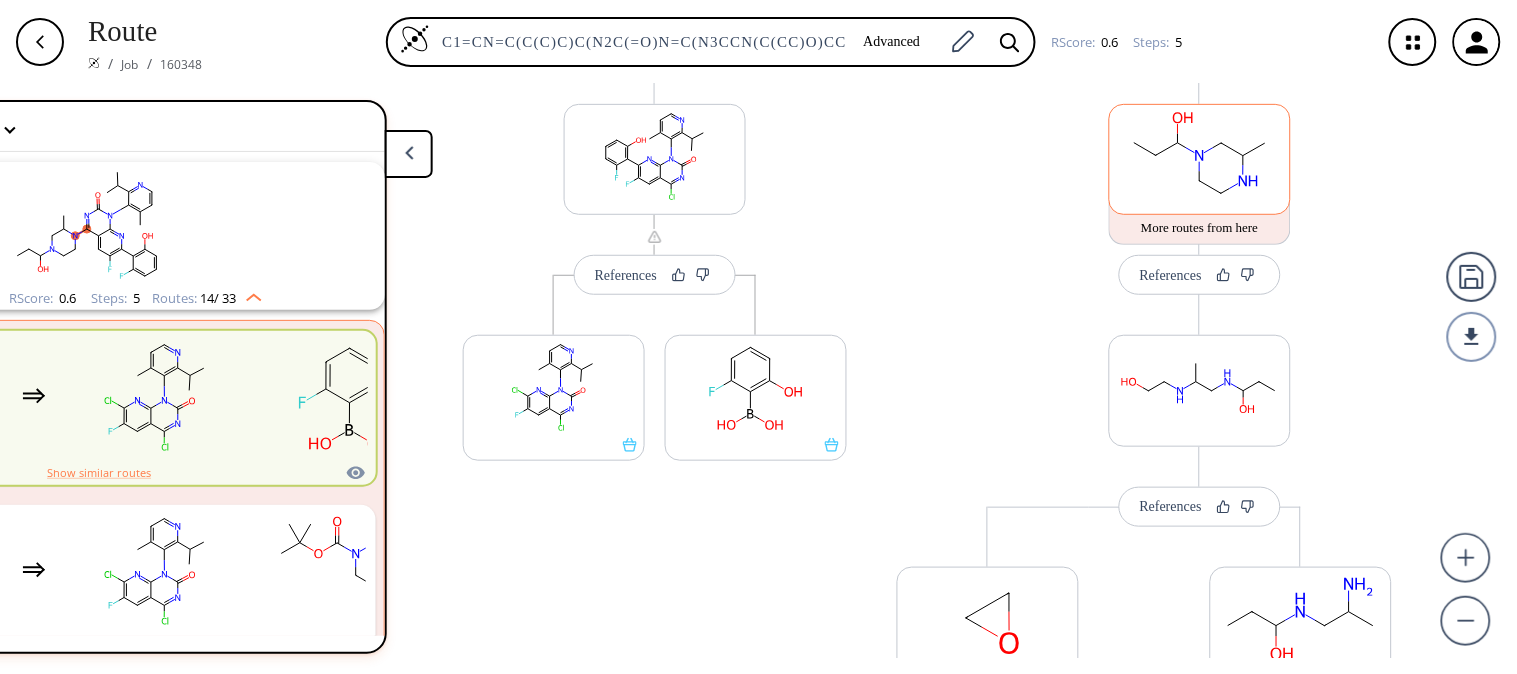 click at bounding box center (1200, 156) 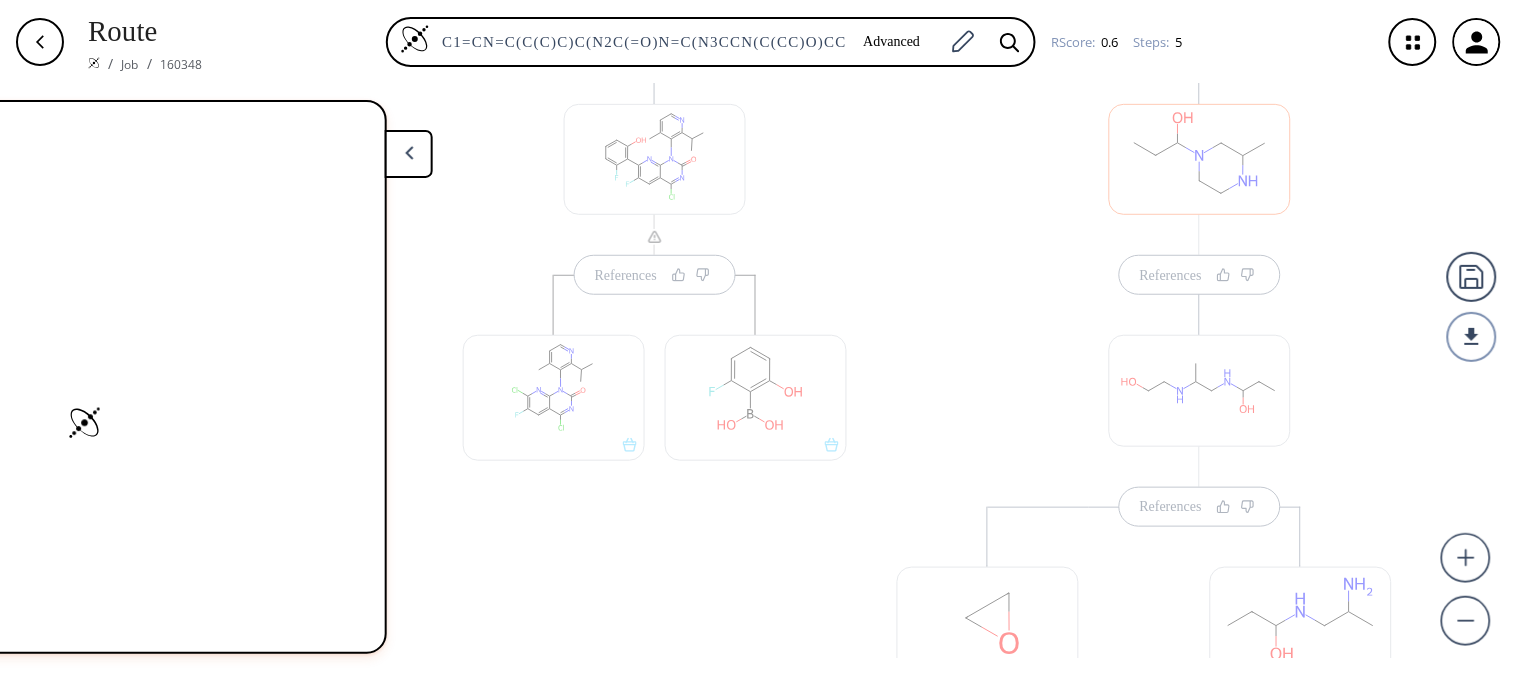 scroll, scrollTop: 0, scrollLeft: 0, axis: both 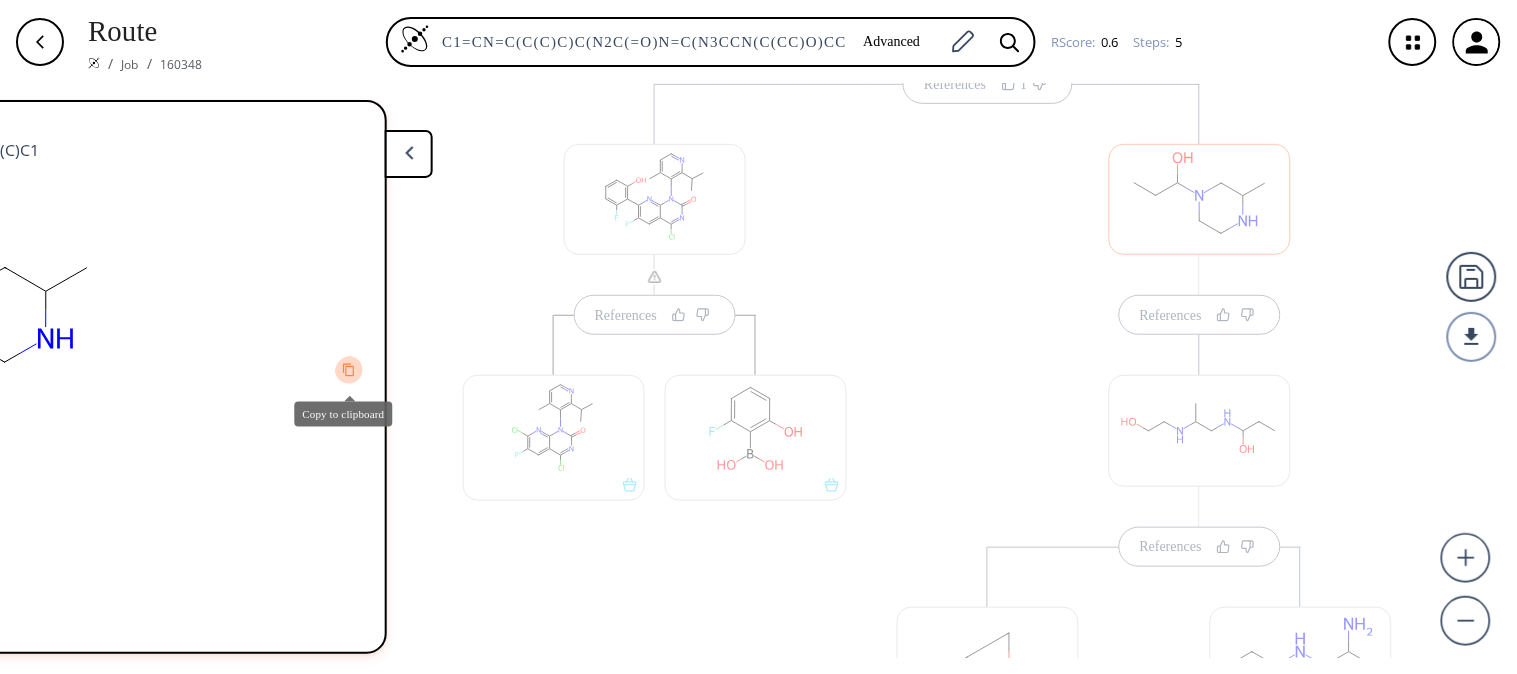 click at bounding box center [349, 370] 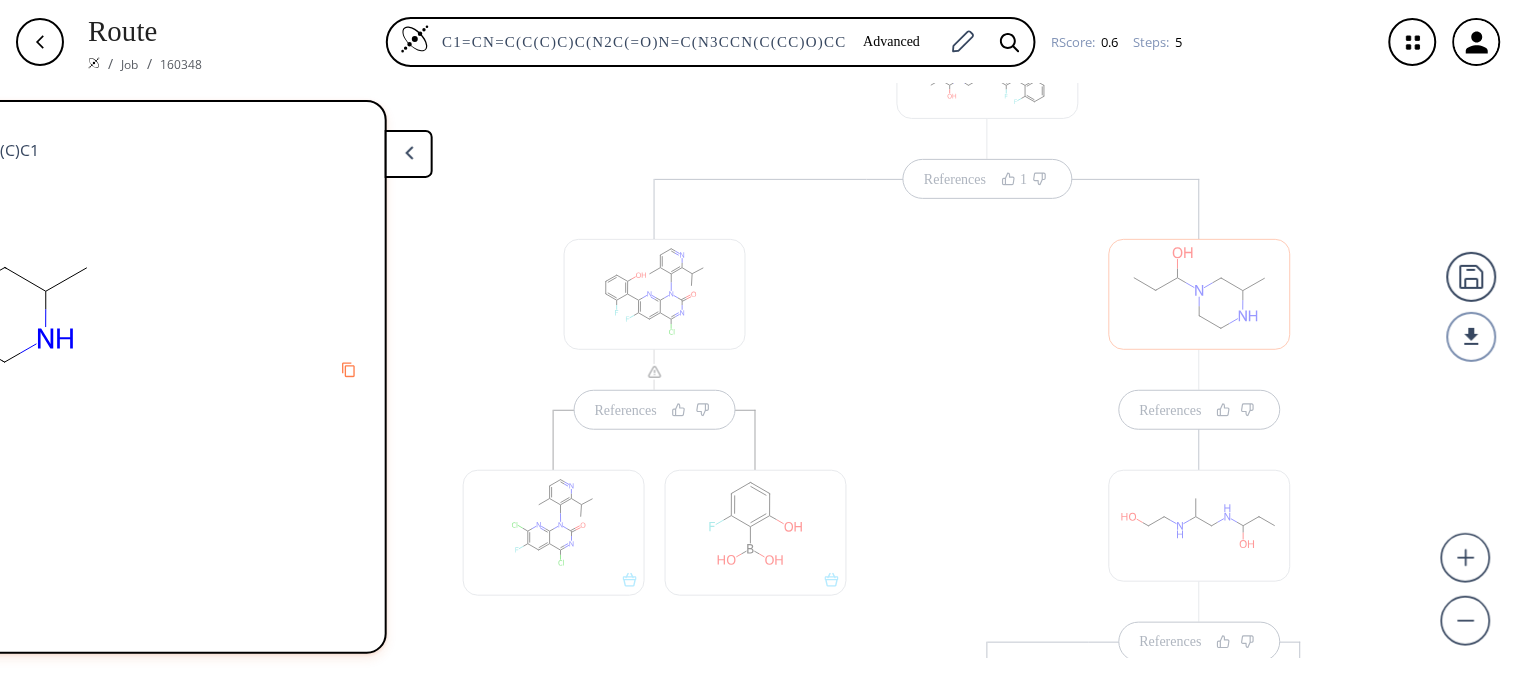 scroll, scrollTop: 81, scrollLeft: 0, axis: vertical 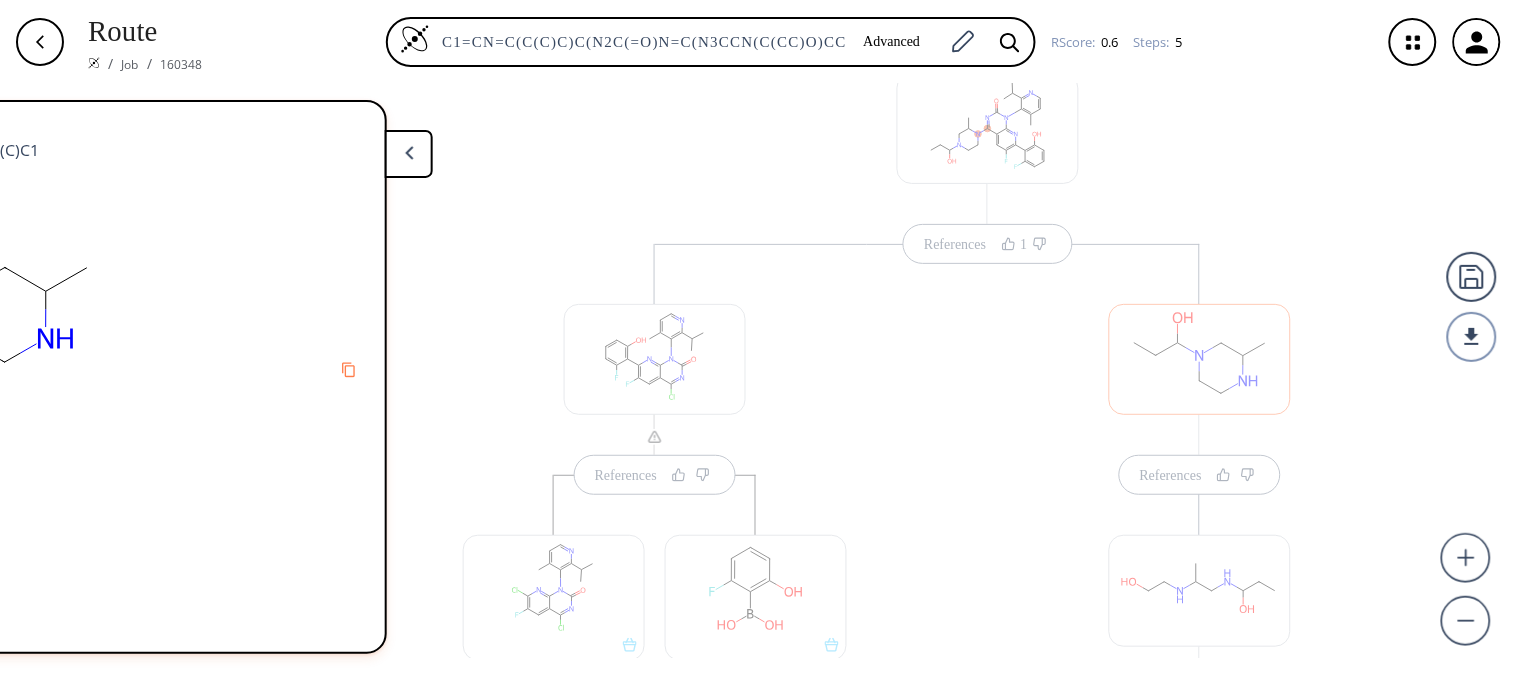 drag, startPoint x: 1291, startPoint y: 95, endPoint x: 1277, endPoint y: 255, distance: 160.61133 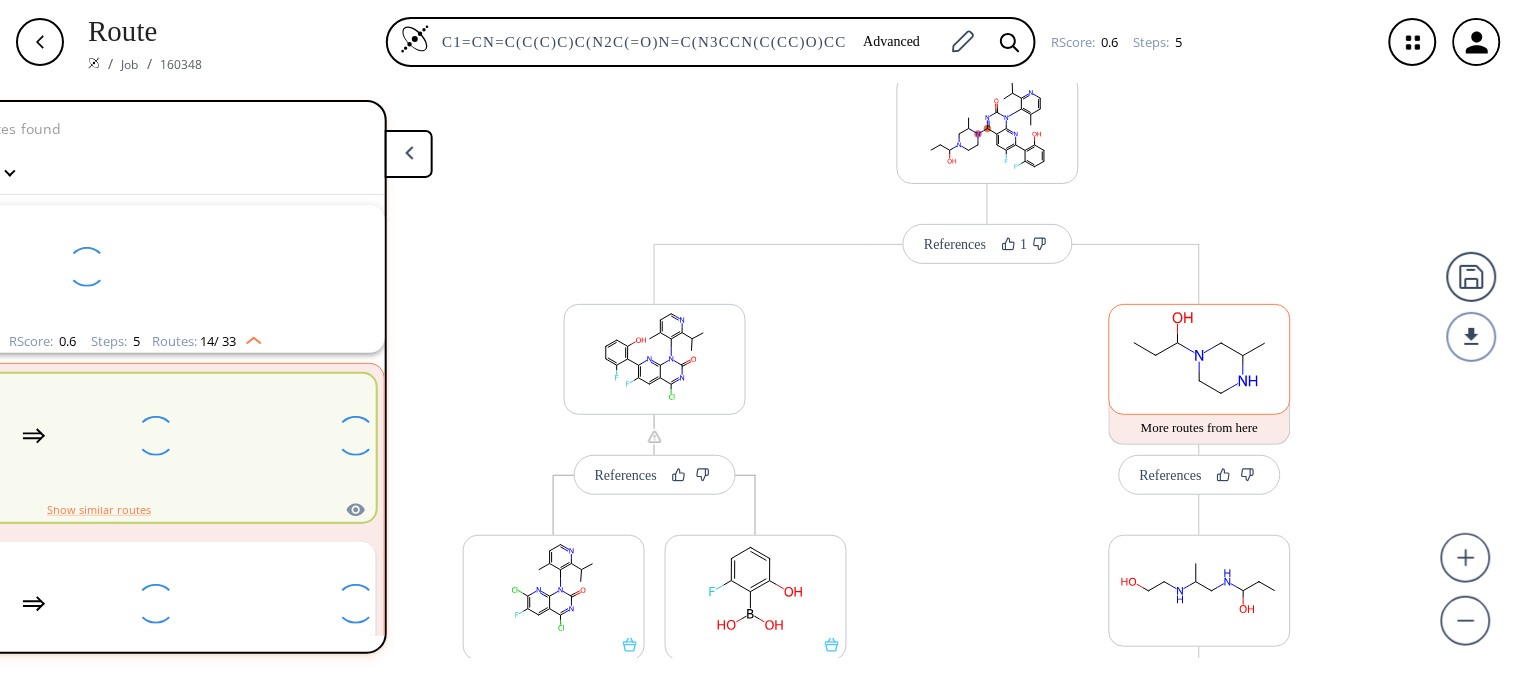 scroll, scrollTop: 43, scrollLeft: 0, axis: vertical 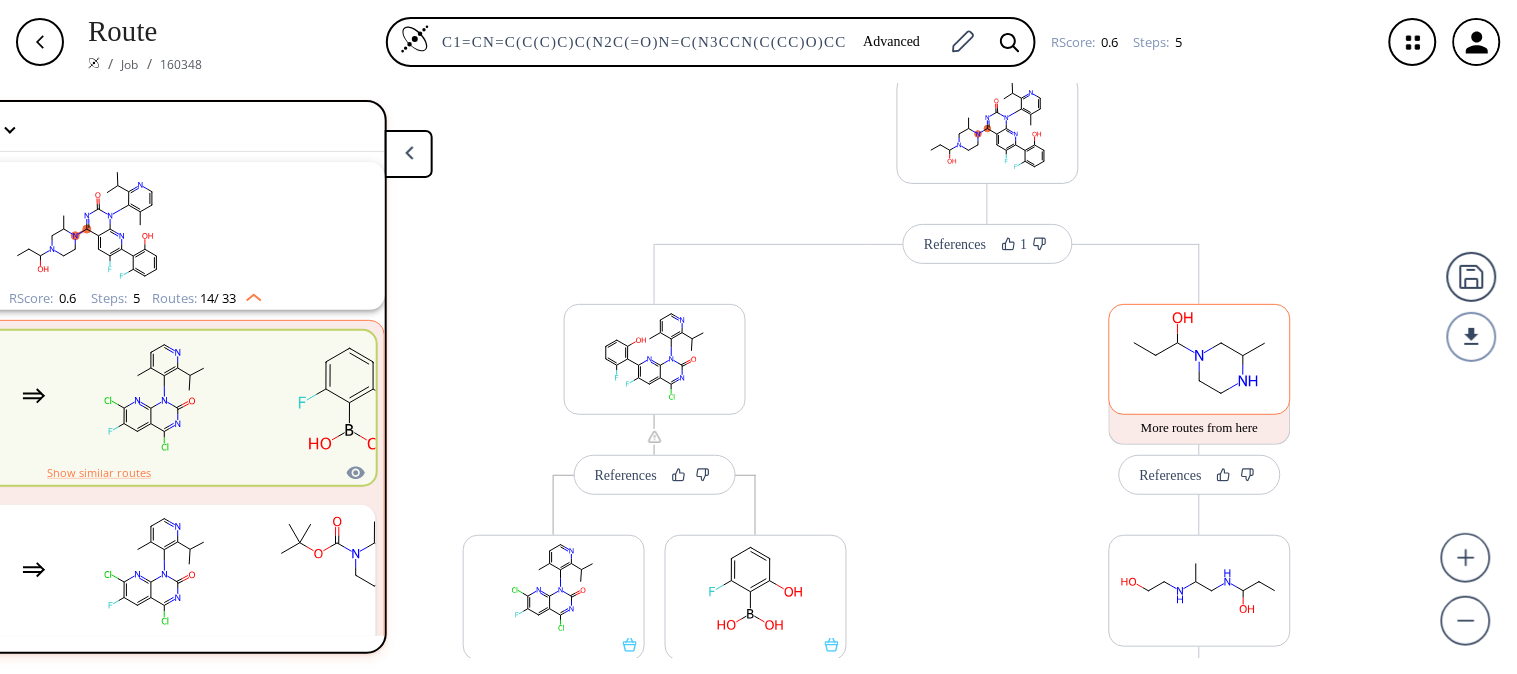 click at bounding box center (1200, 356) 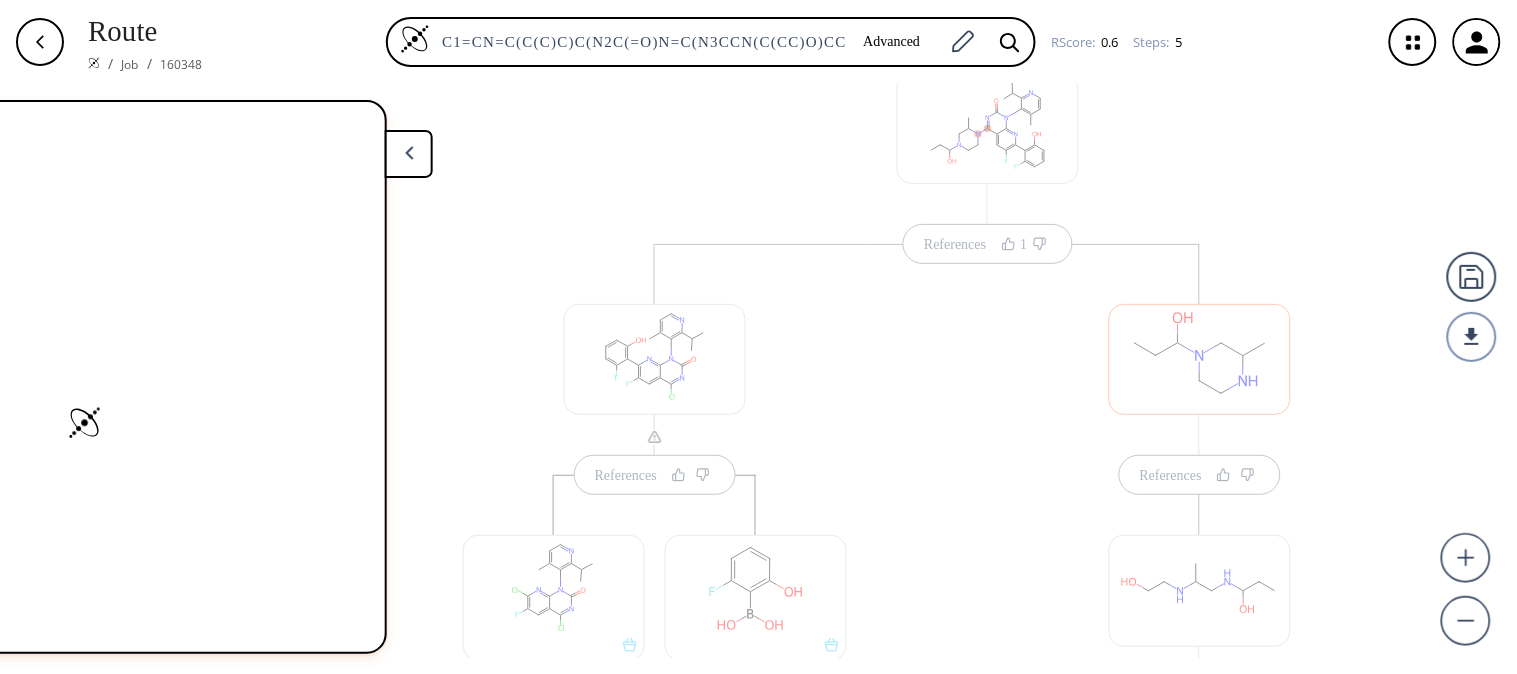 scroll, scrollTop: 0, scrollLeft: 0, axis: both 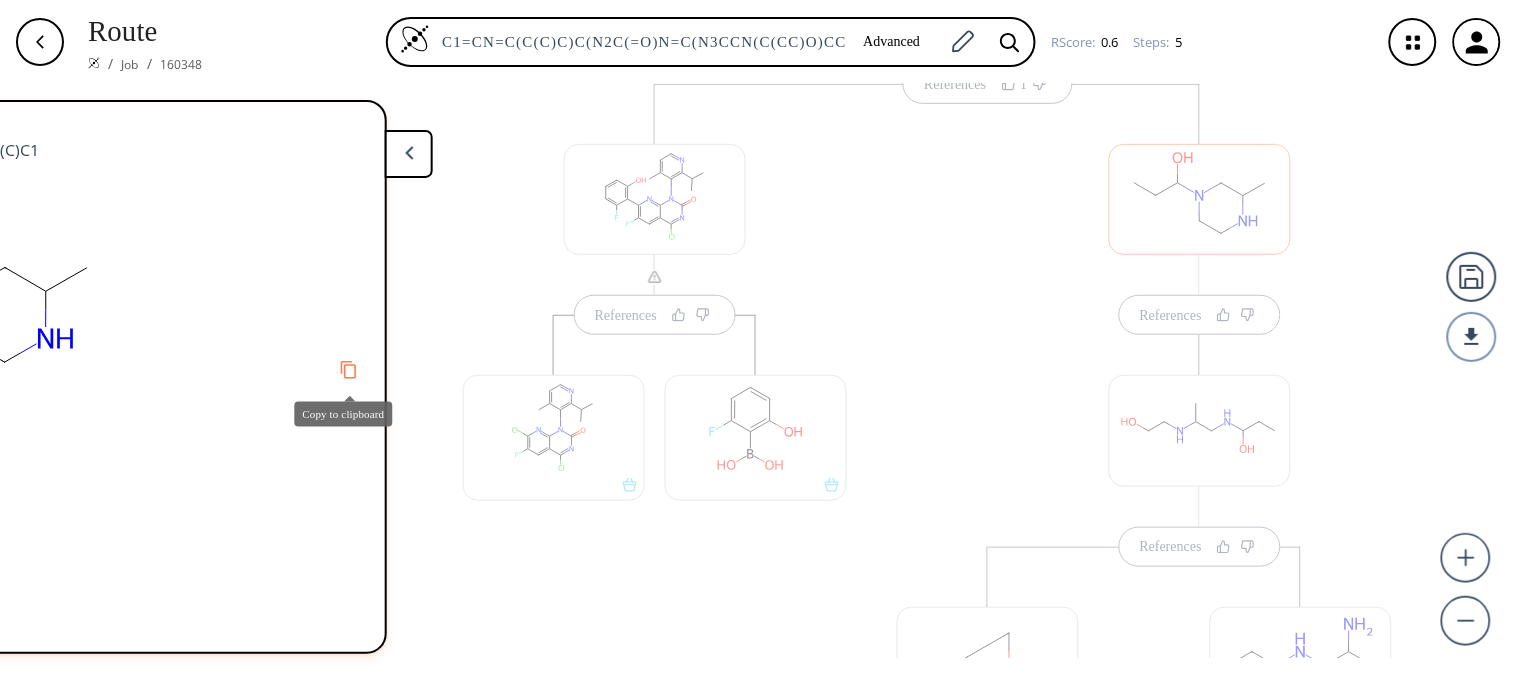 click at bounding box center [348, 369] 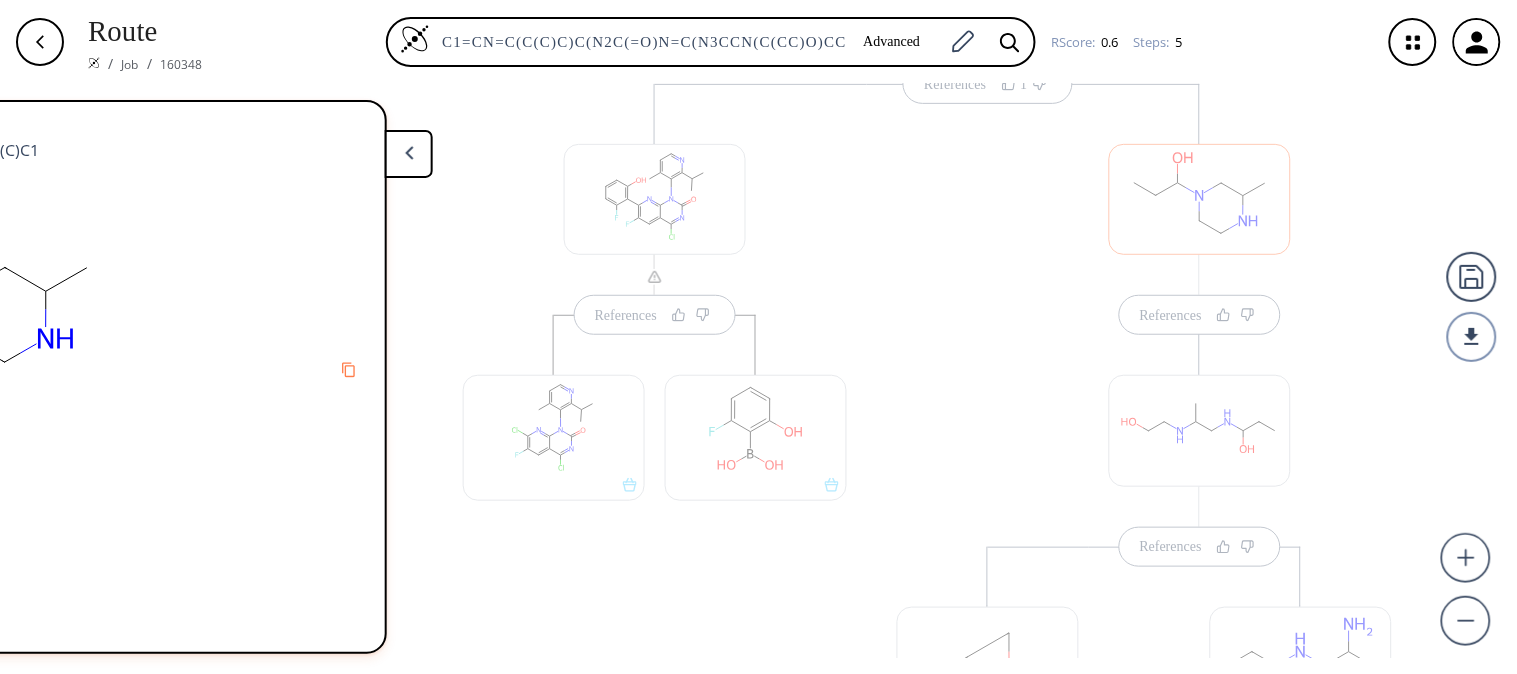 click at bounding box center (655, 199) 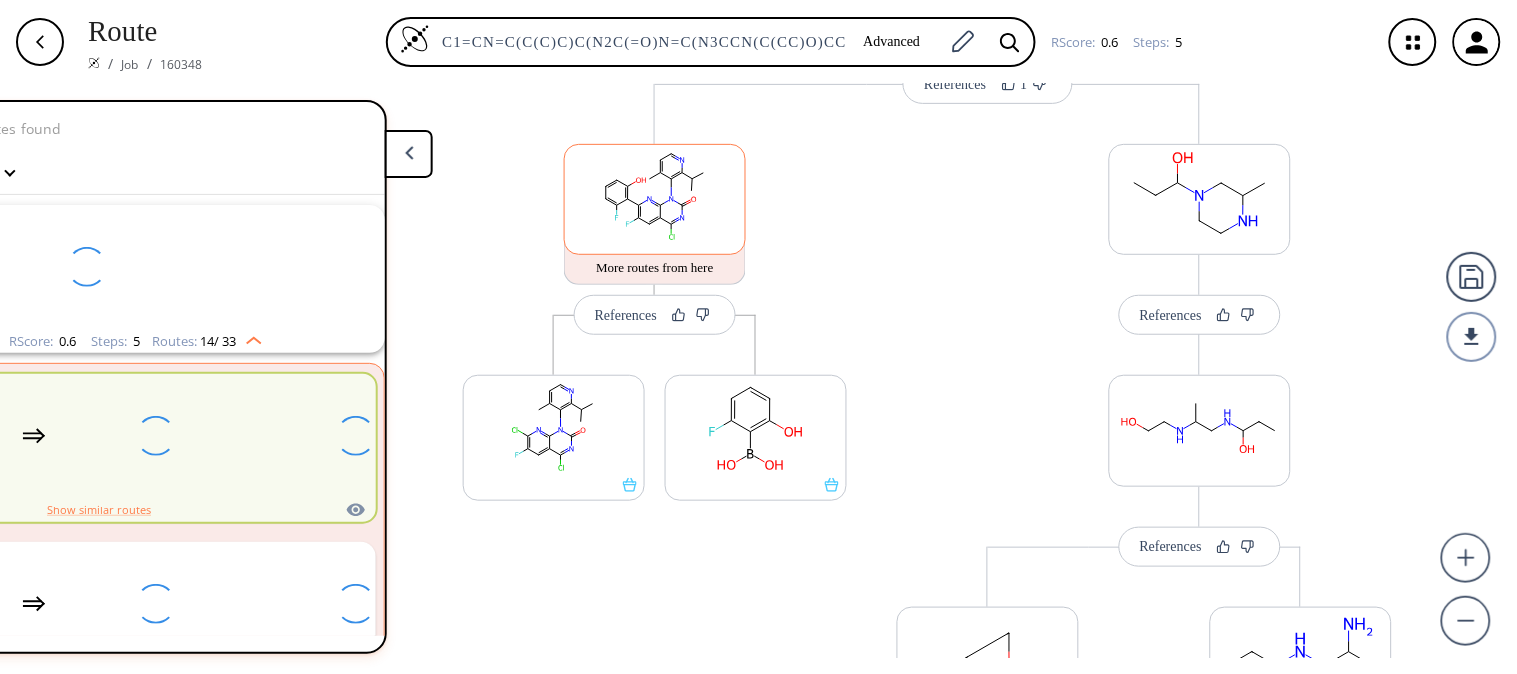 scroll, scrollTop: 43, scrollLeft: 0, axis: vertical 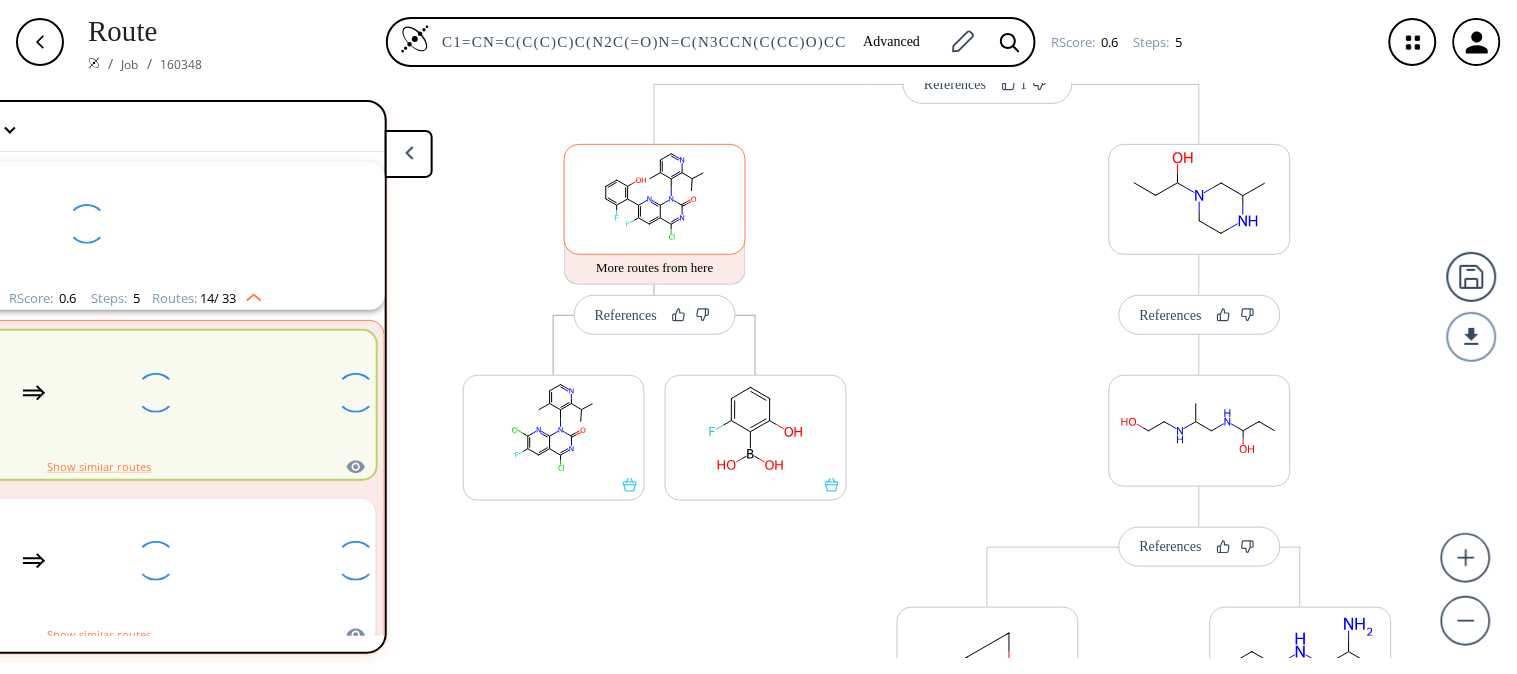 click at bounding box center [655, 196] 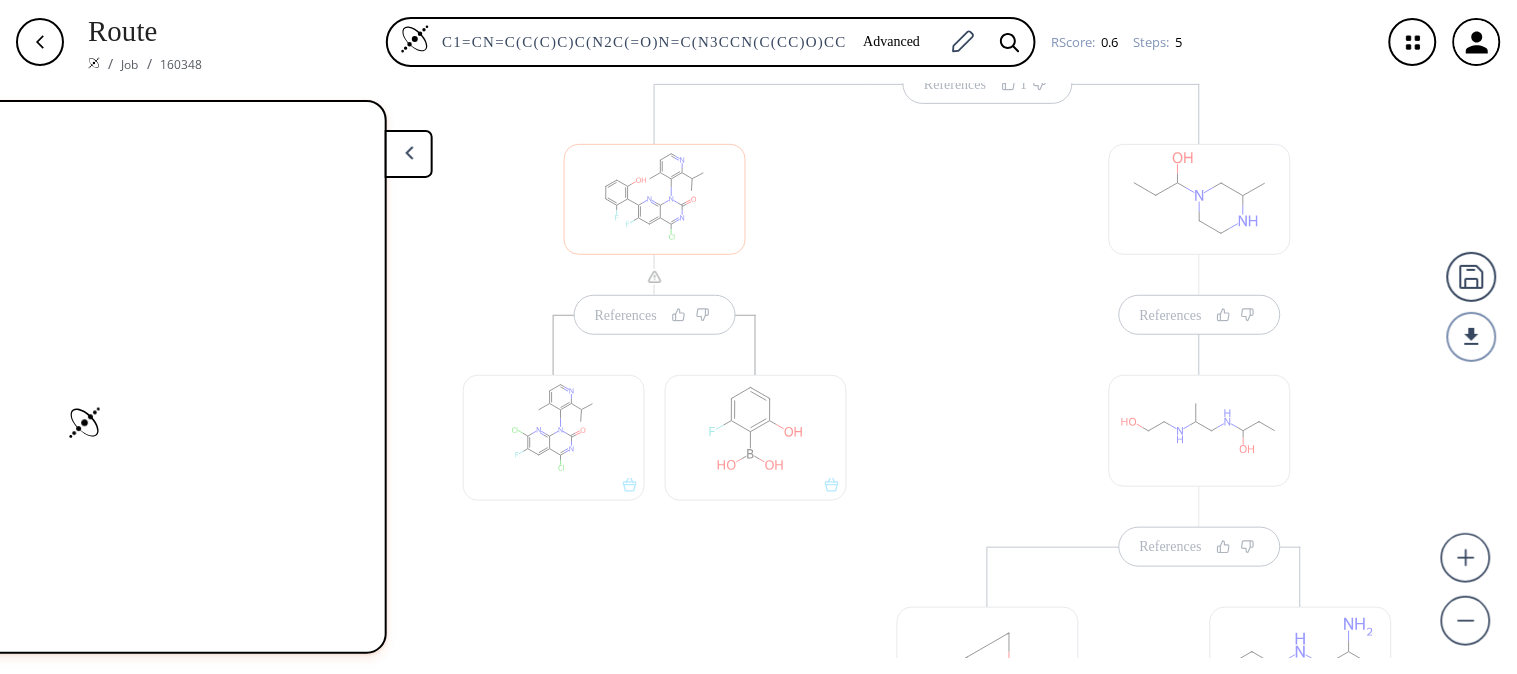 scroll, scrollTop: 0, scrollLeft: 0, axis: both 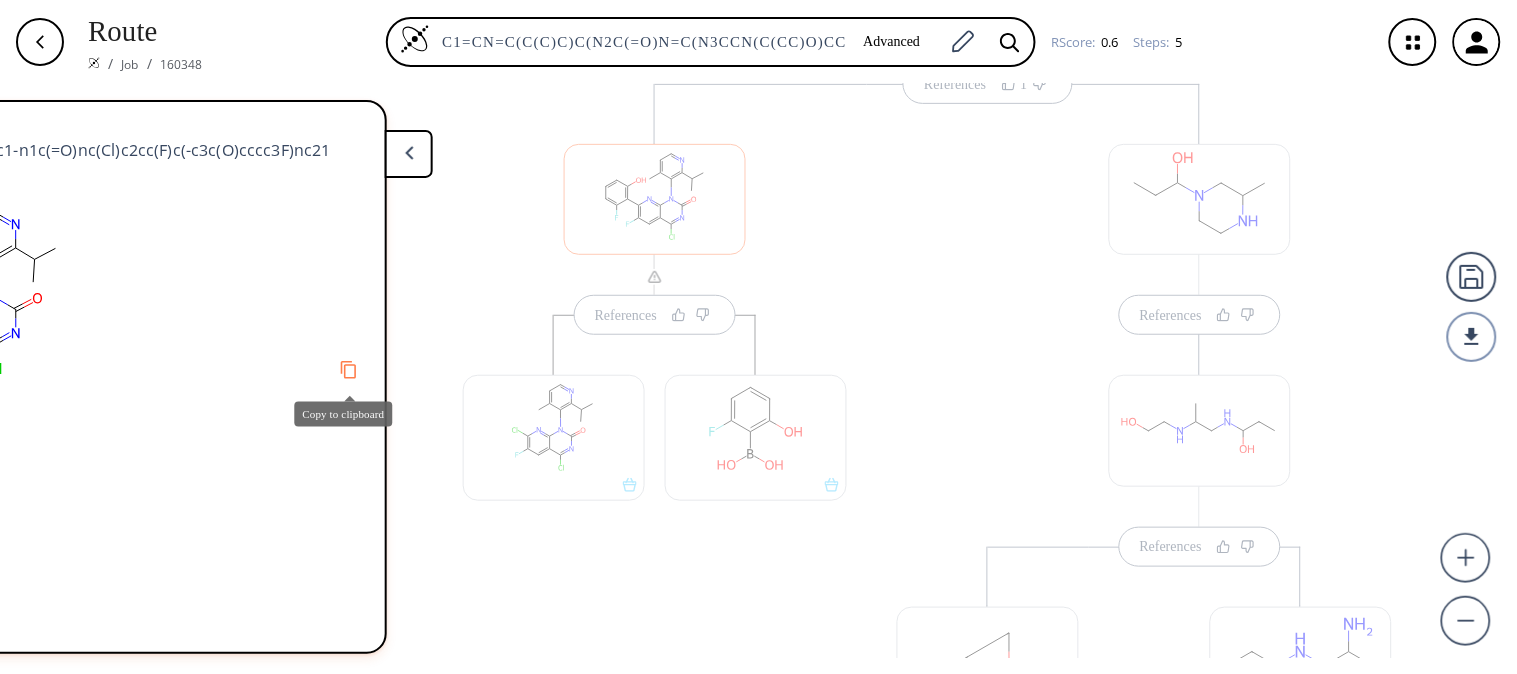click at bounding box center [348, 369] 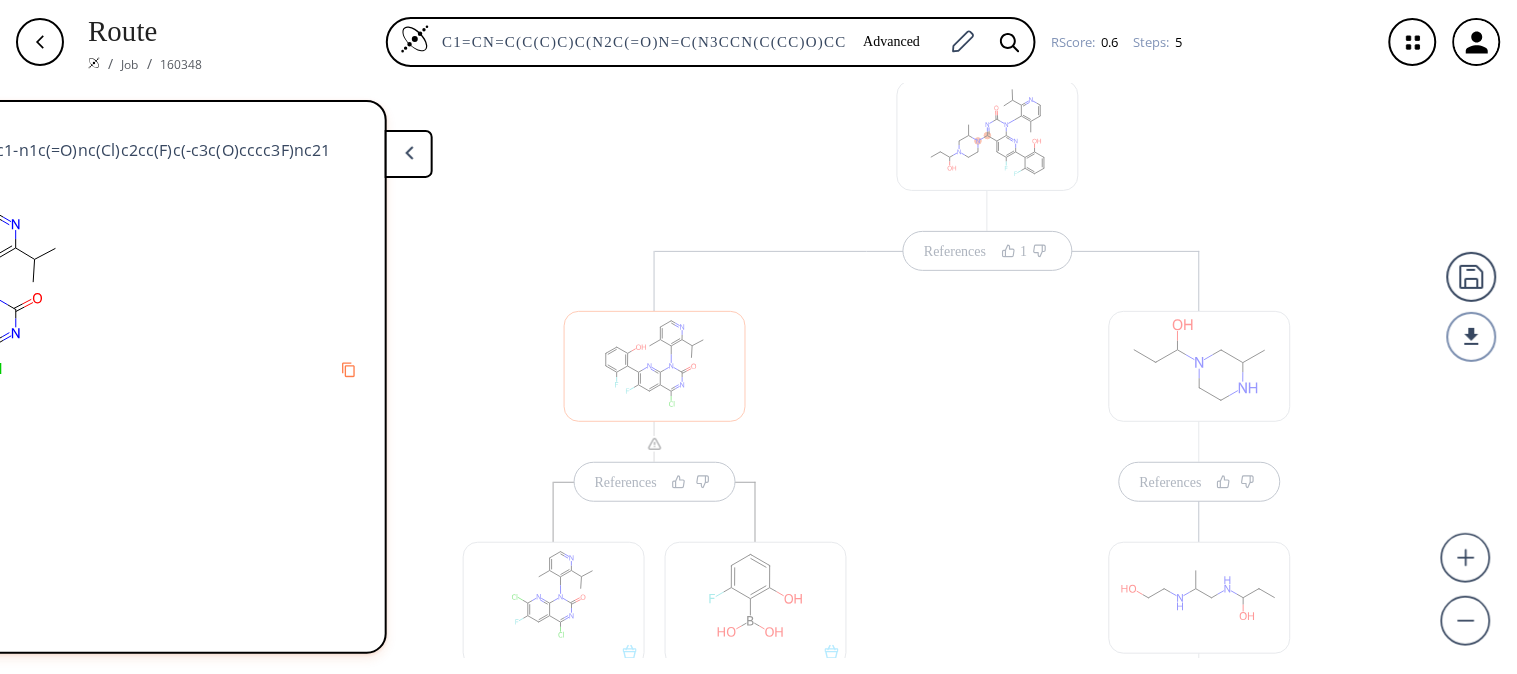 scroll, scrollTop: 0, scrollLeft: 0, axis: both 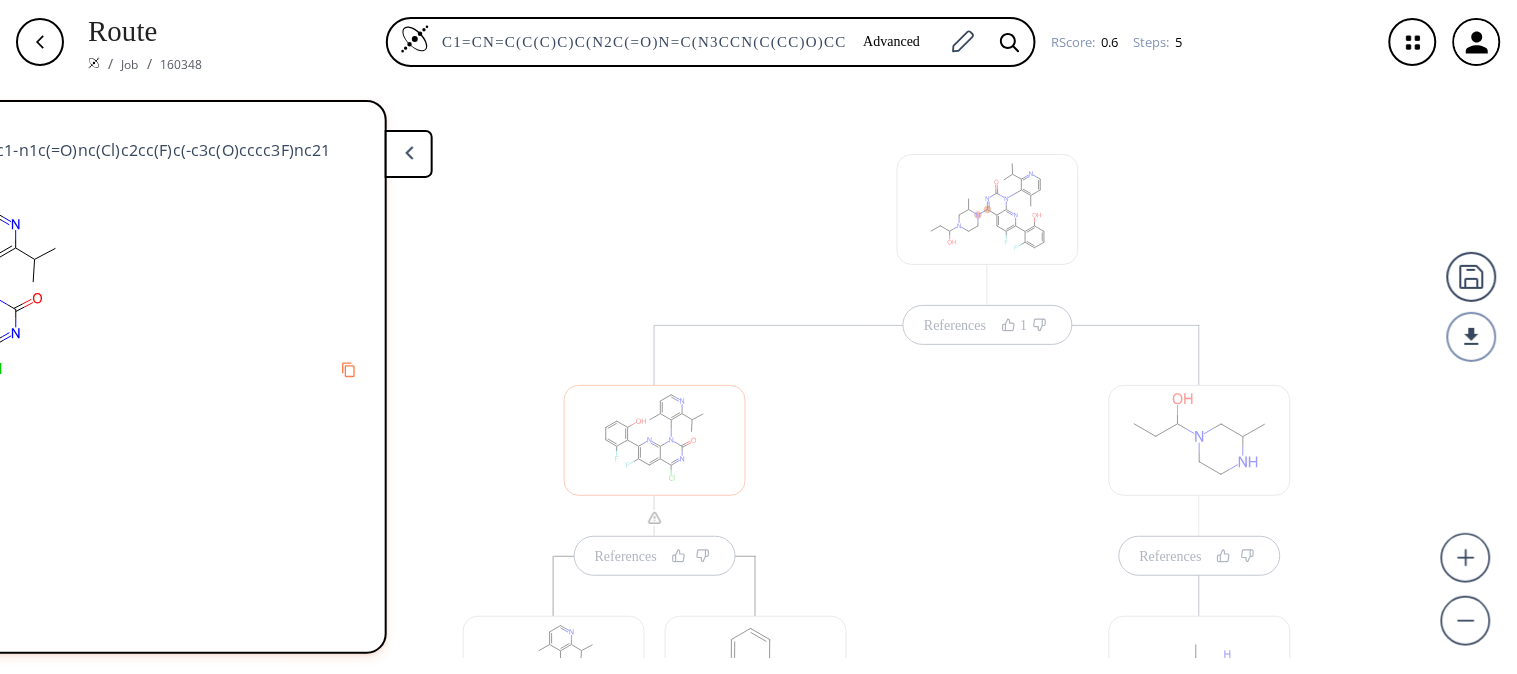 drag, startPoint x: 1126, startPoint y: 188, endPoint x: 1116, endPoint y: 443, distance: 255.196 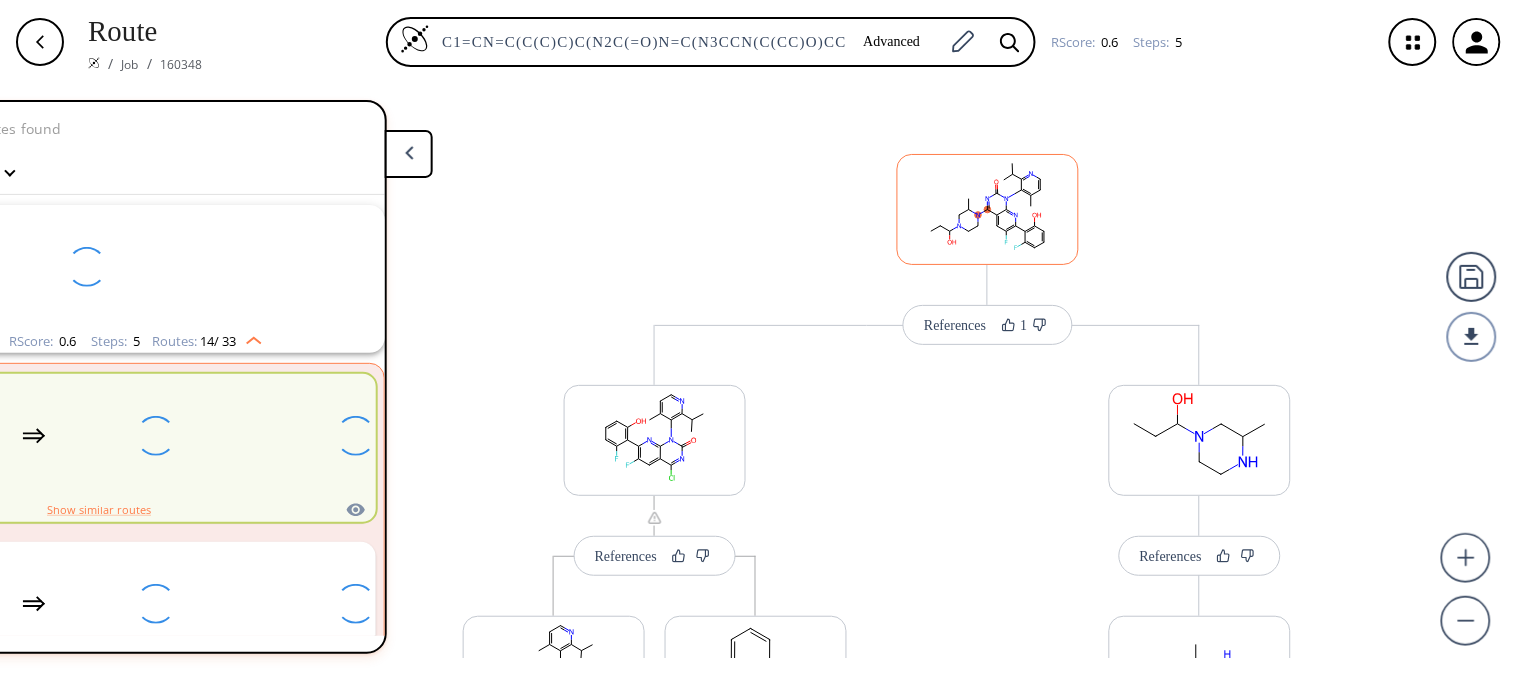 scroll, scrollTop: 43, scrollLeft: 0, axis: vertical 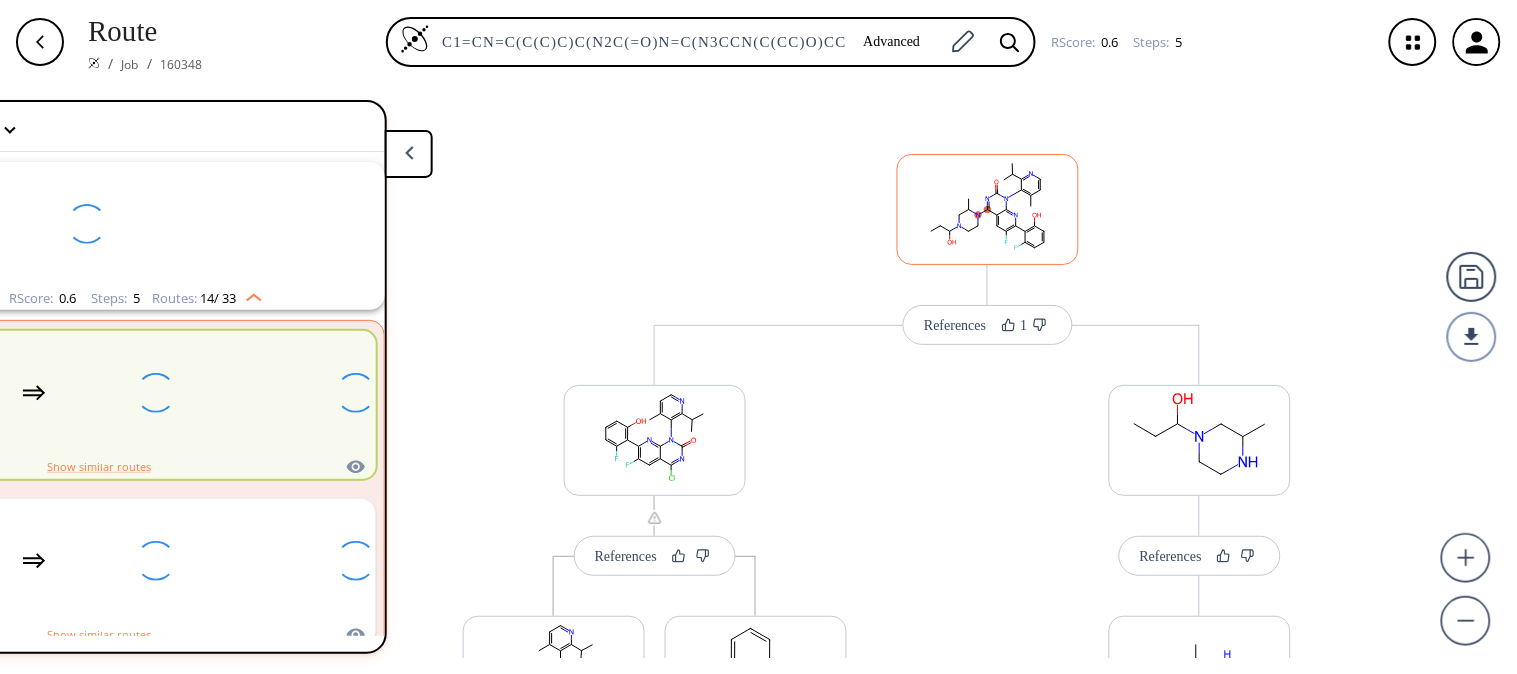click at bounding box center (988, 206) 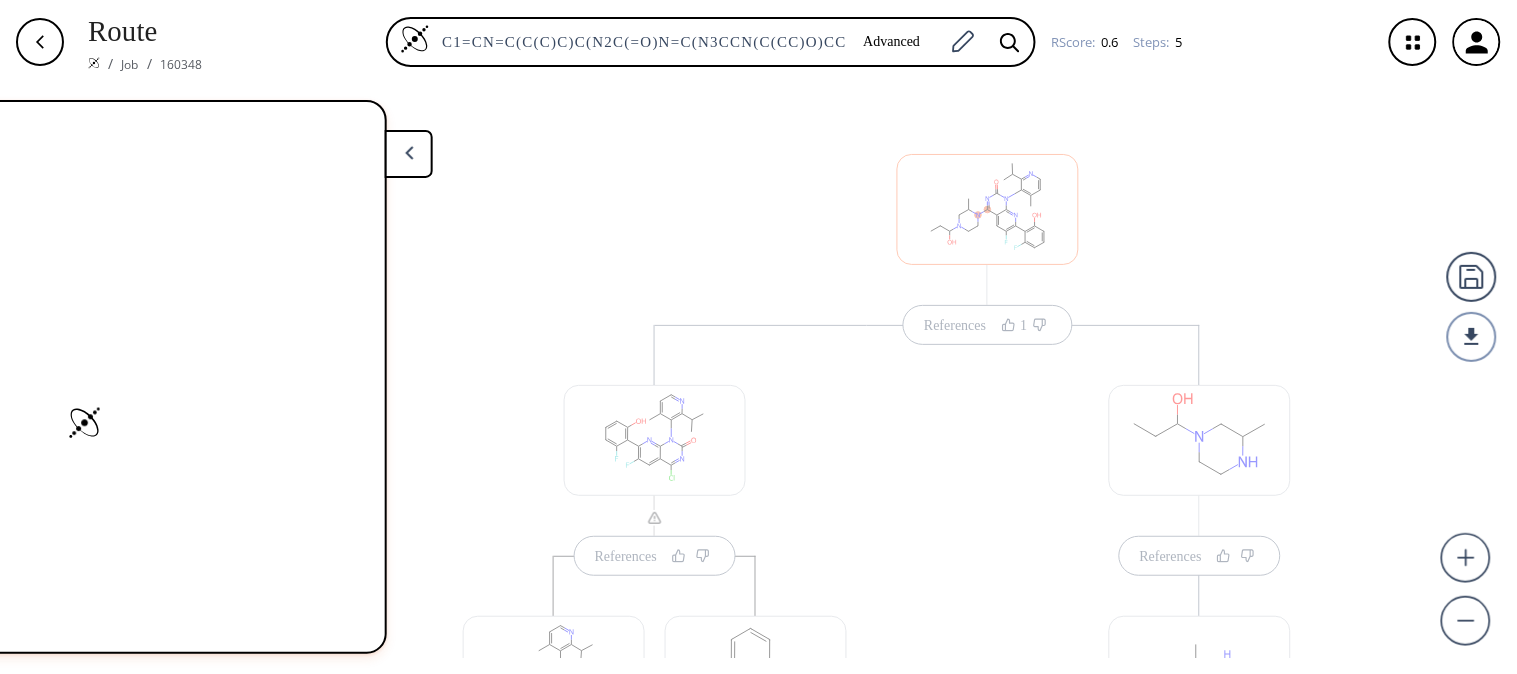scroll, scrollTop: 0, scrollLeft: 0, axis: both 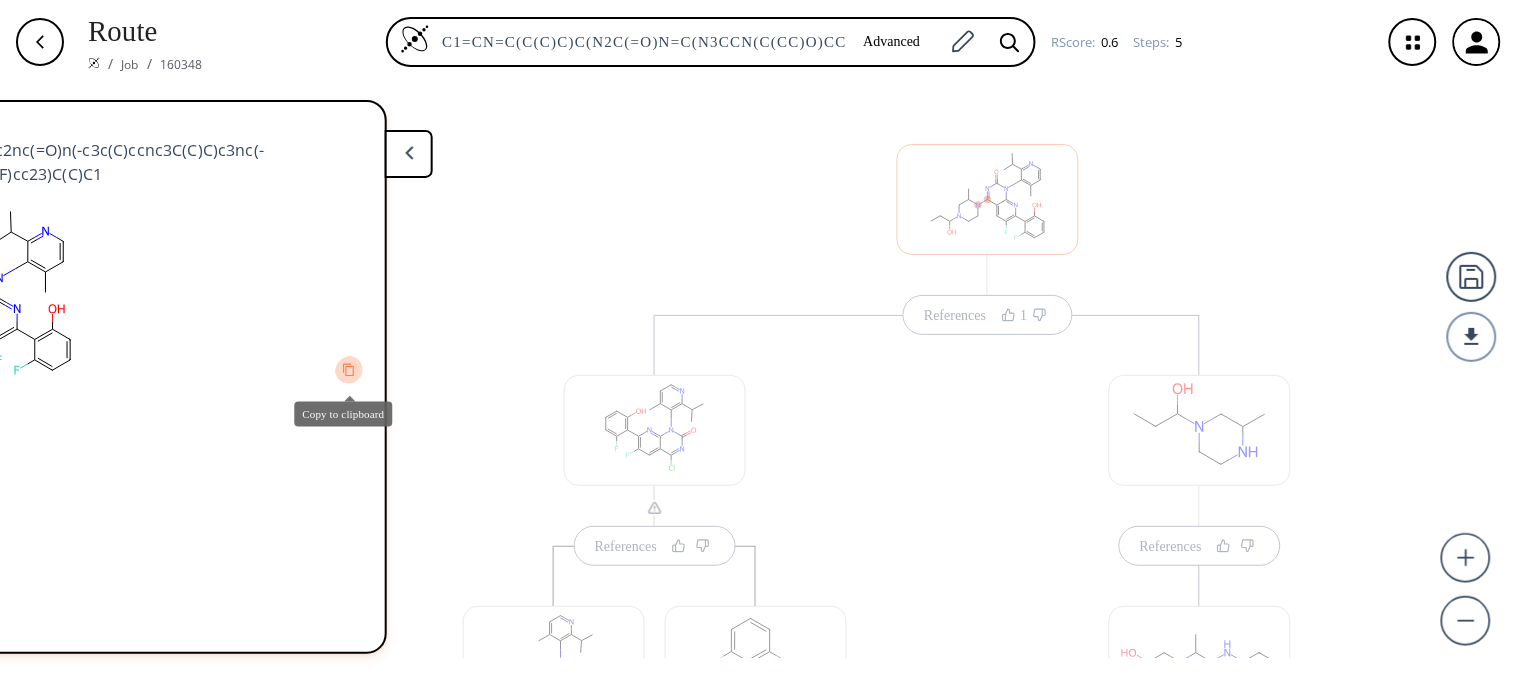 click at bounding box center (349, 370) 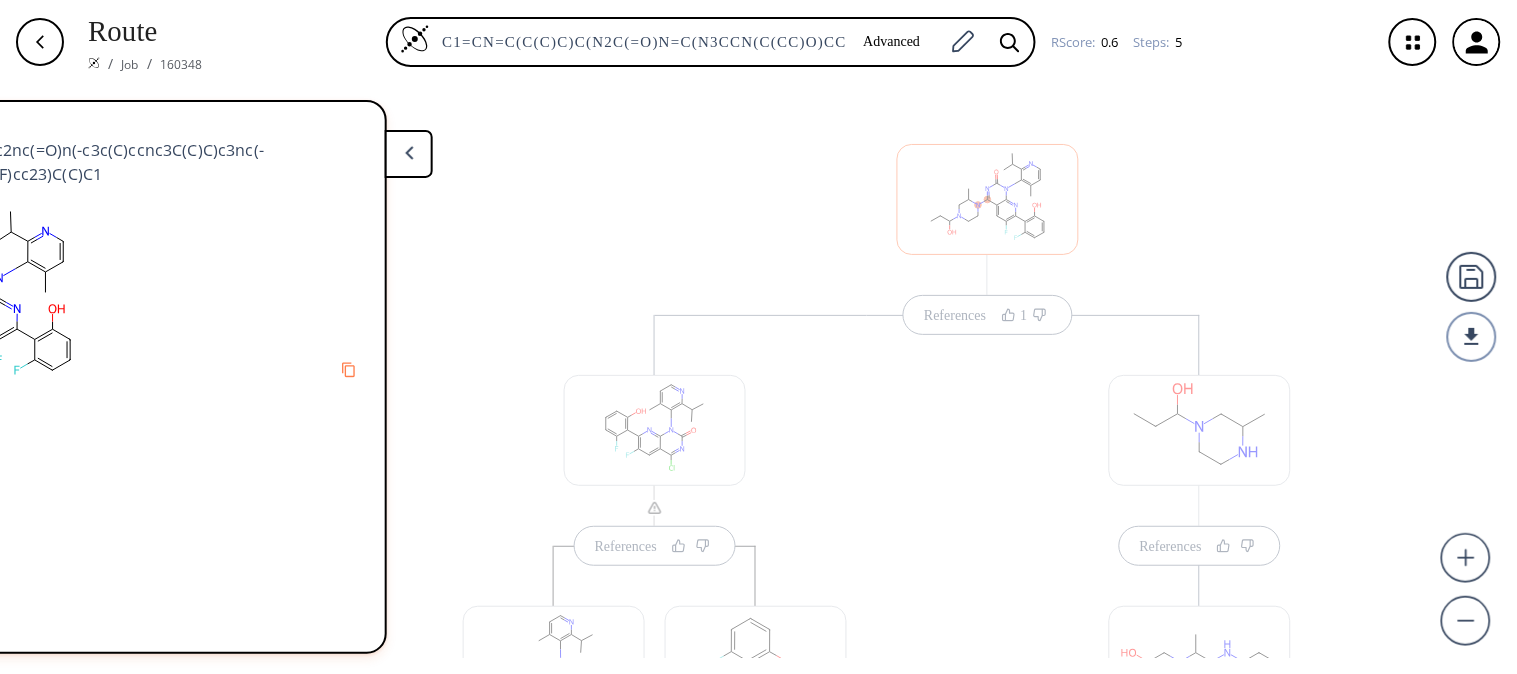 scroll, scrollTop: 1, scrollLeft: 233, axis: both 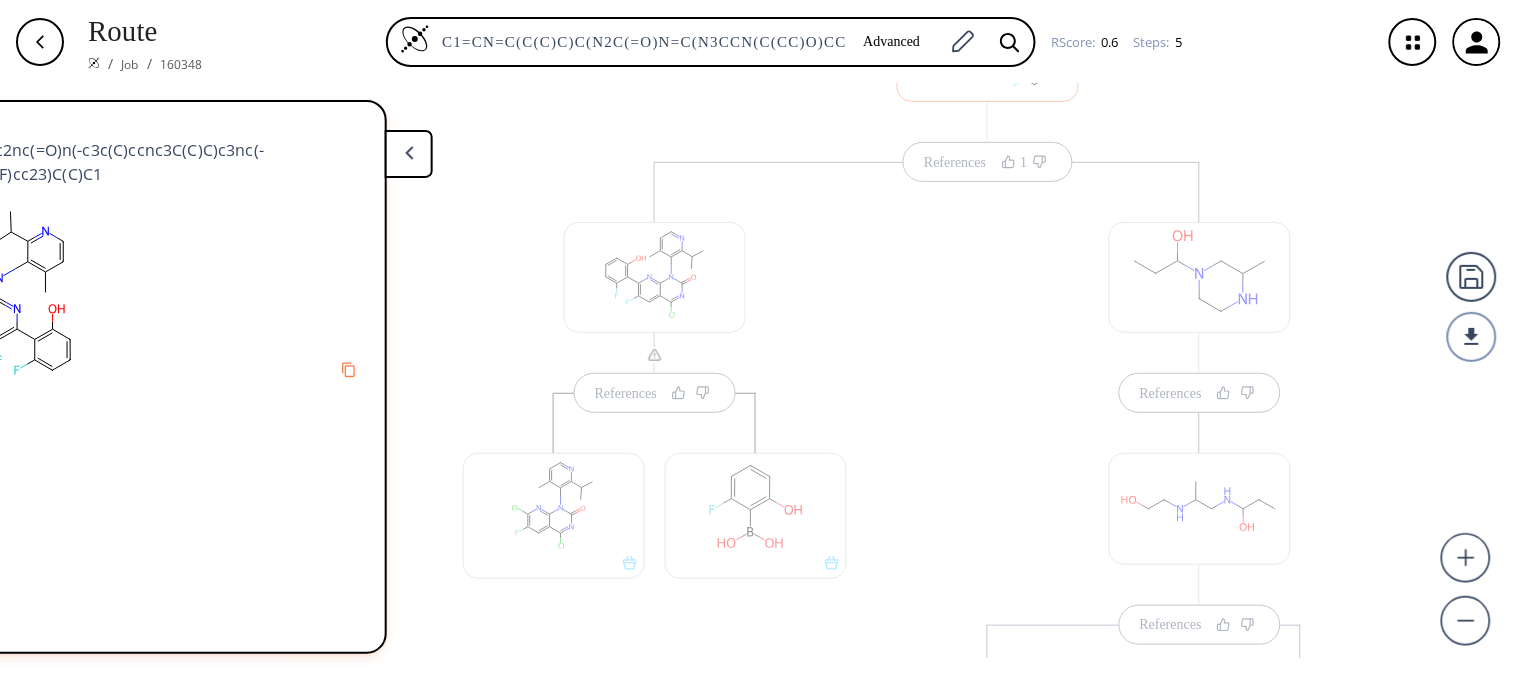 drag, startPoint x: 1066, startPoint y: 472, endPoint x: 1085, endPoint y: 318, distance: 155.16765 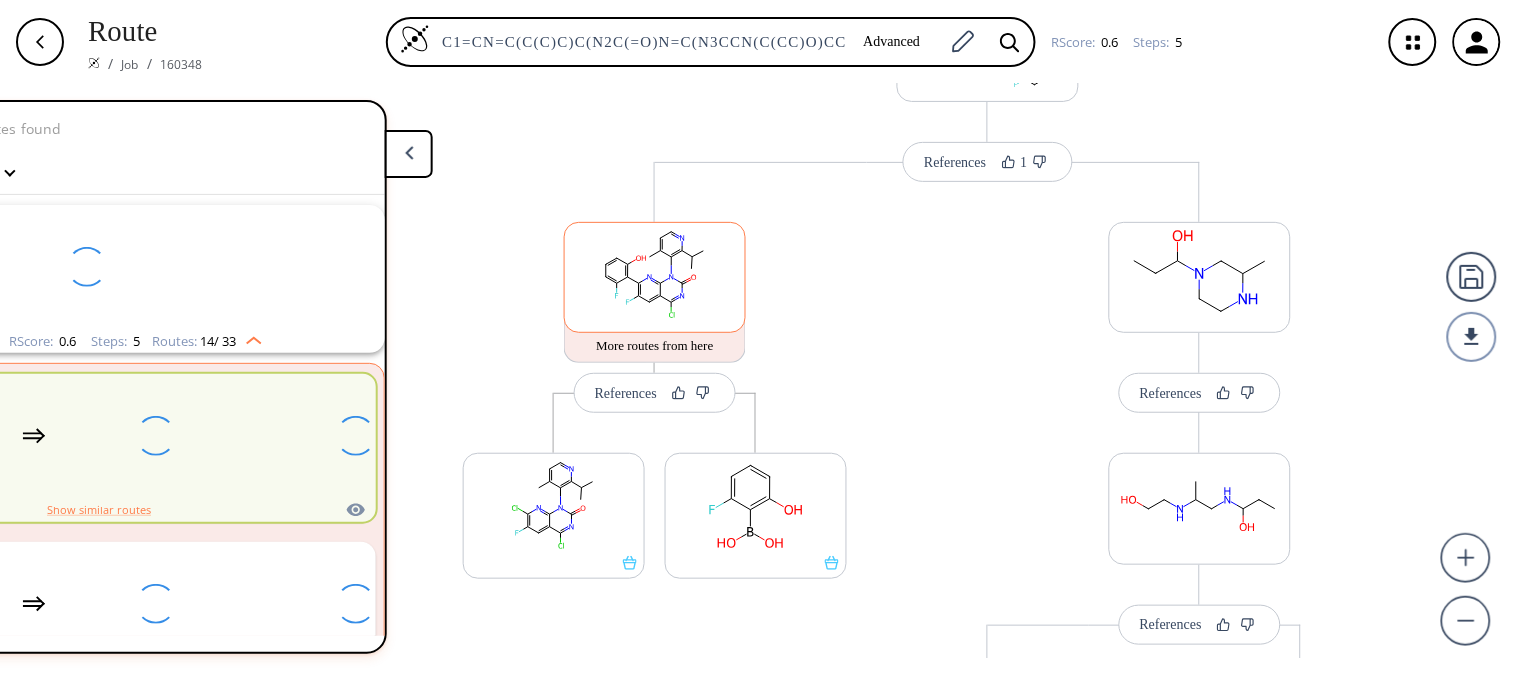 scroll, scrollTop: 43, scrollLeft: 0, axis: vertical 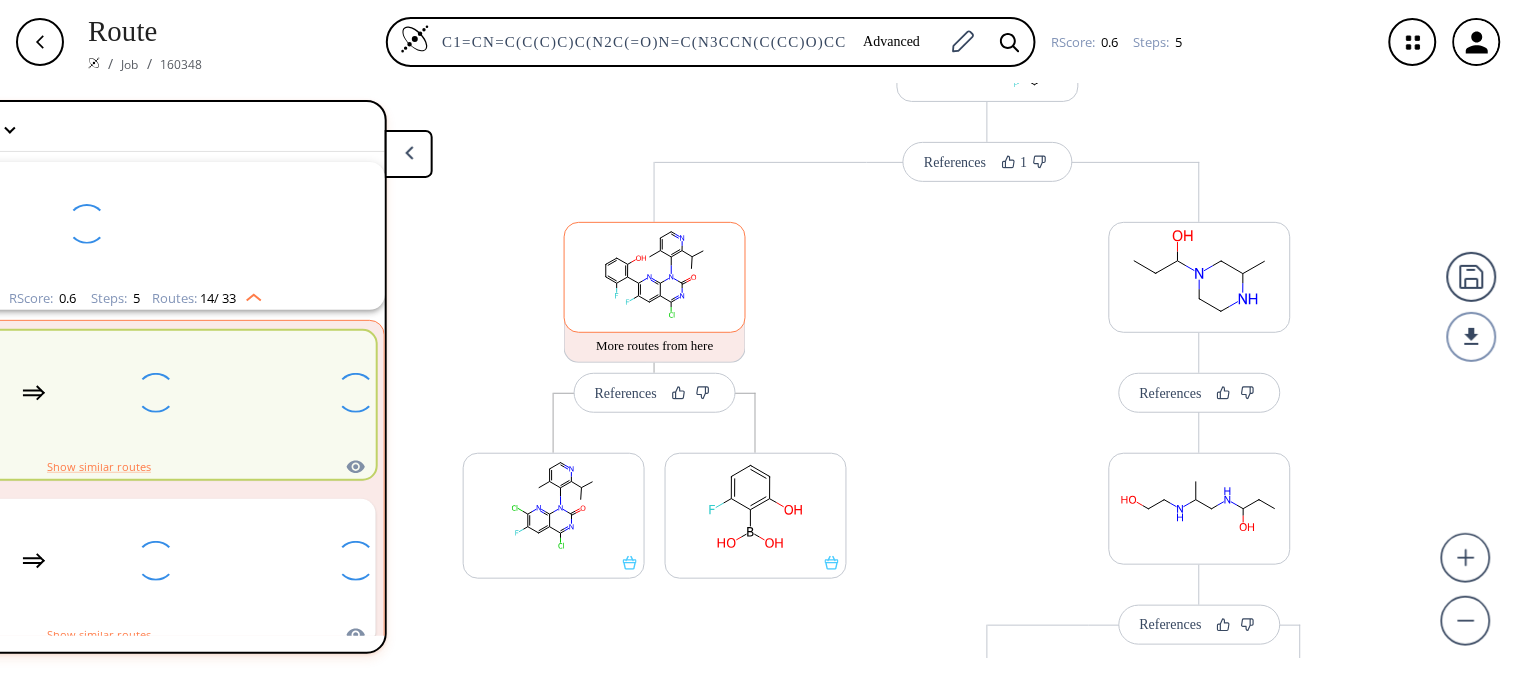 click at bounding box center (655, 274) 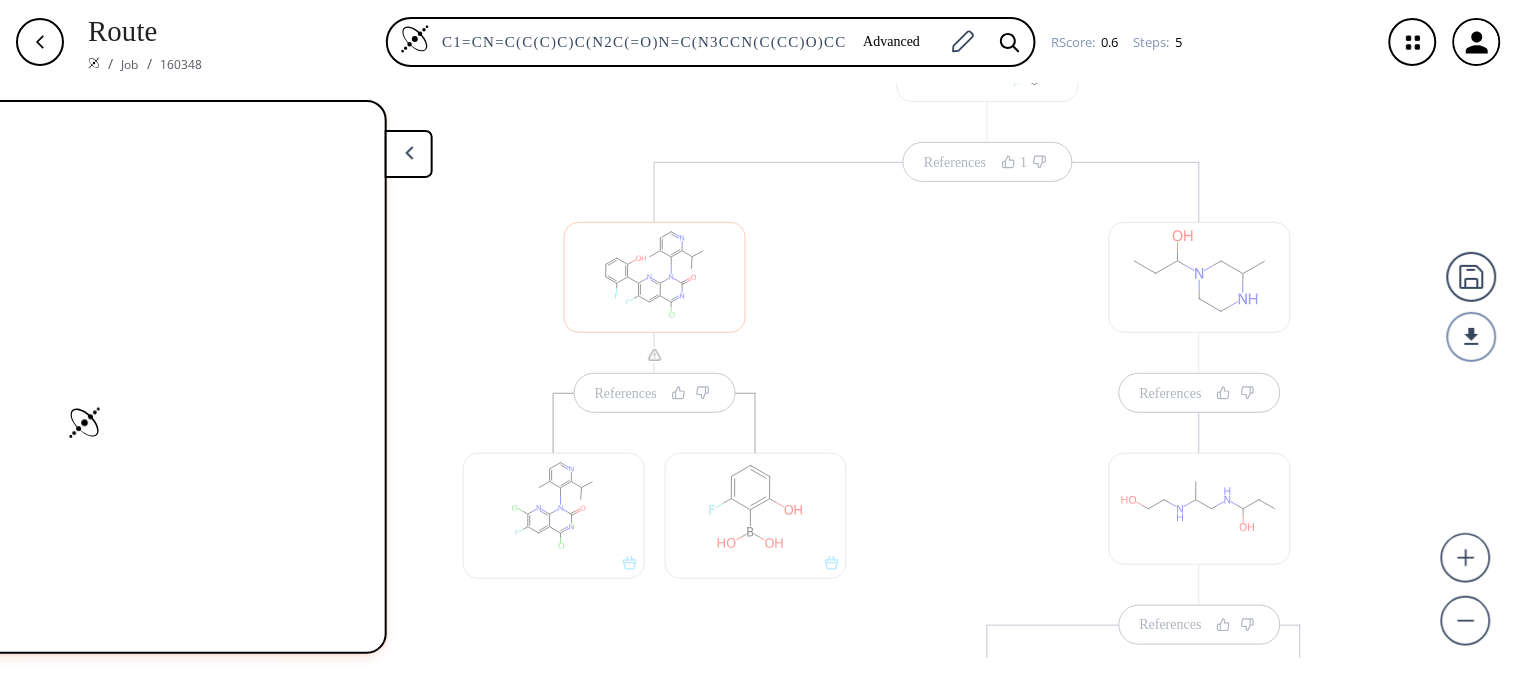 scroll, scrollTop: 0, scrollLeft: 0, axis: both 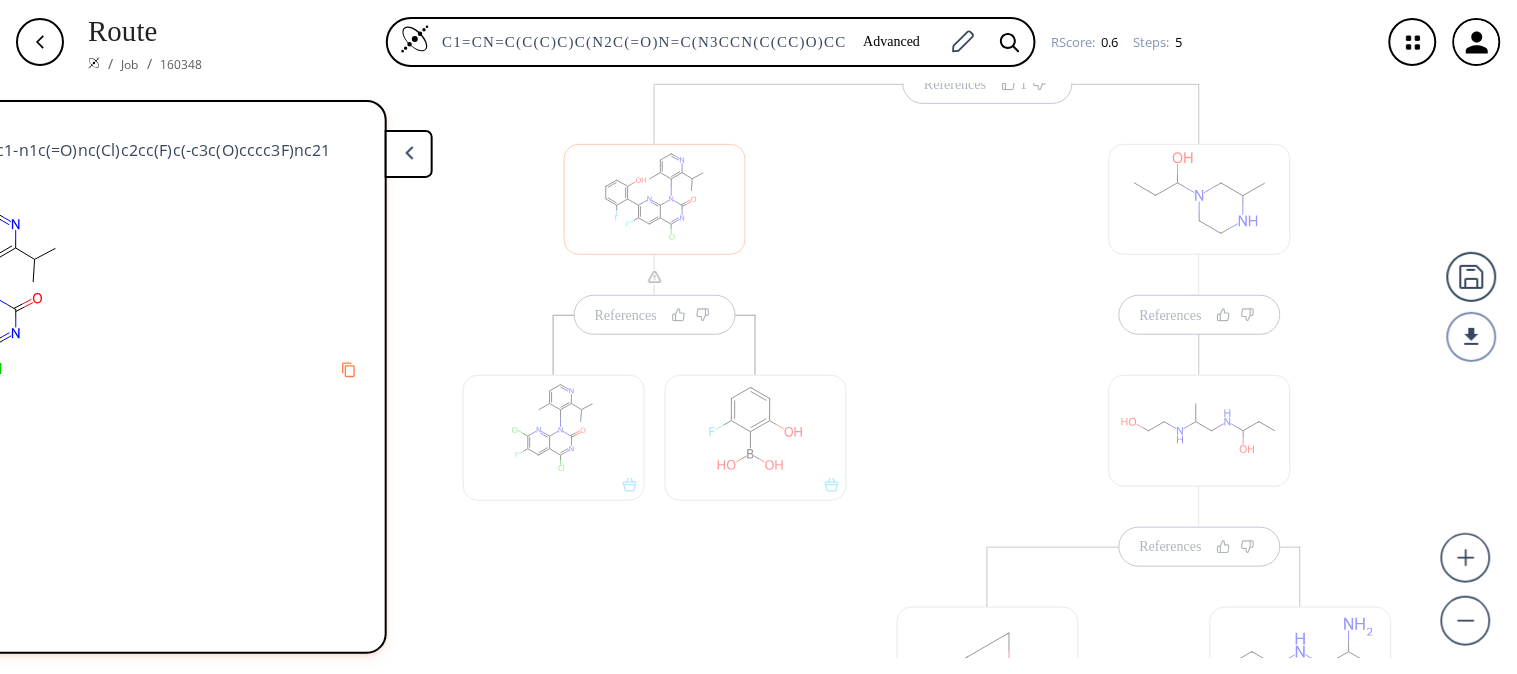 click at bounding box center [554, 437] 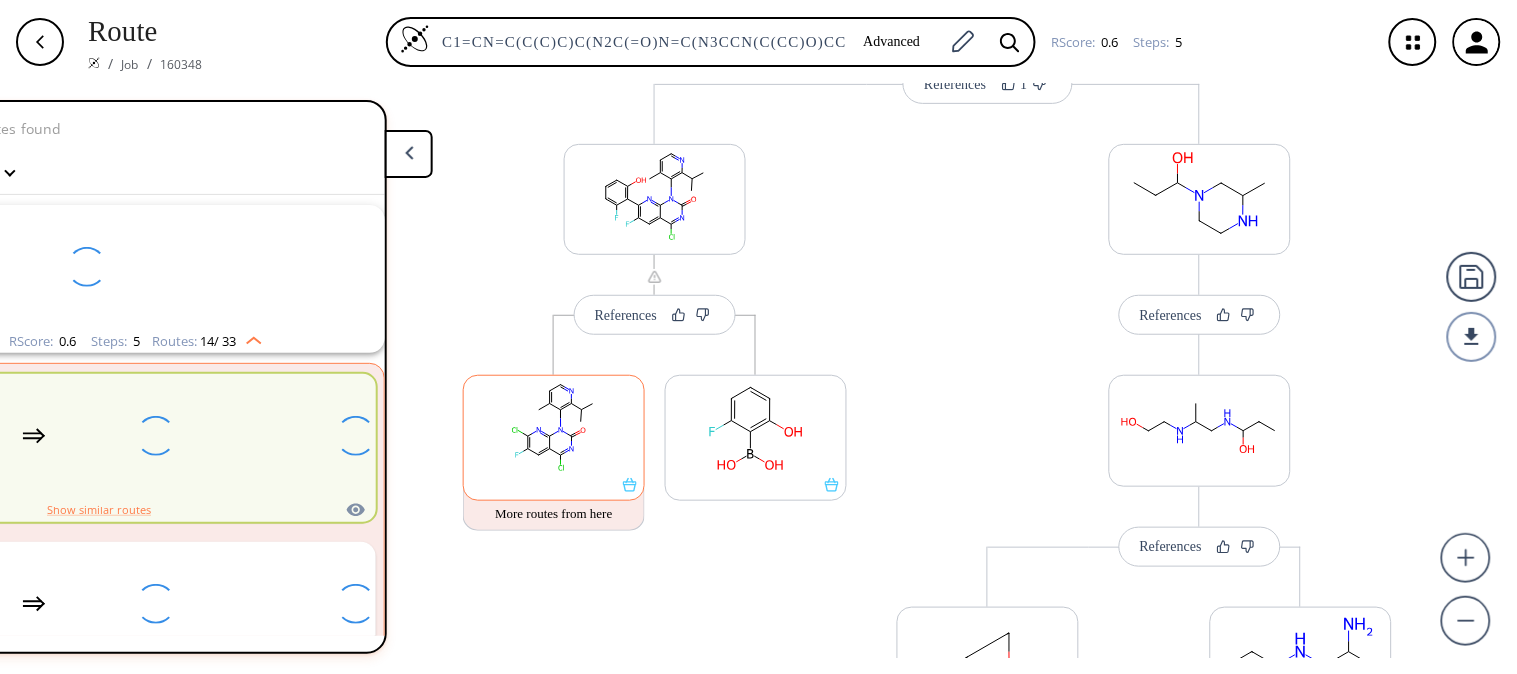 scroll, scrollTop: 43, scrollLeft: 0, axis: vertical 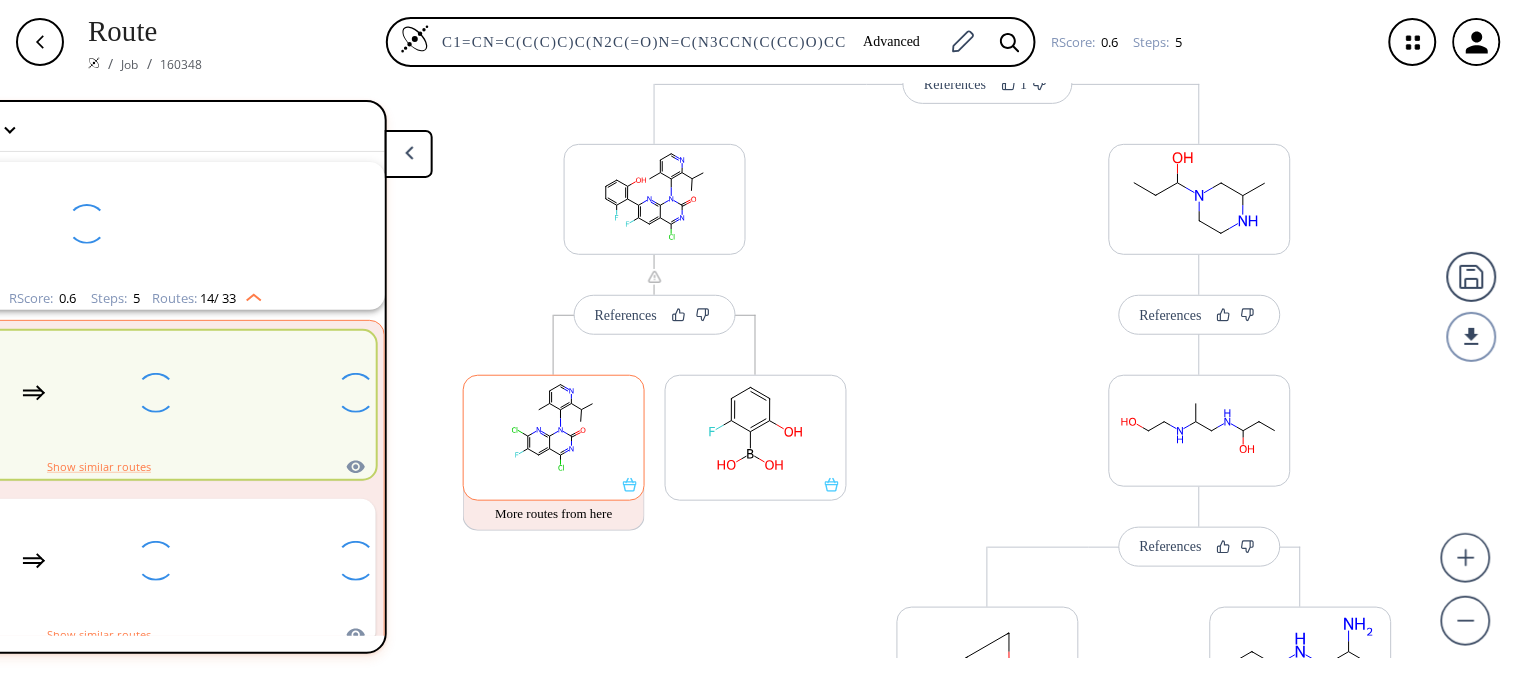 click at bounding box center (554, 427) 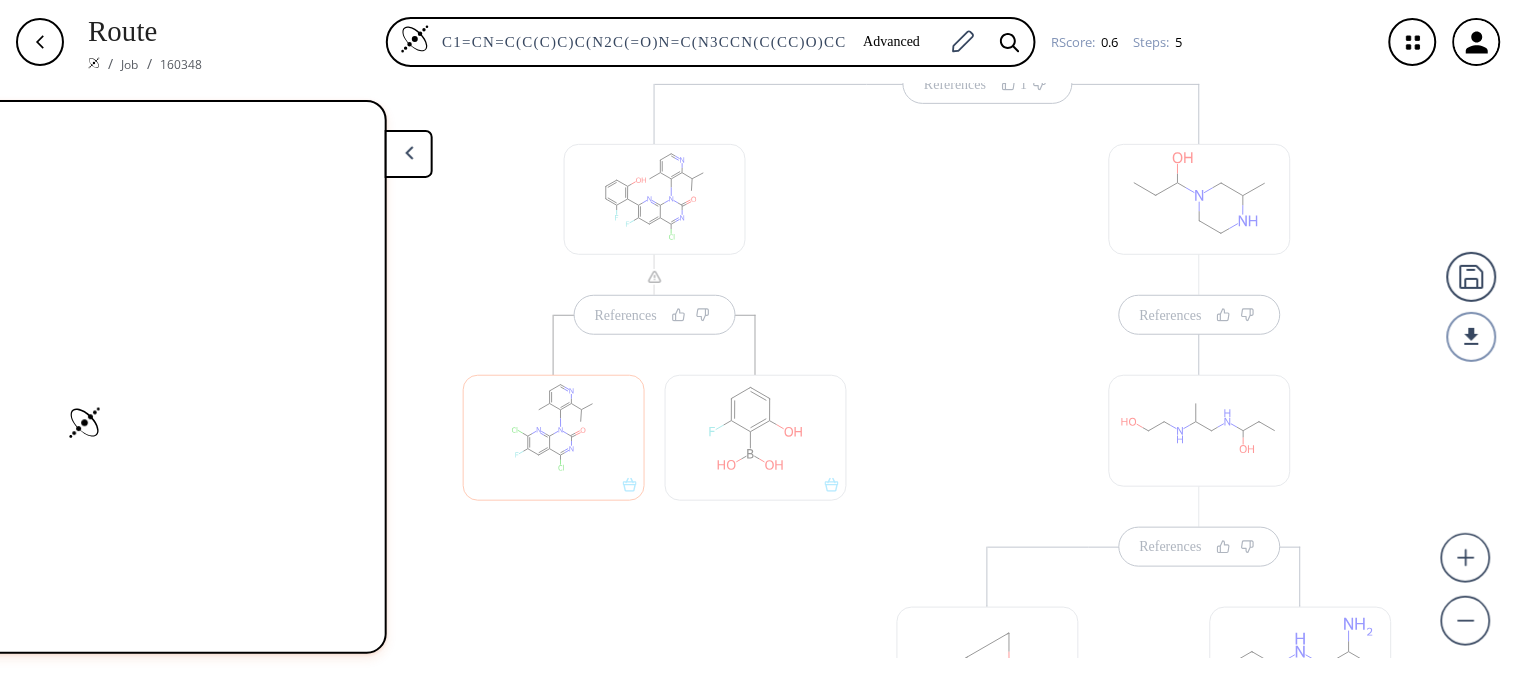 scroll, scrollTop: 0, scrollLeft: 0, axis: both 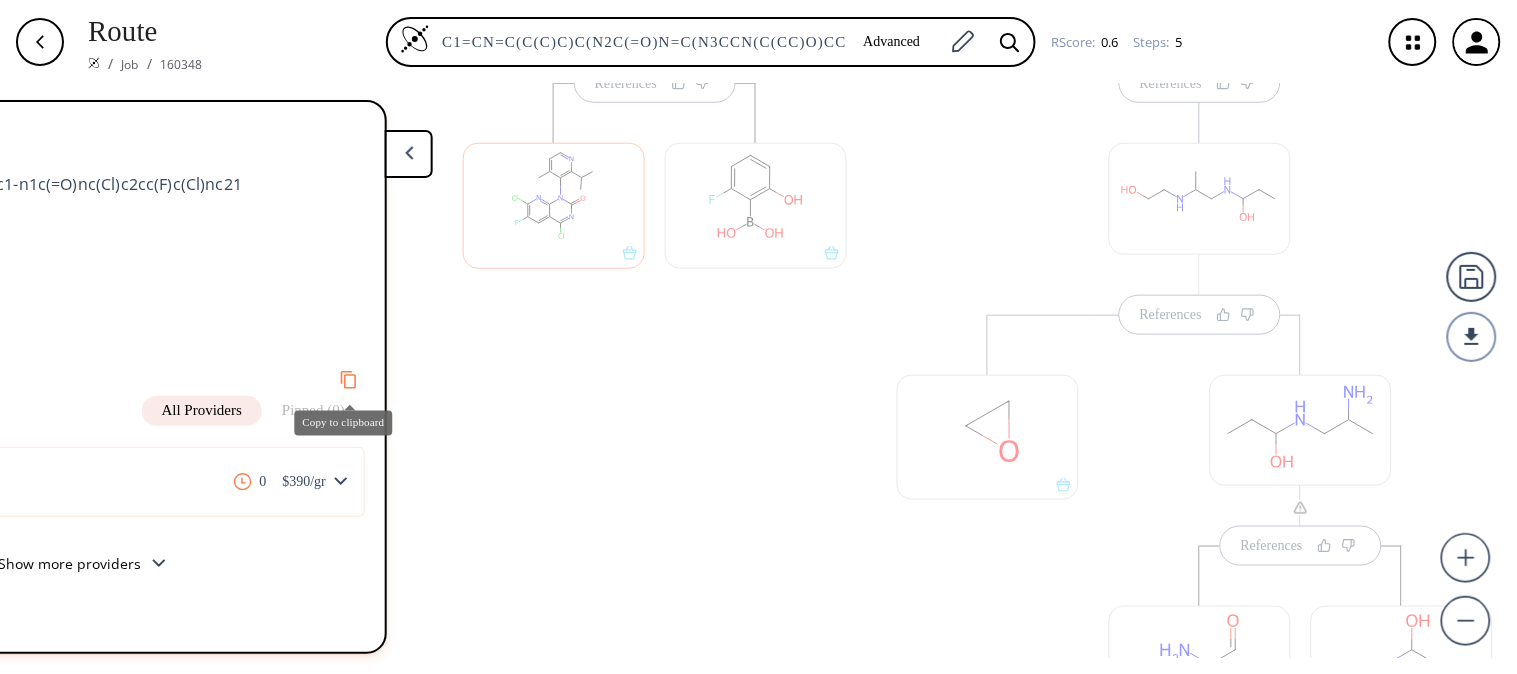 click at bounding box center (348, 379) 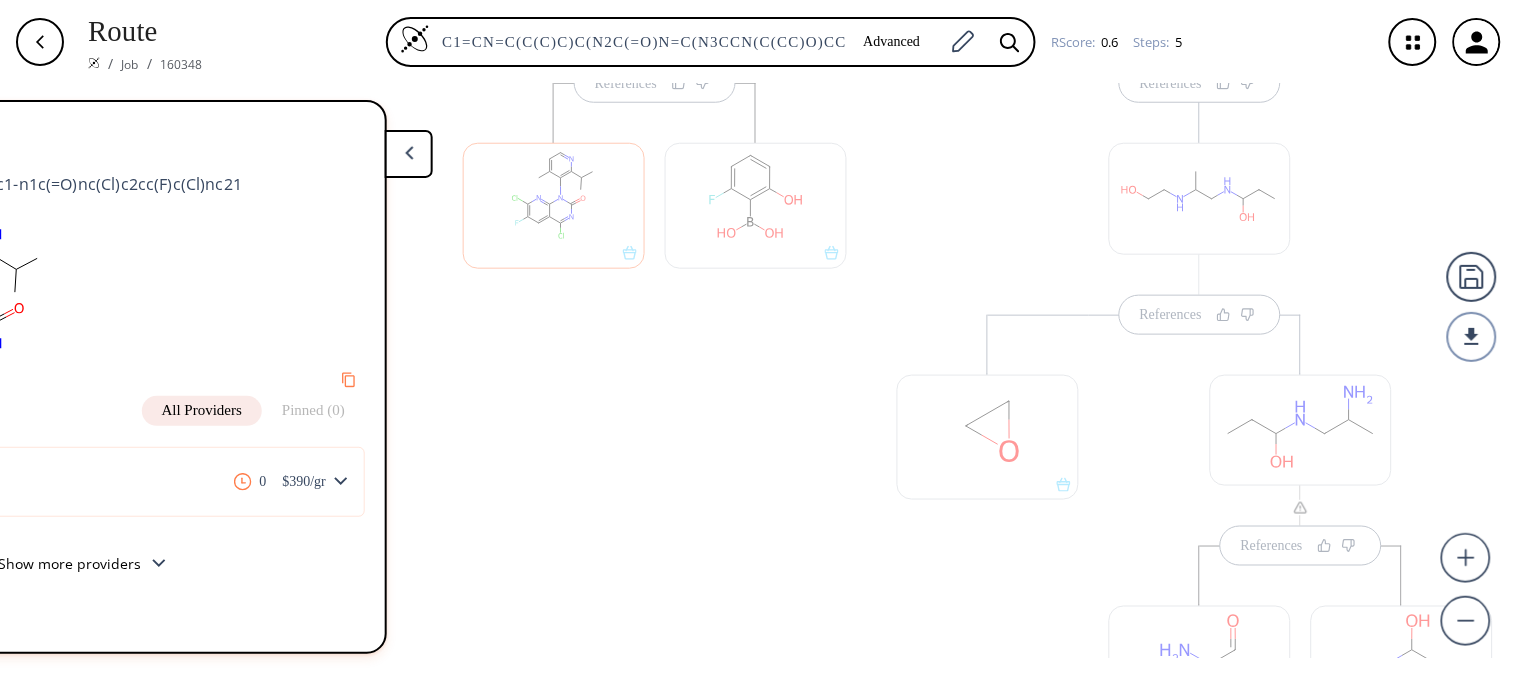 click at bounding box center [756, 205] 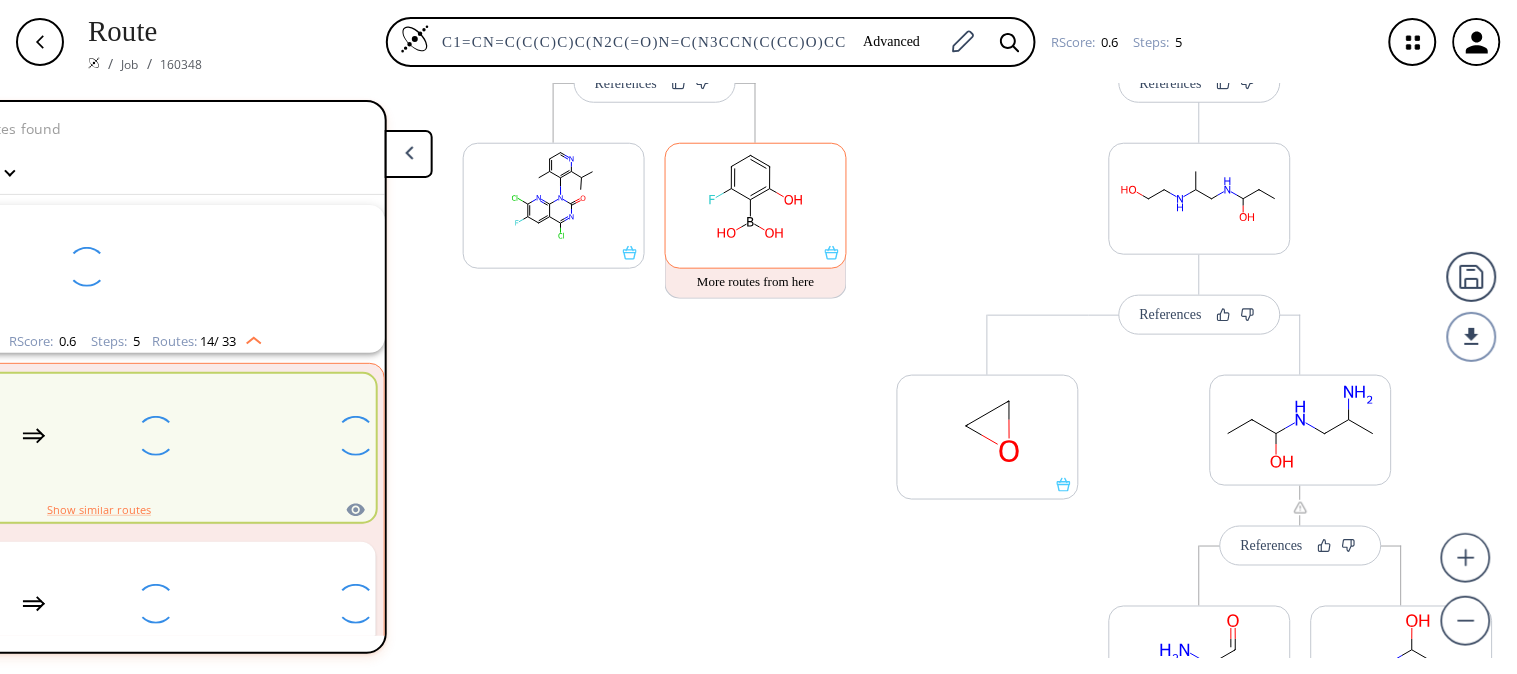 scroll, scrollTop: 43, scrollLeft: 0, axis: vertical 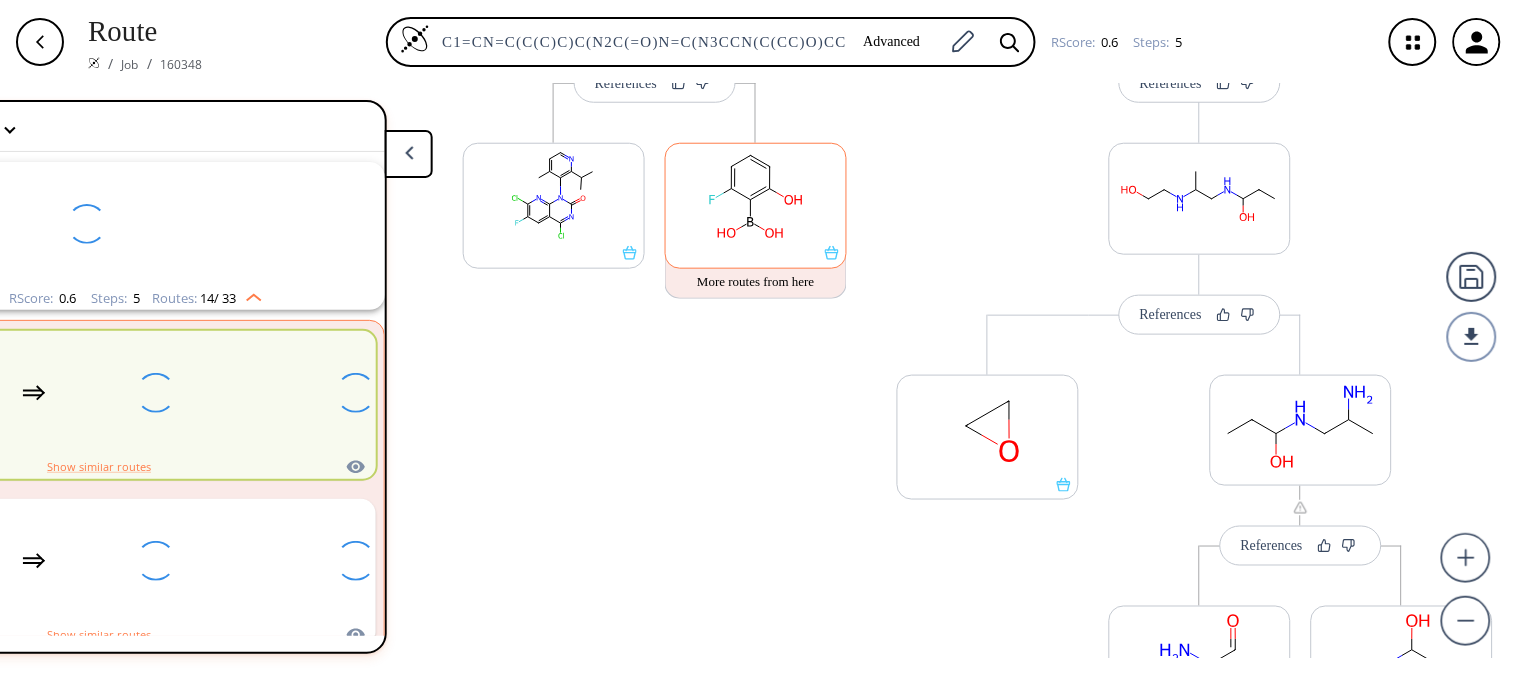 click at bounding box center [756, 195] 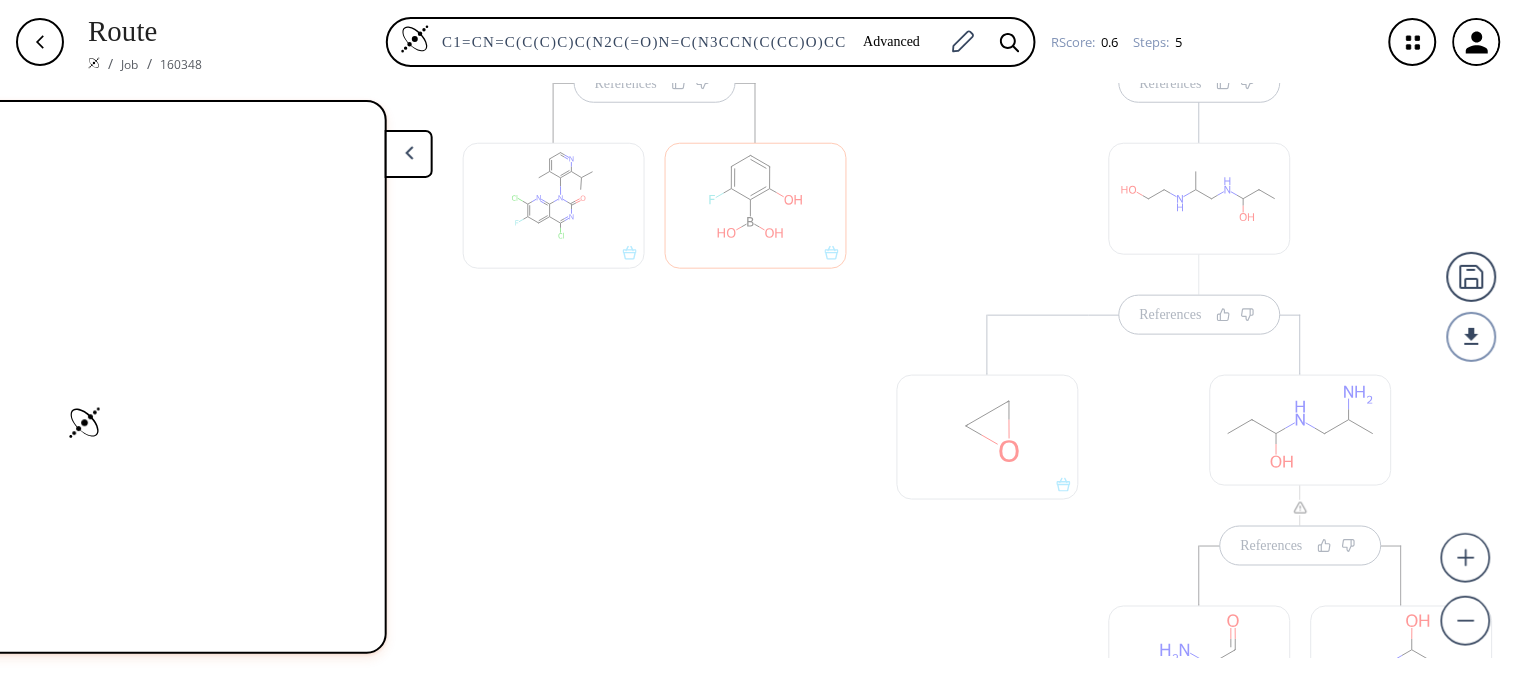 scroll, scrollTop: 0, scrollLeft: 0, axis: both 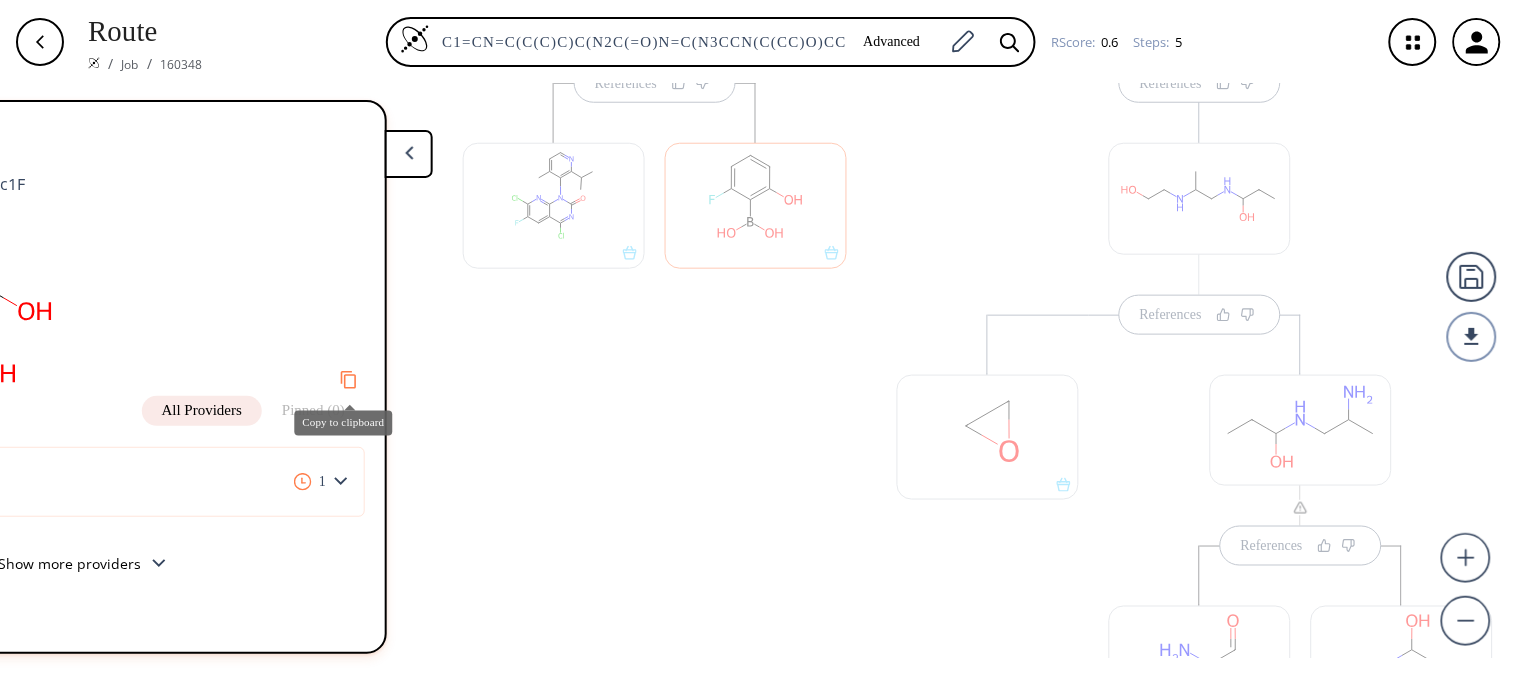 click at bounding box center [348, 379] 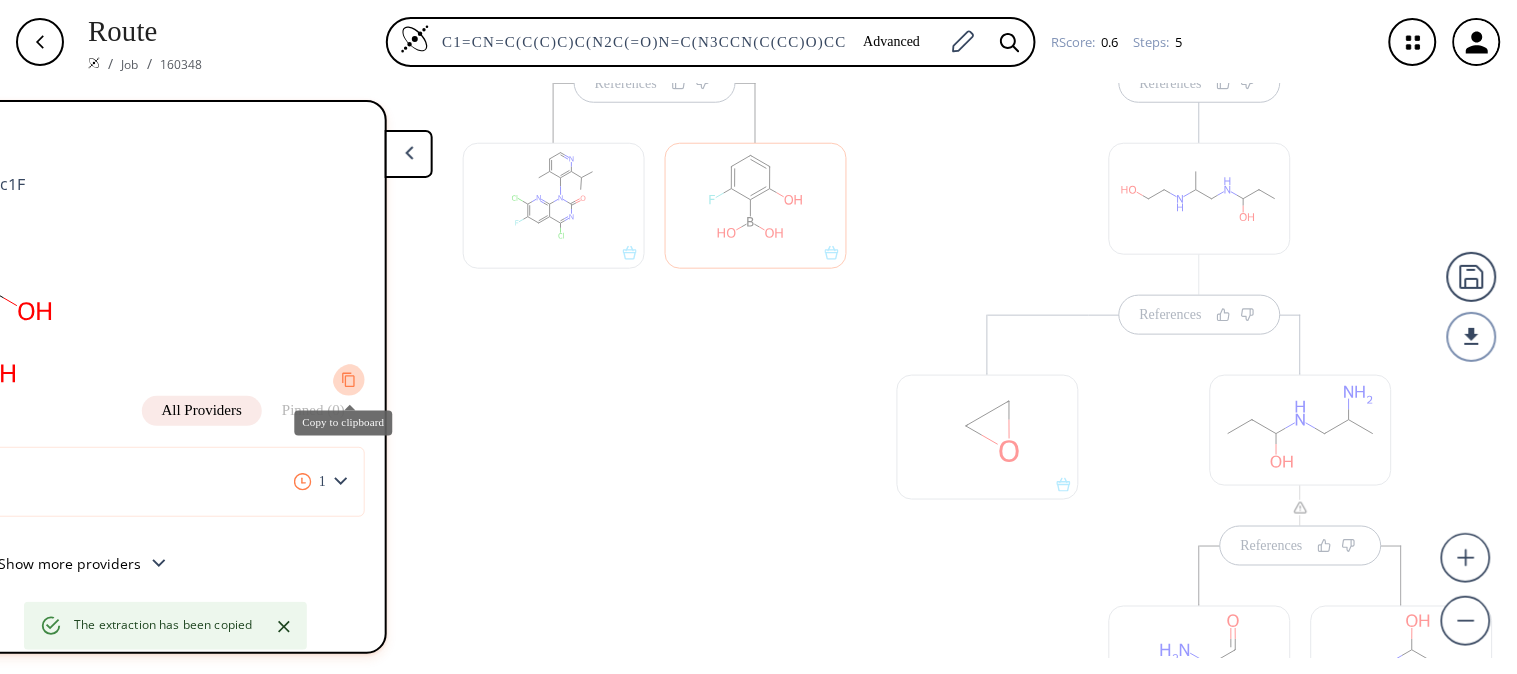 click at bounding box center [349, 380] 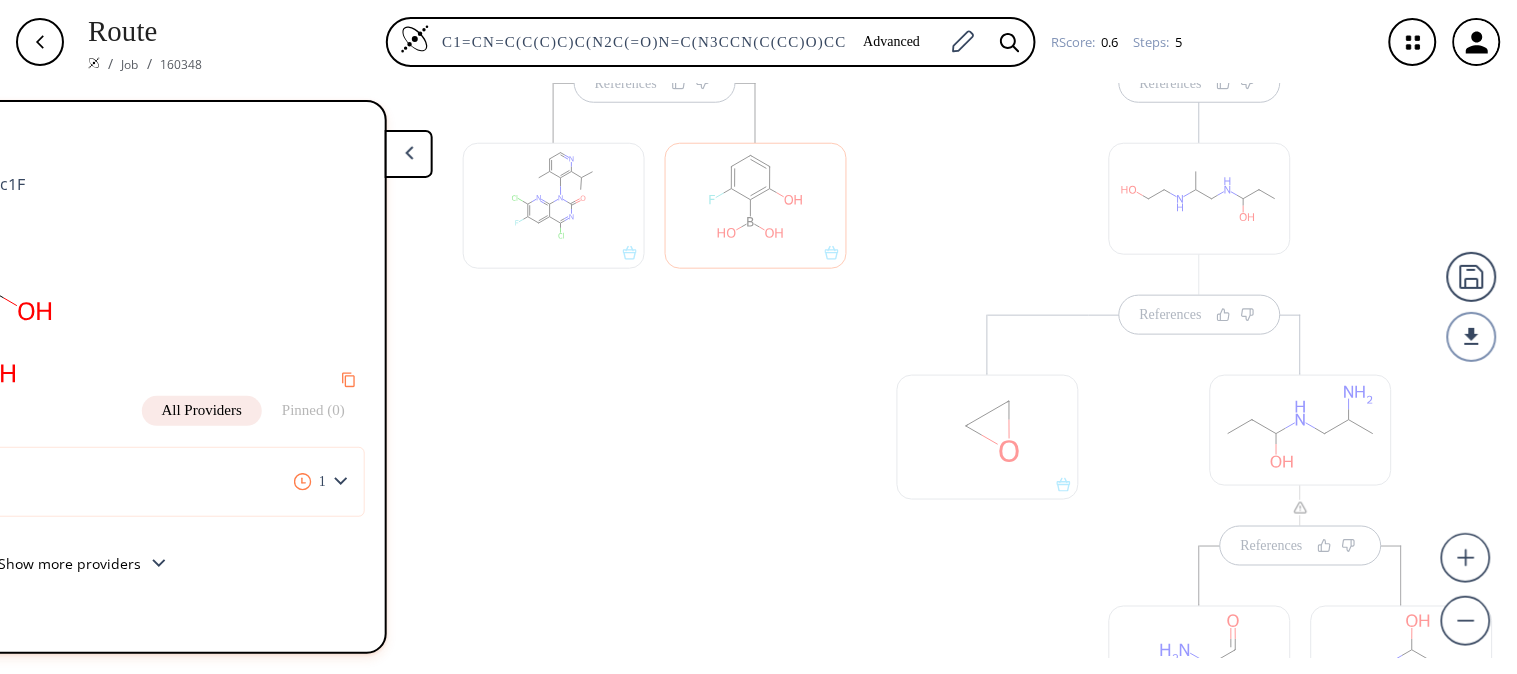 click at bounding box center [756, 205] 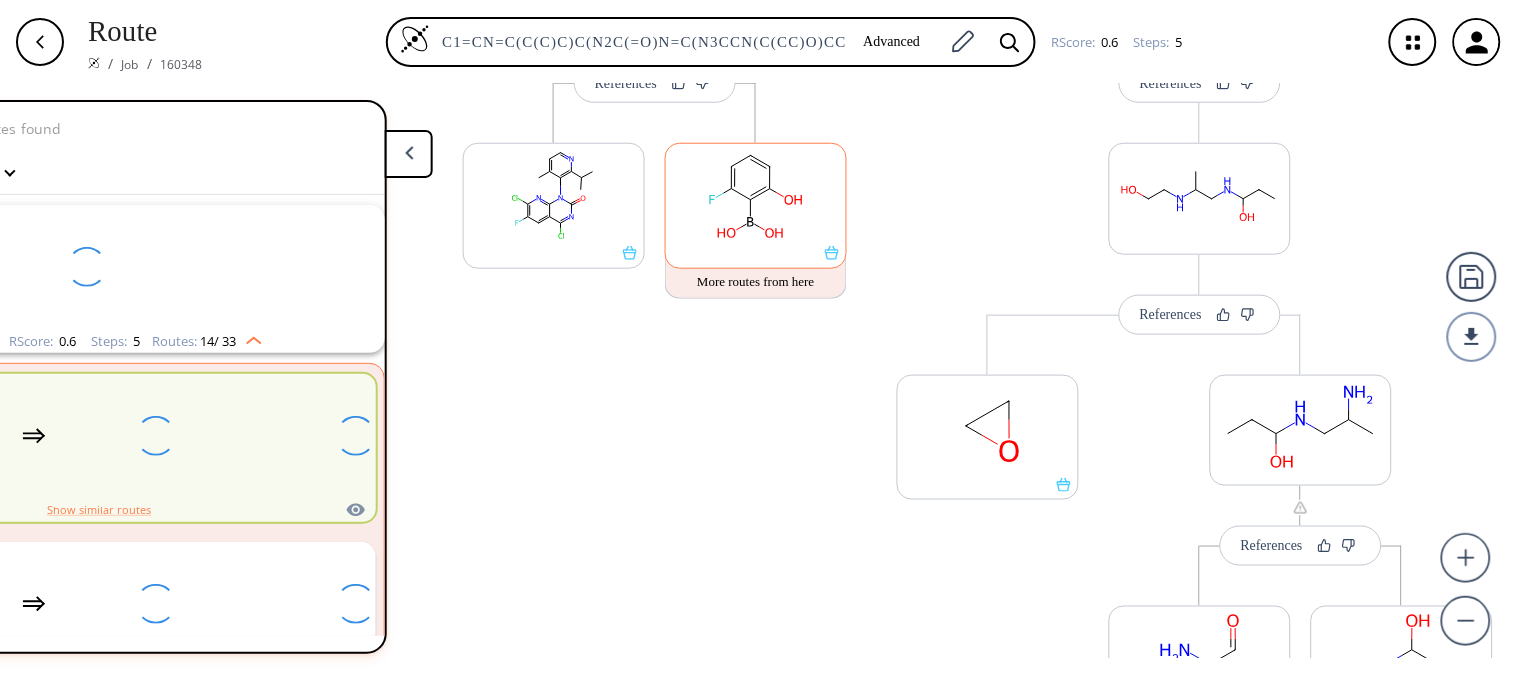 scroll, scrollTop: 43, scrollLeft: 0, axis: vertical 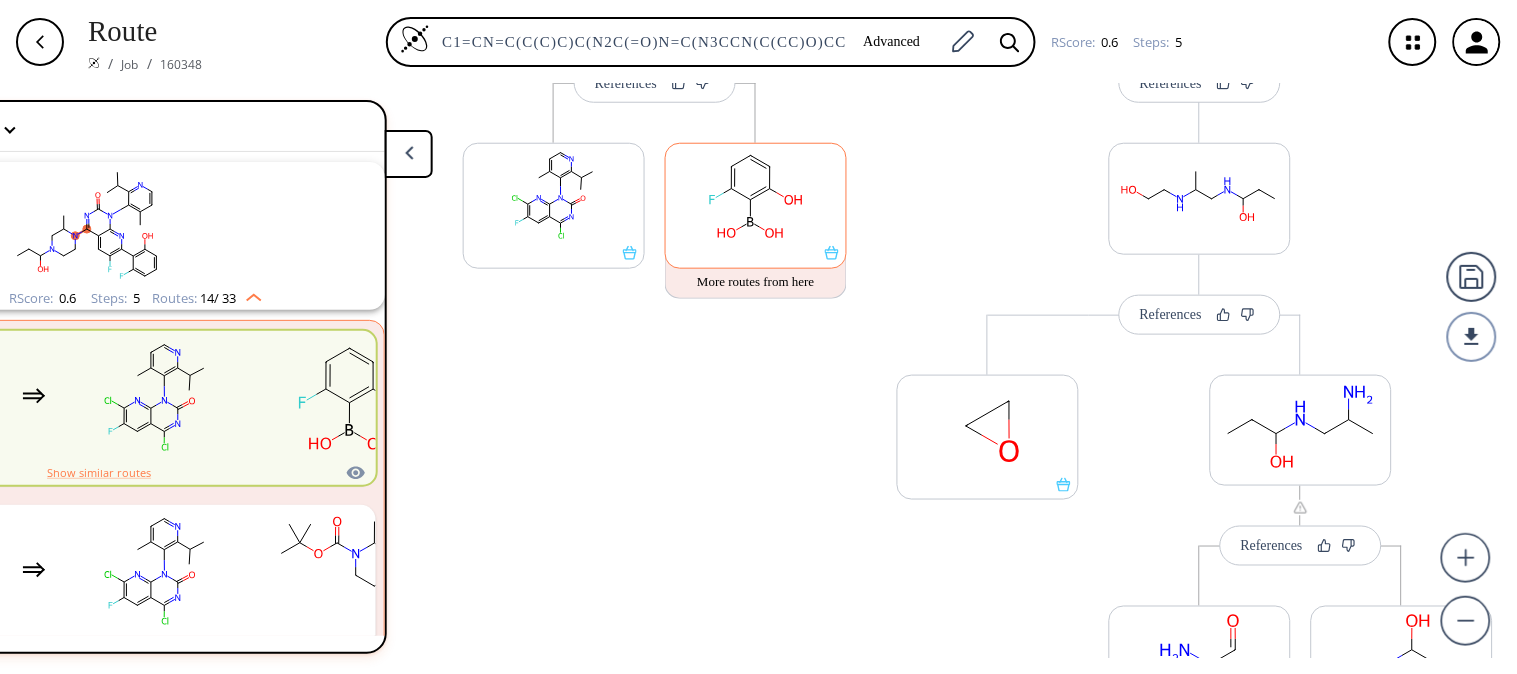 click at bounding box center [793, 201] 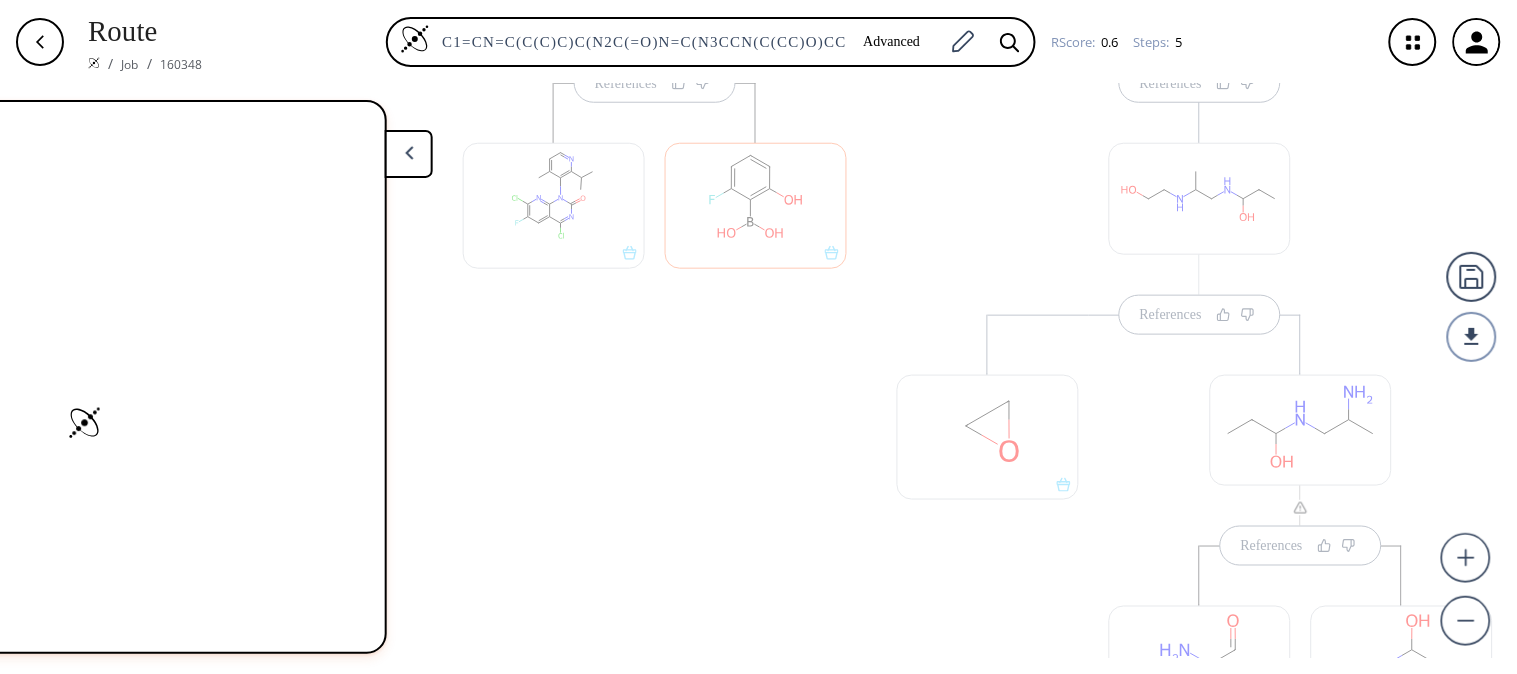scroll, scrollTop: 0, scrollLeft: 0, axis: both 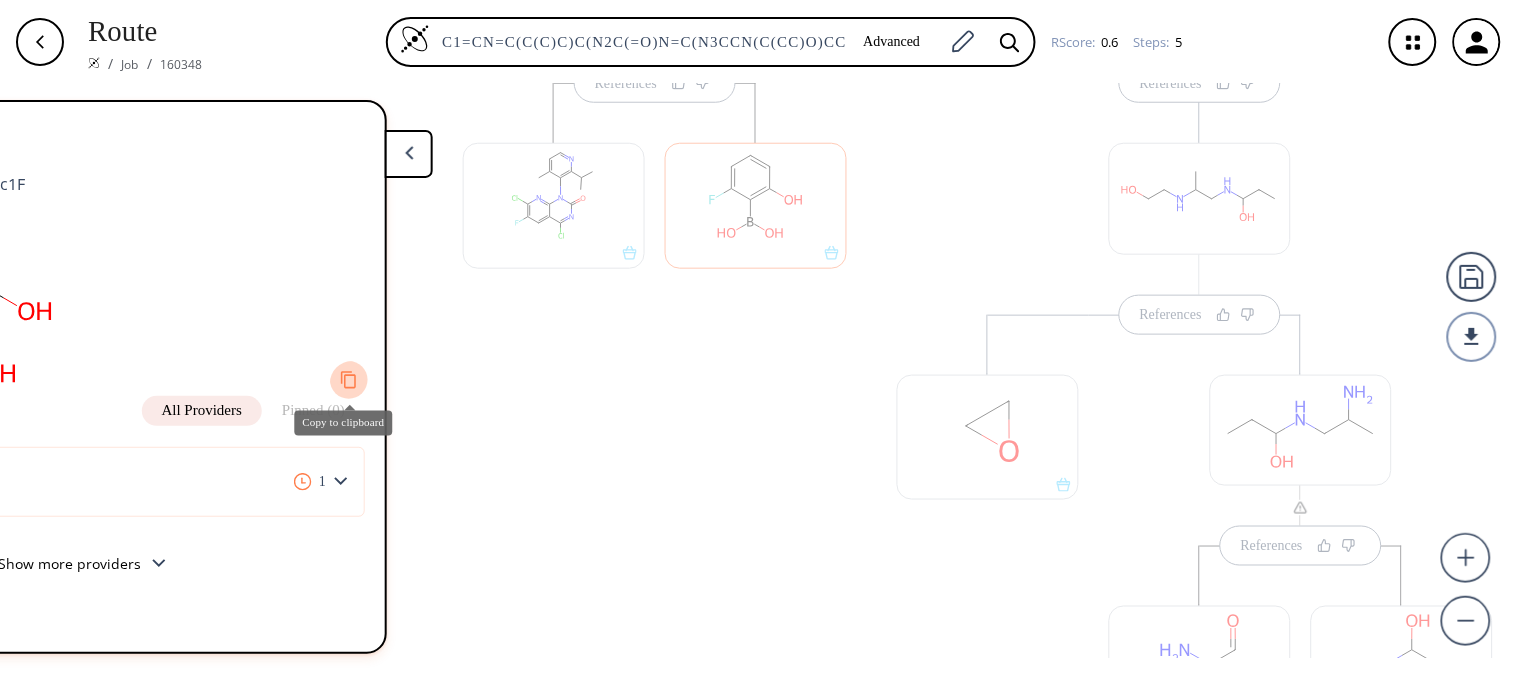 click at bounding box center [349, 379] 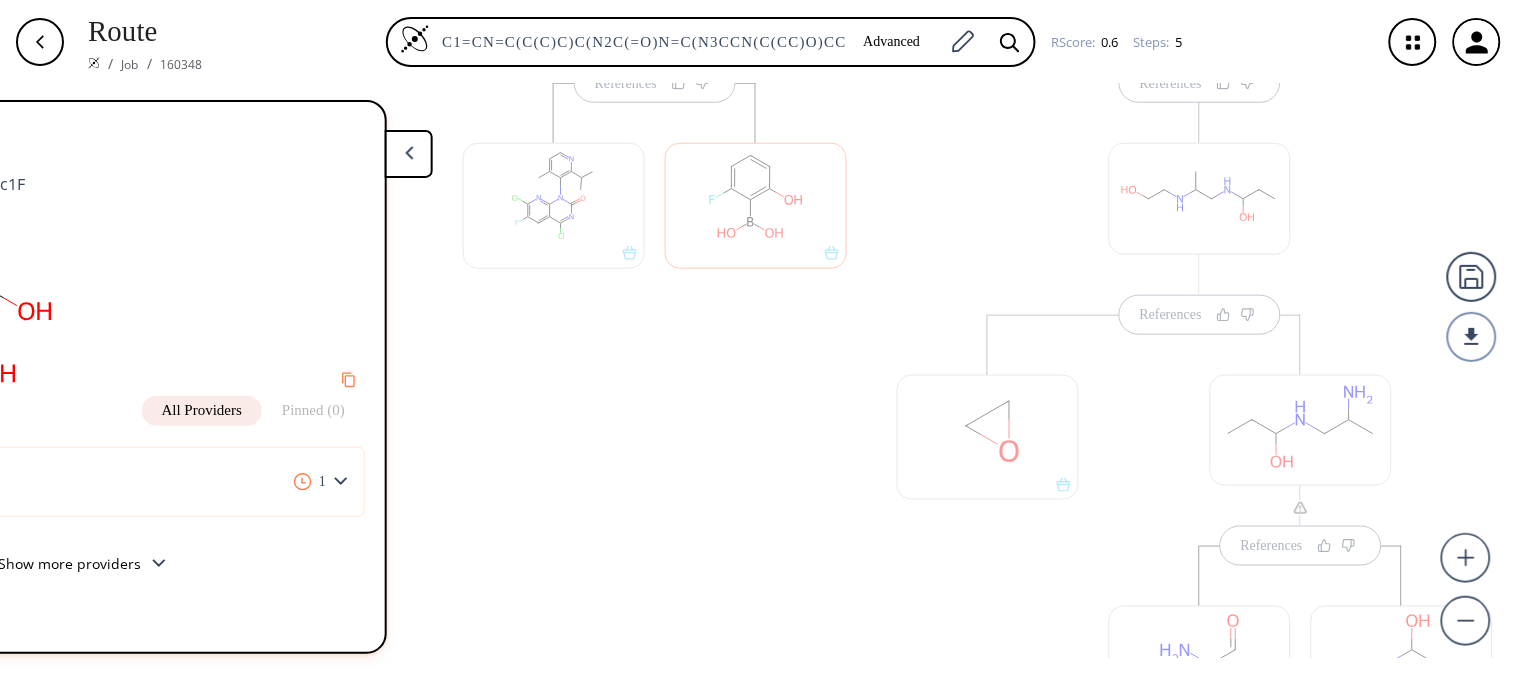 click at bounding box center [554, 205] 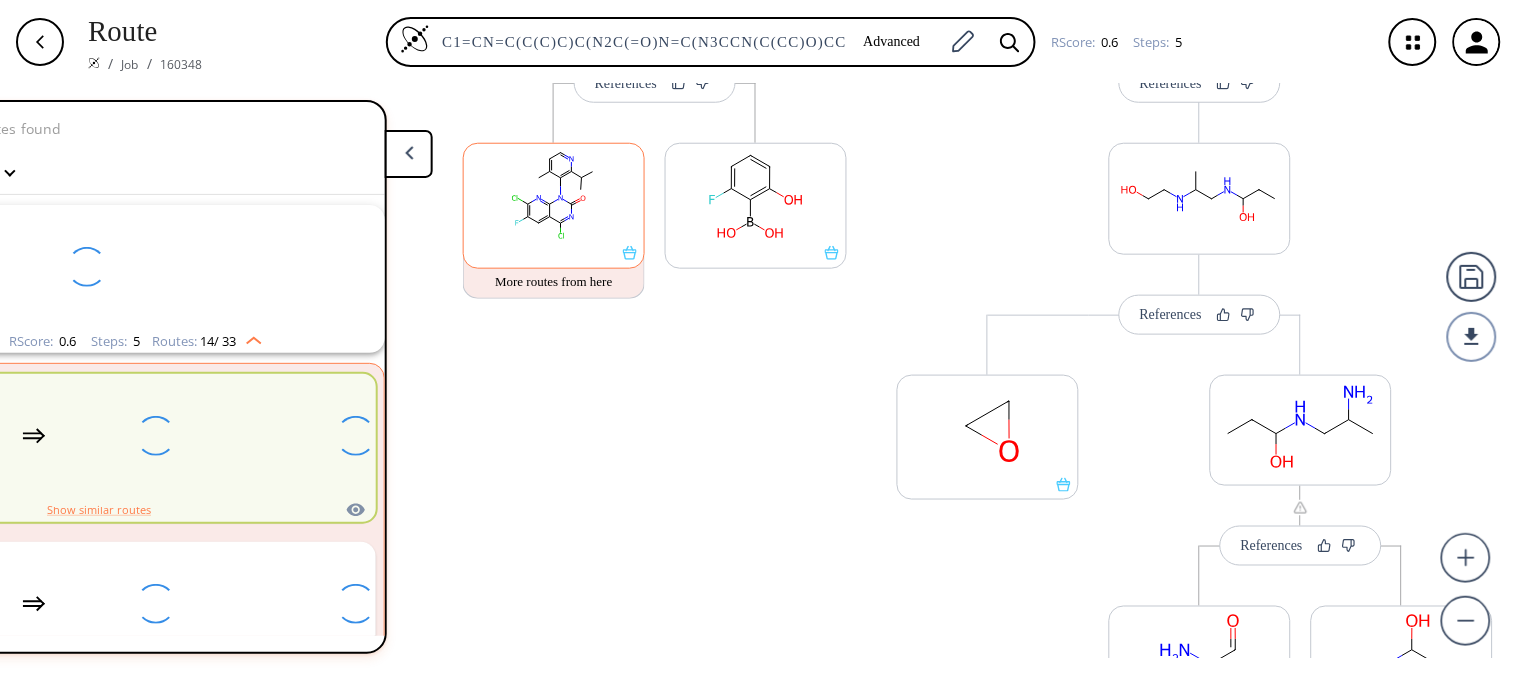 scroll, scrollTop: 43, scrollLeft: 0, axis: vertical 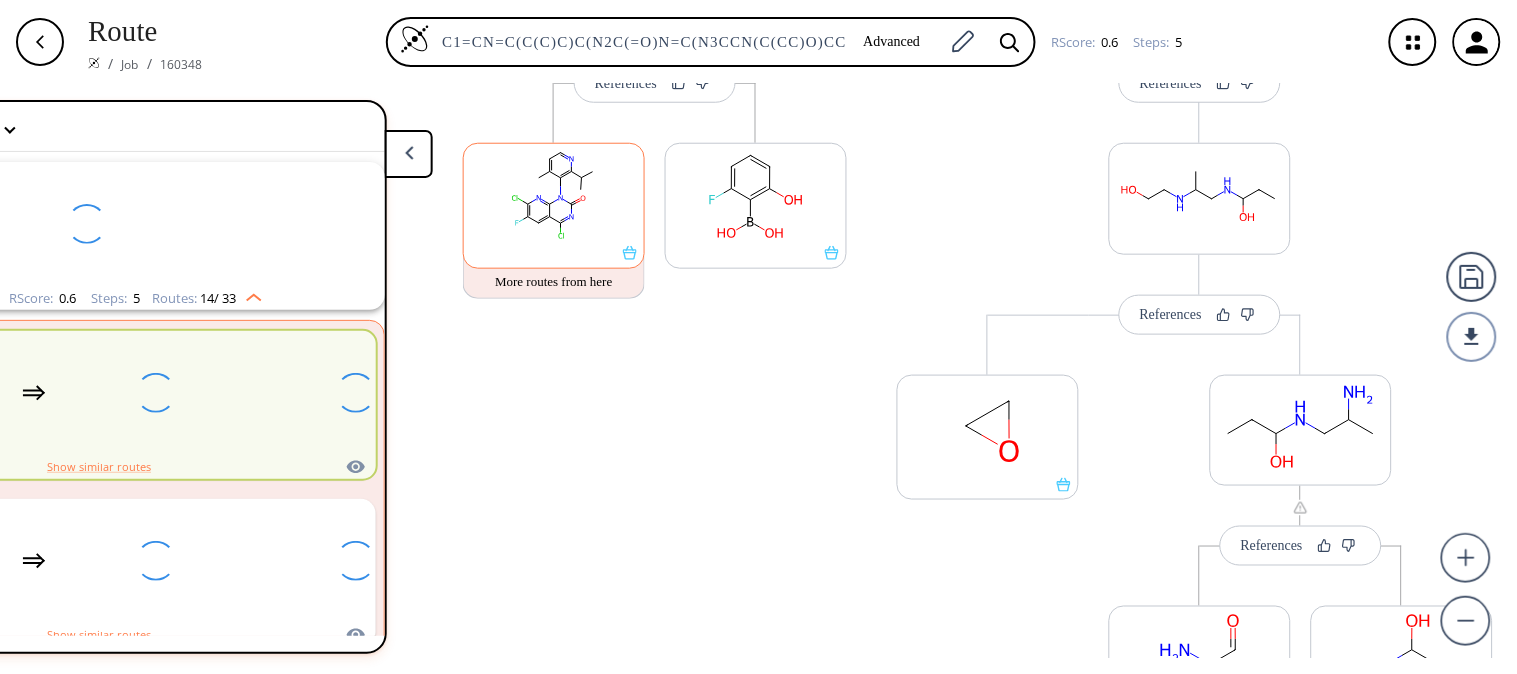 click at bounding box center (554, 195) 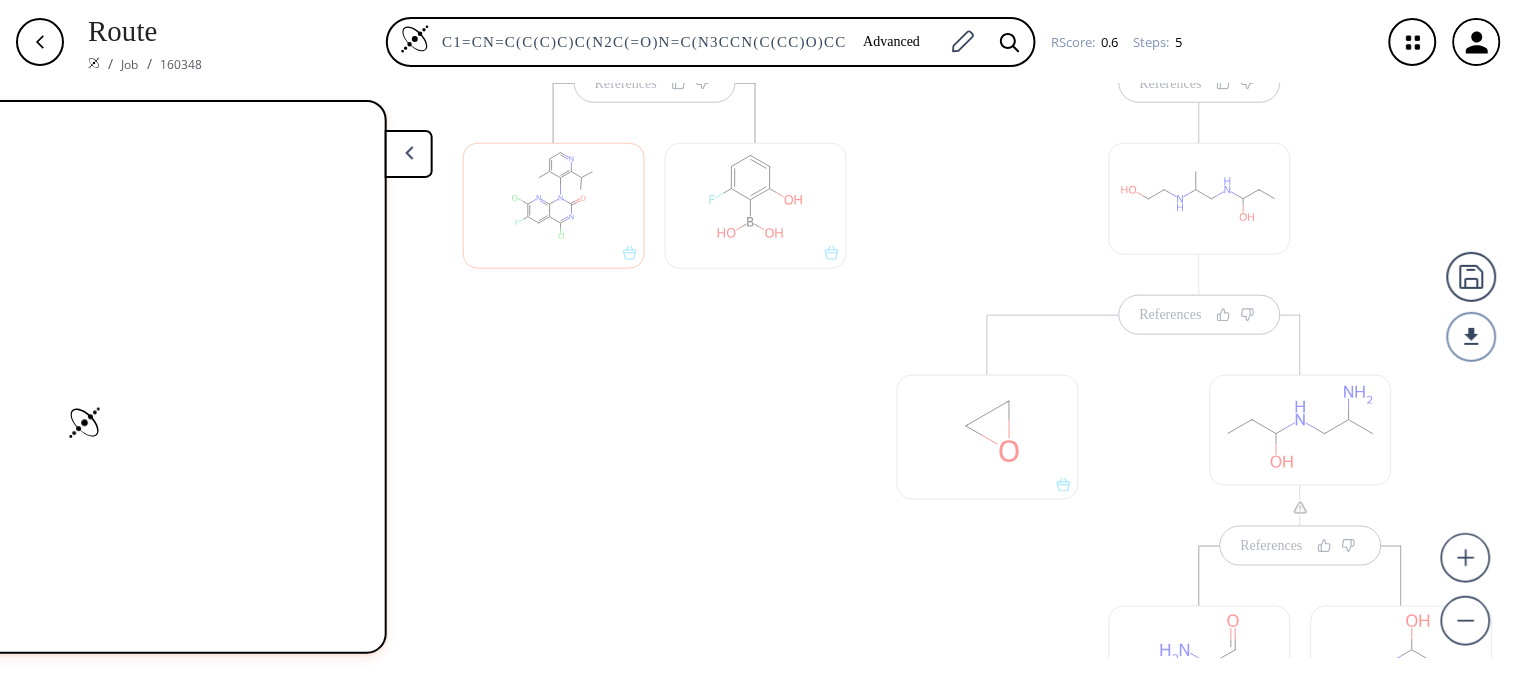 scroll, scrollTop: 0, scrollLeft: 0, axis: both 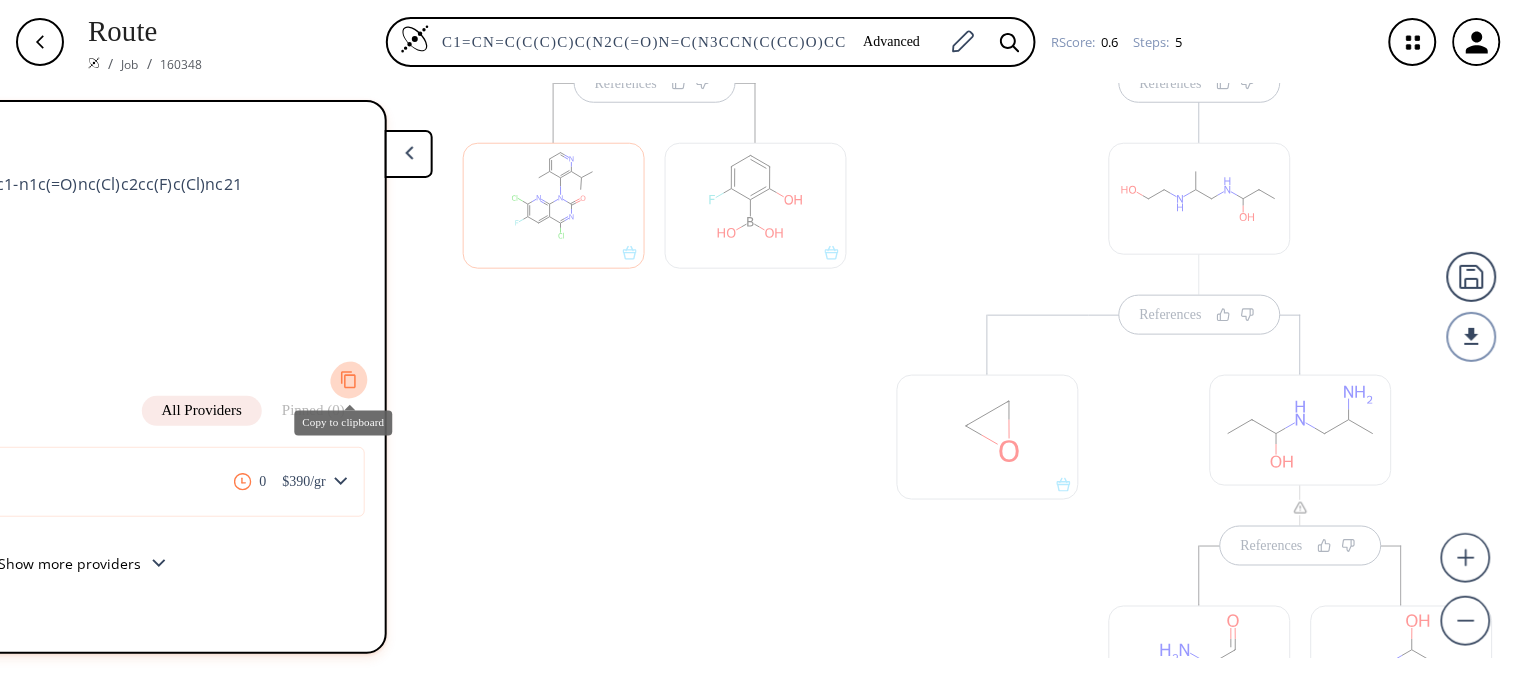 click at bounding box center (349, 379) 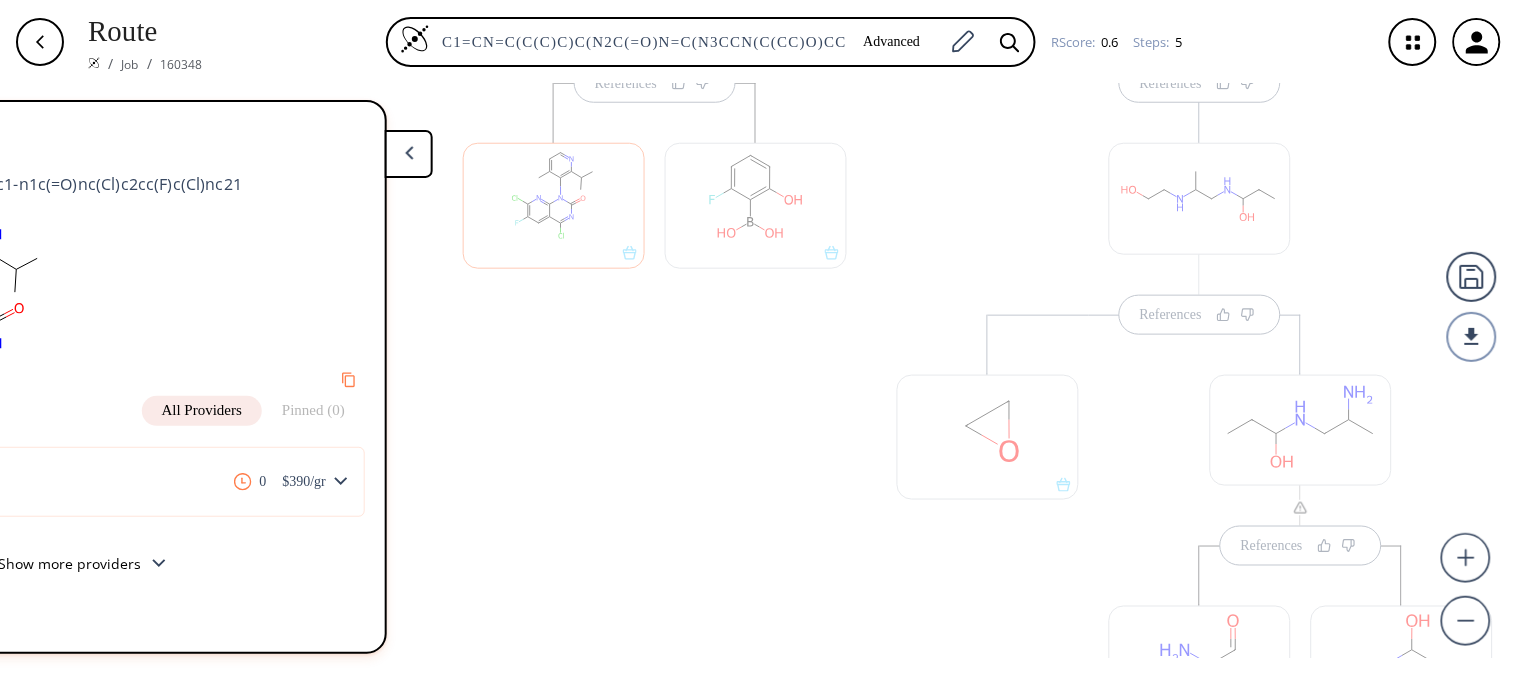 scroll, scrollTop: 0, scrollLeft: 233, axis: horizontal 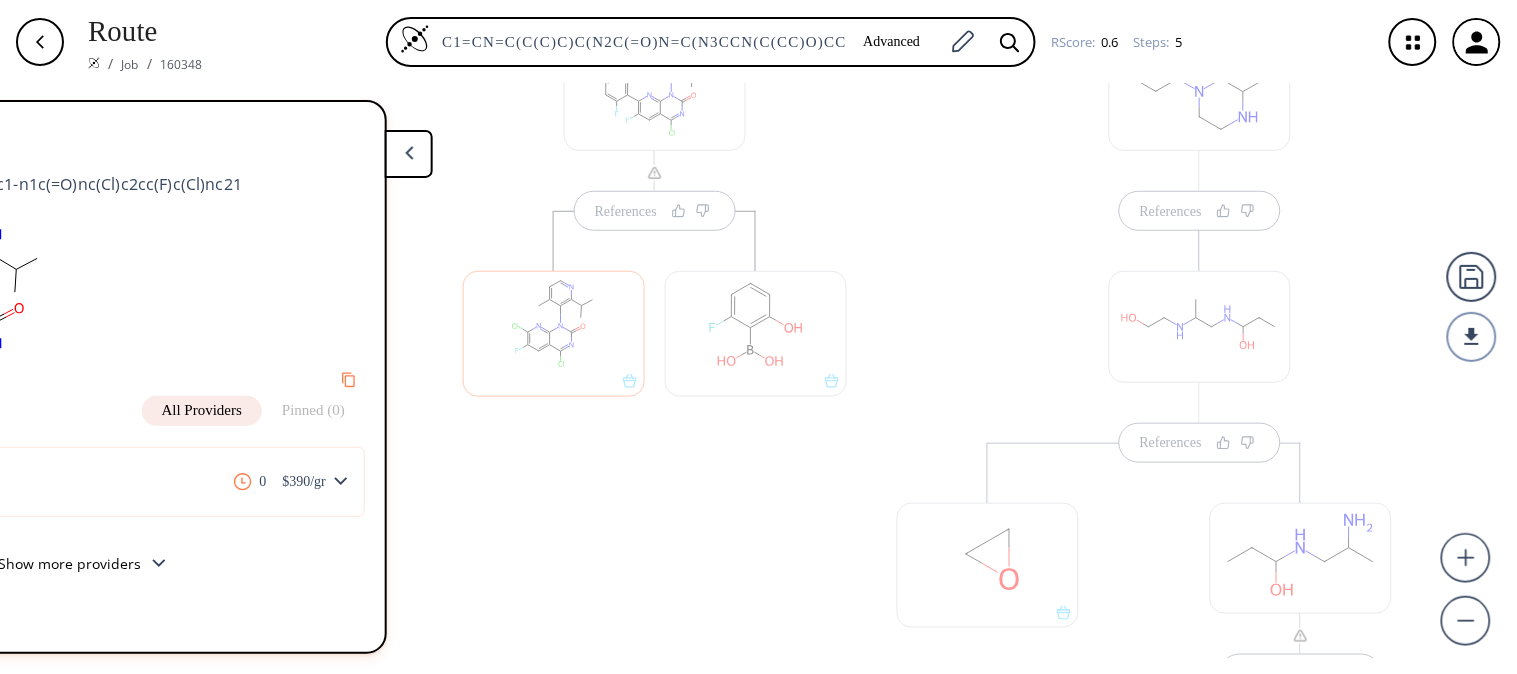 drag, startPoint x: 1088, startPoint y: 161, endPoint x: 1091, endPoint y: 362, distance: 201.02238 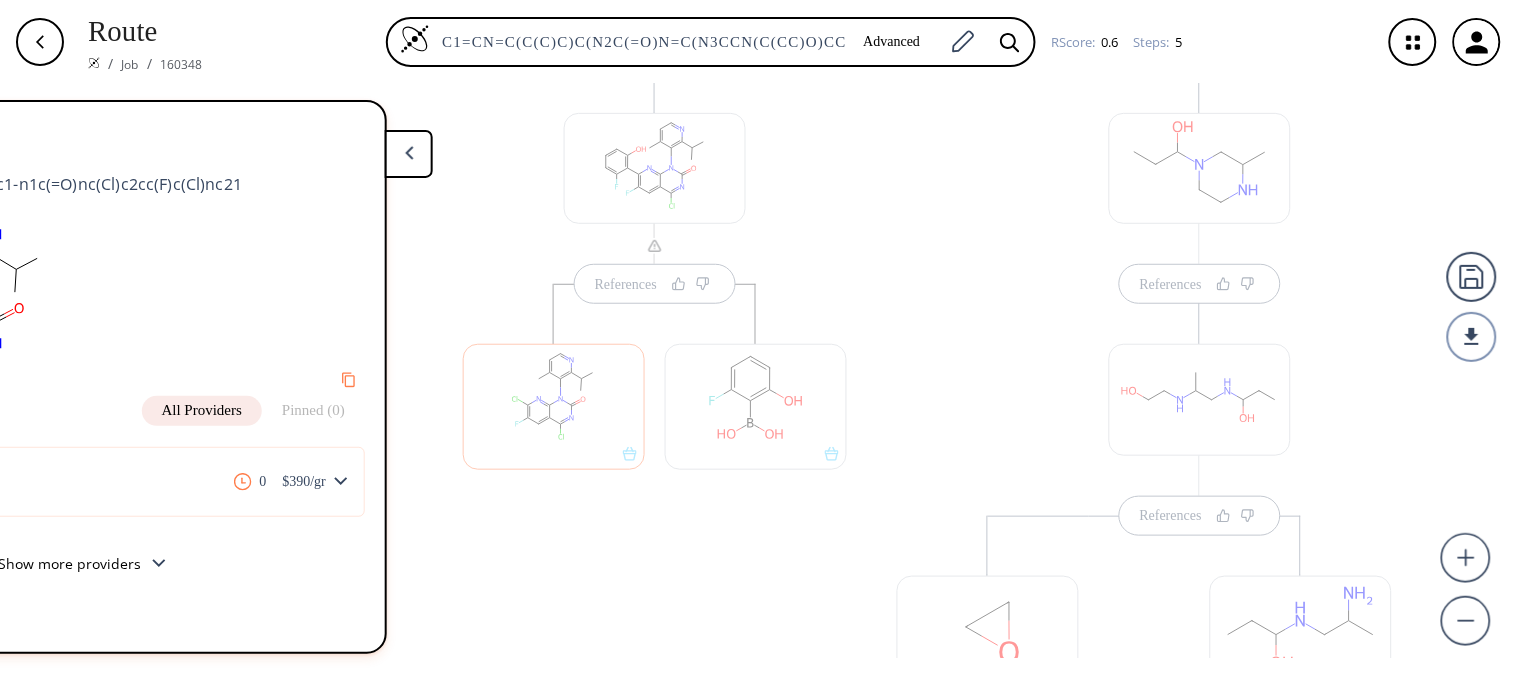 click at bounding box center [655, 168] 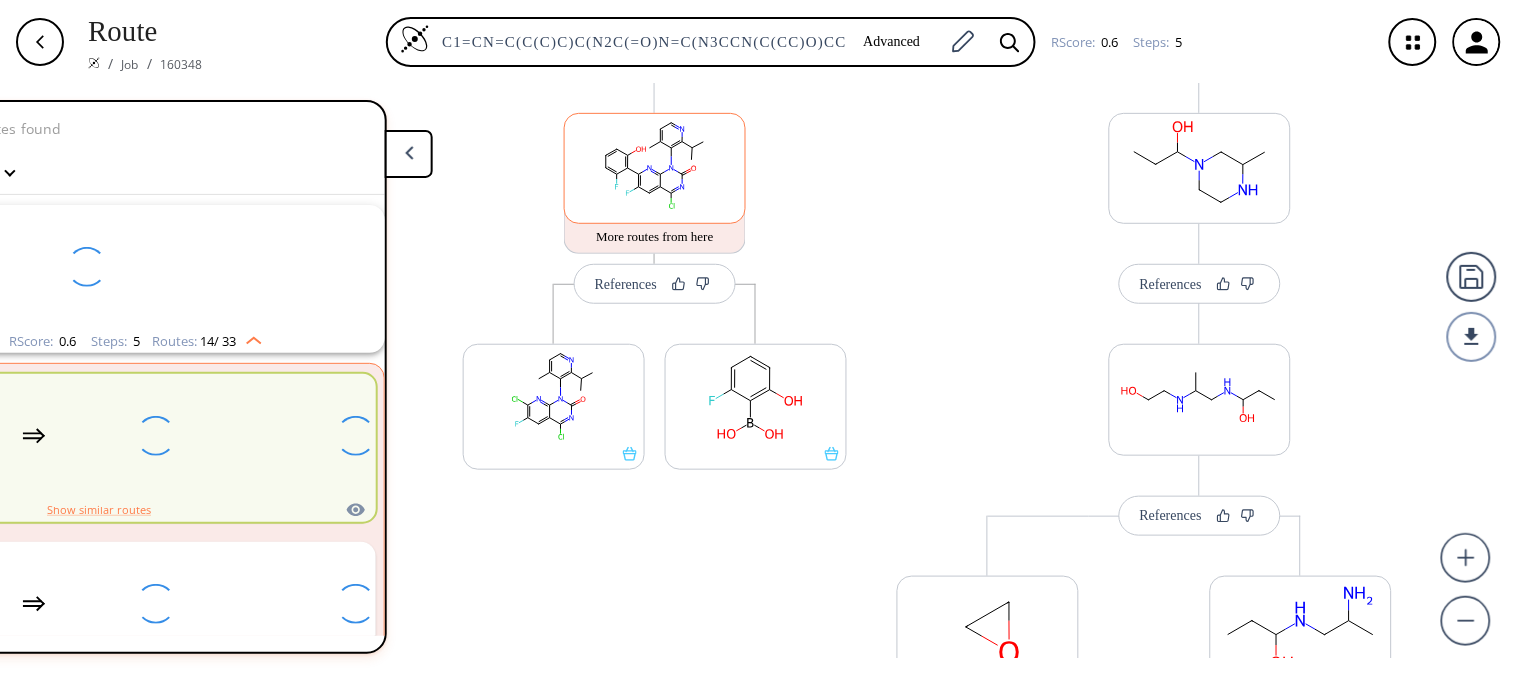 scroll, scrollTop: 43, scrollLeft: 0, axis: vertical 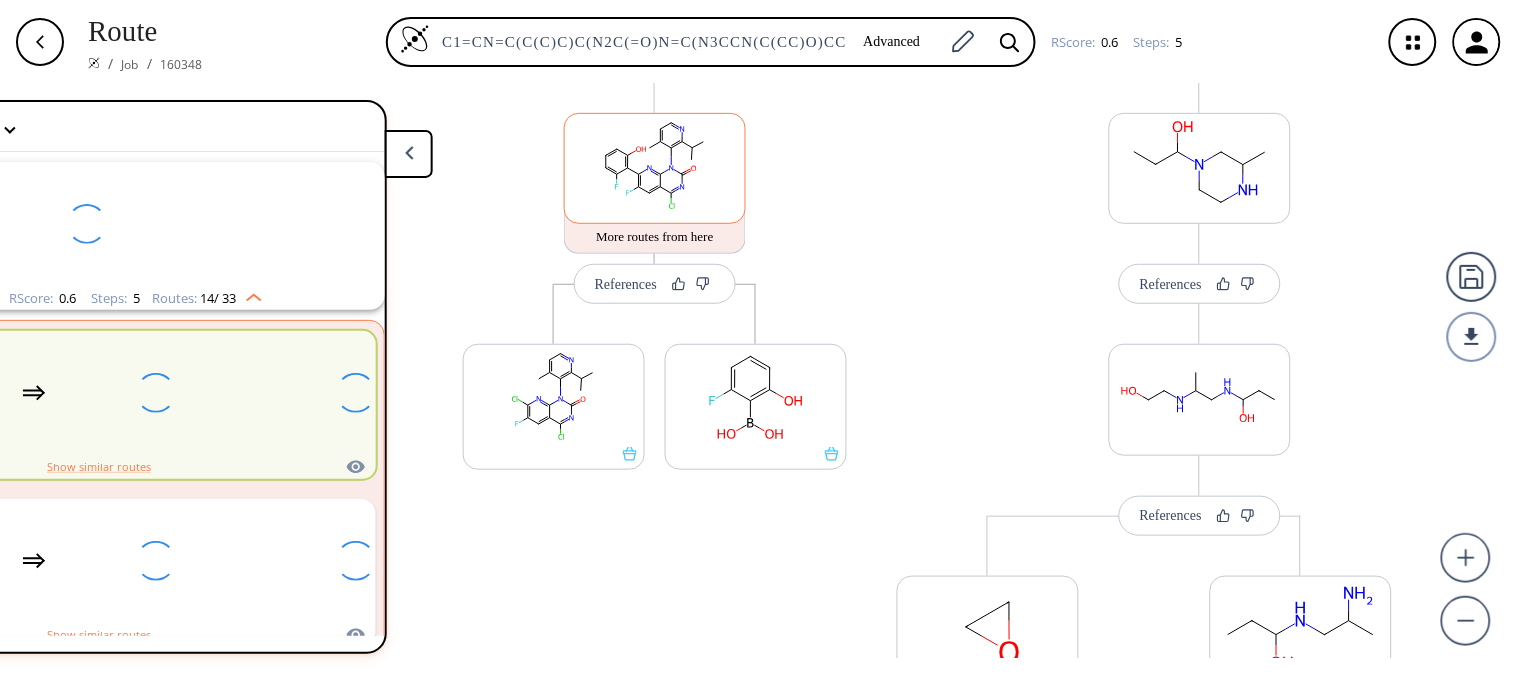 click at bounding box center (650, 168) 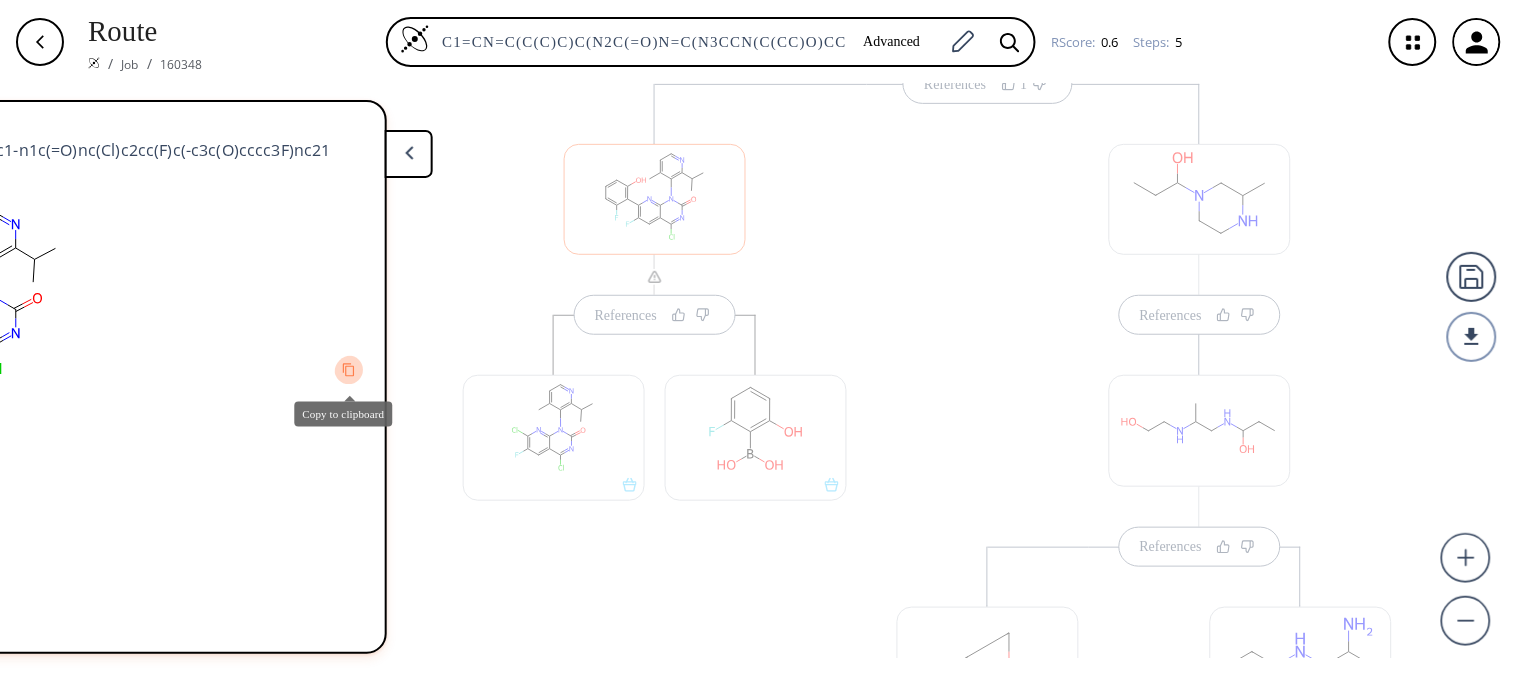click at bounding box center [349, 369] 